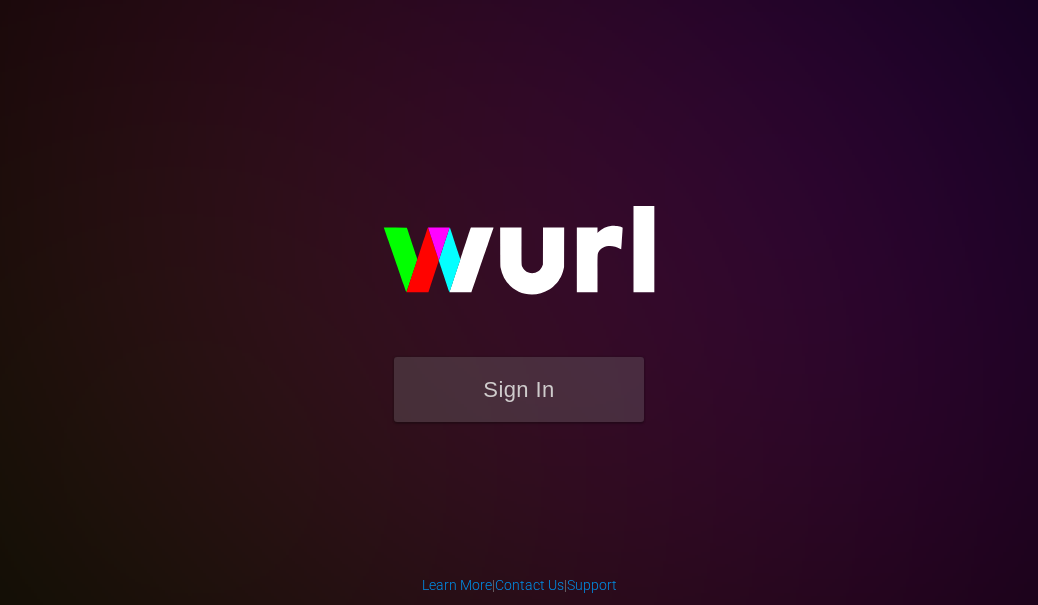 scroll, scrollTop: 0, scrollLeft: 0, axis: both 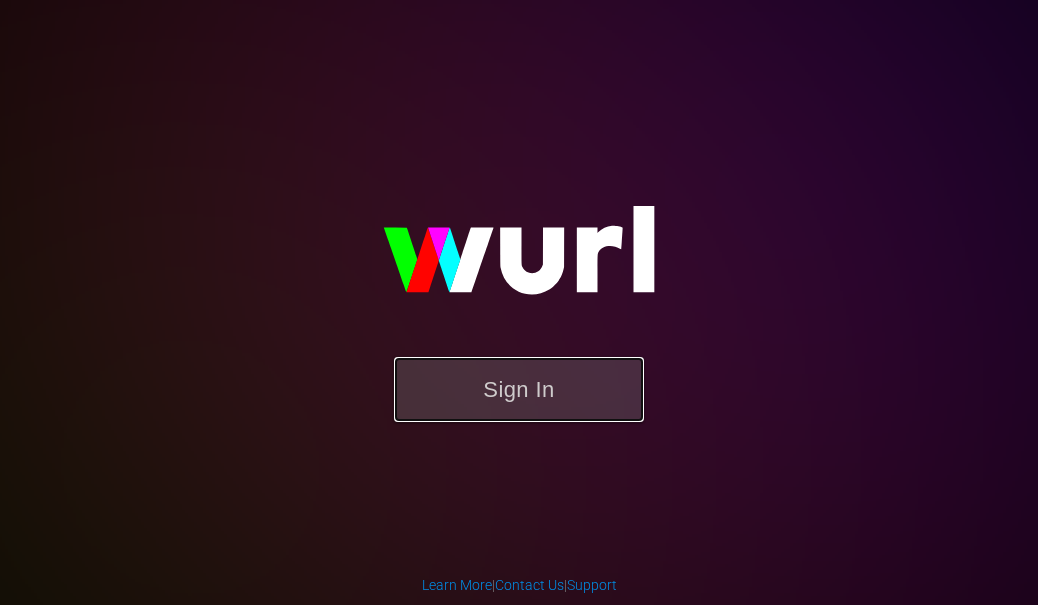 drag, startPoint x: 498, startPoint y: 400, endPoint x: 471, endPoint y: 405, distance: 27.45906 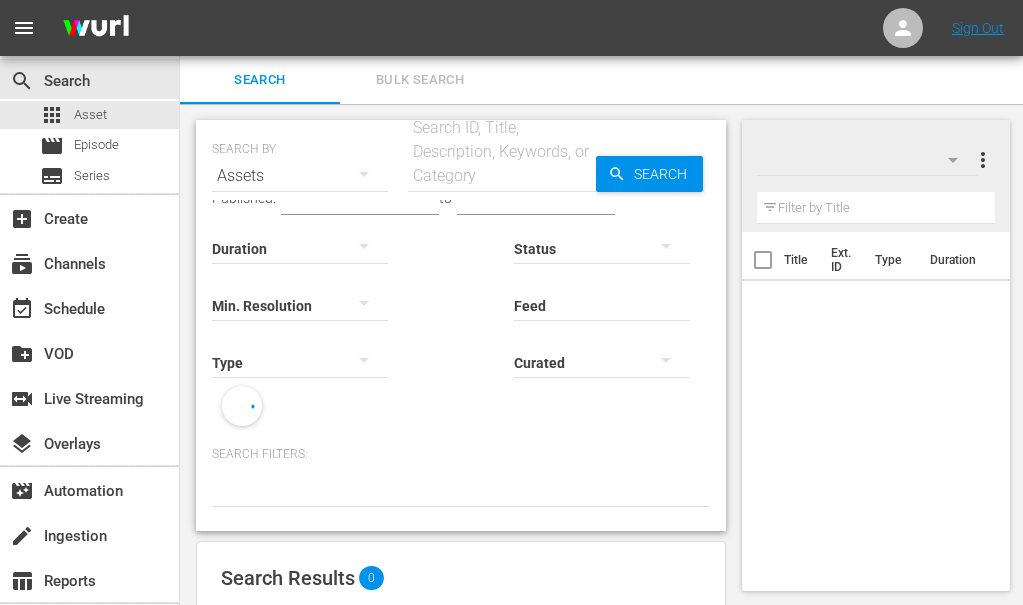 scroll, scrollTop: 0, scrollLeft: 0, axis: both 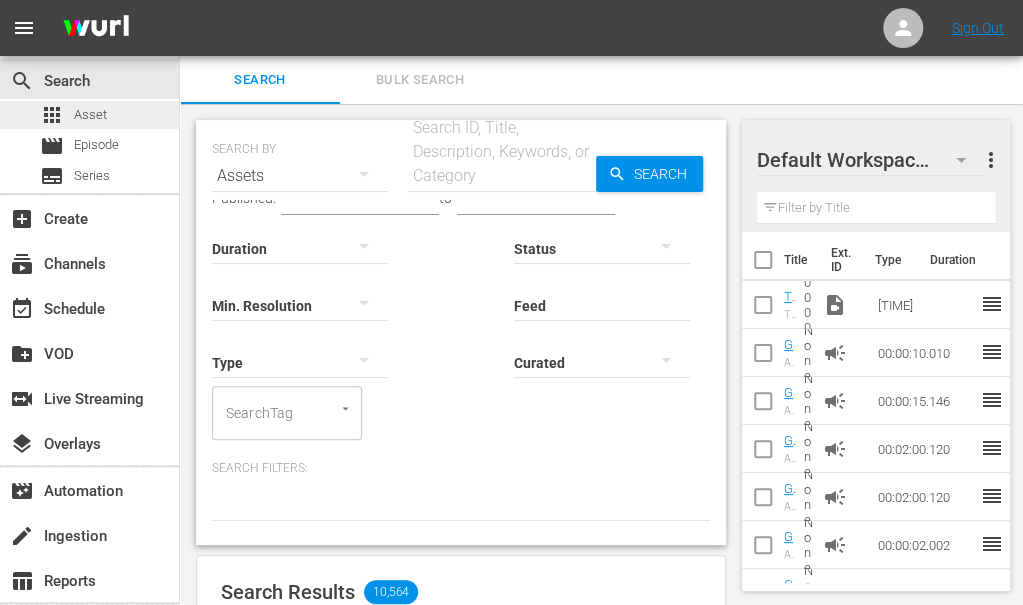 click on "apps Asset" at bounding box center (89, 115) 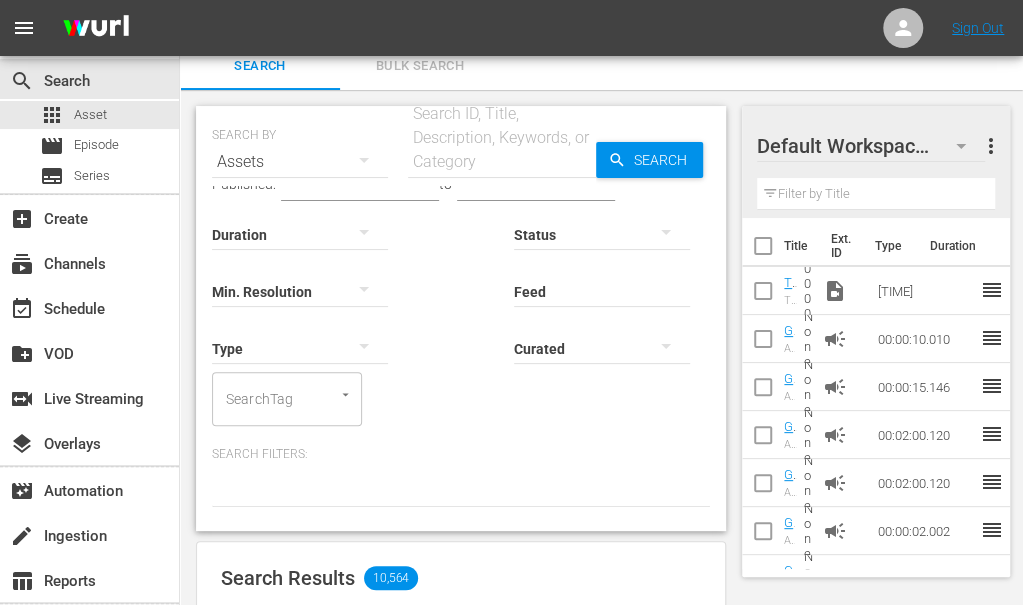scroll, scrollTop: 0, scrollLeft: 0, axis: both 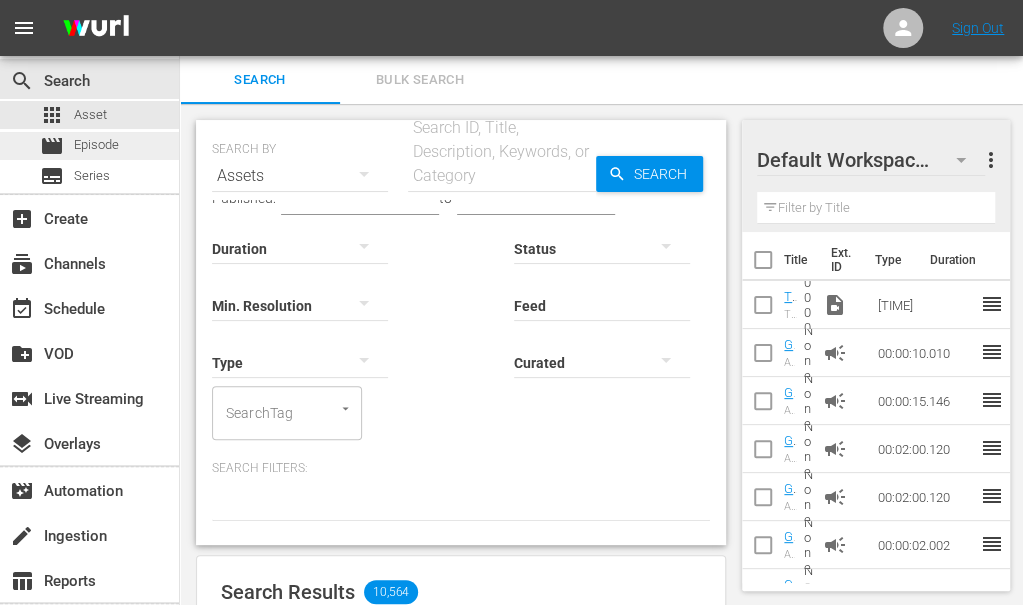 click on "movie Episode" at bounding box center (89, 146) 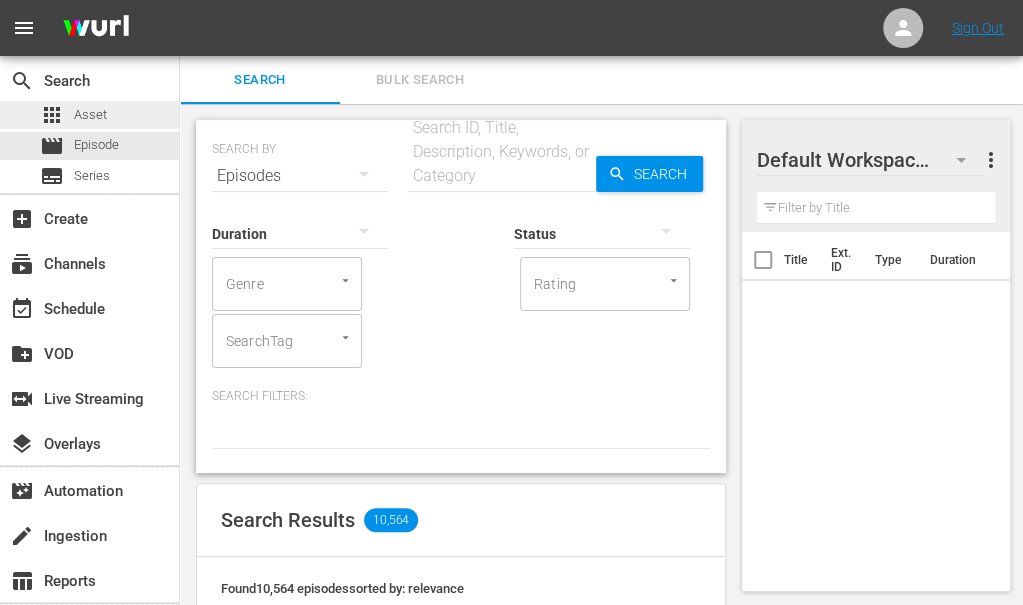click on "Asset" at bounding box center [90, 115] 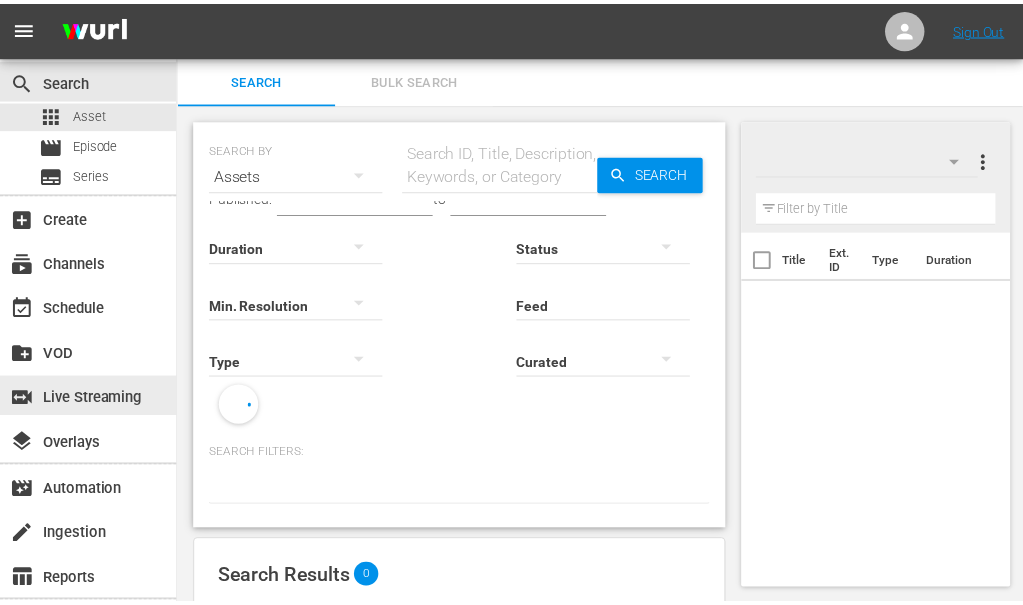 scroll, scrollTop: 0, scrollLeft: 0, axis: both 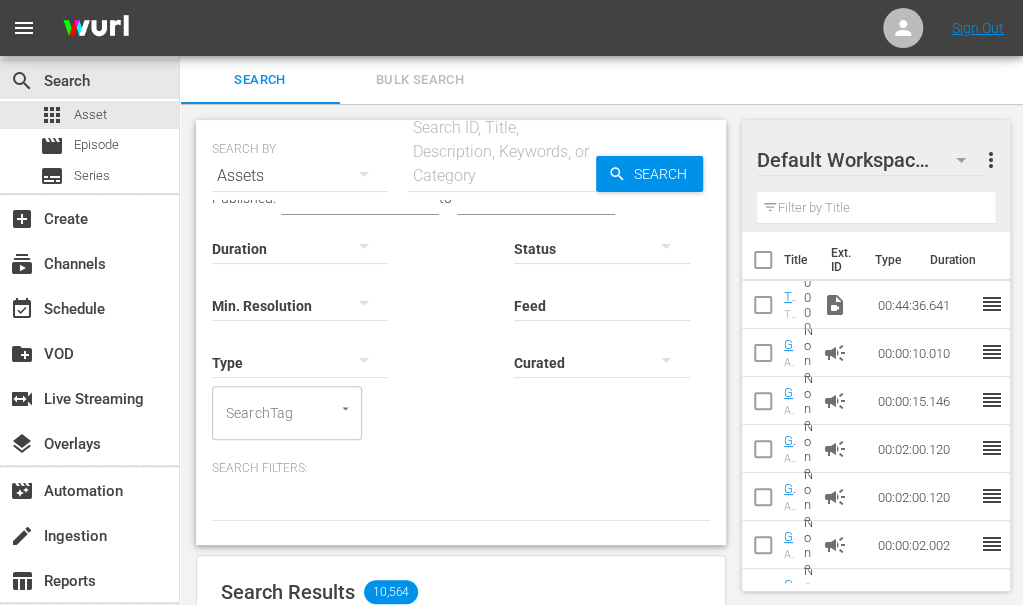 drag, startPoint x: 180, startPoint y: 520, endPoint x: 190, endPoint y: 479, distance: 42.201897 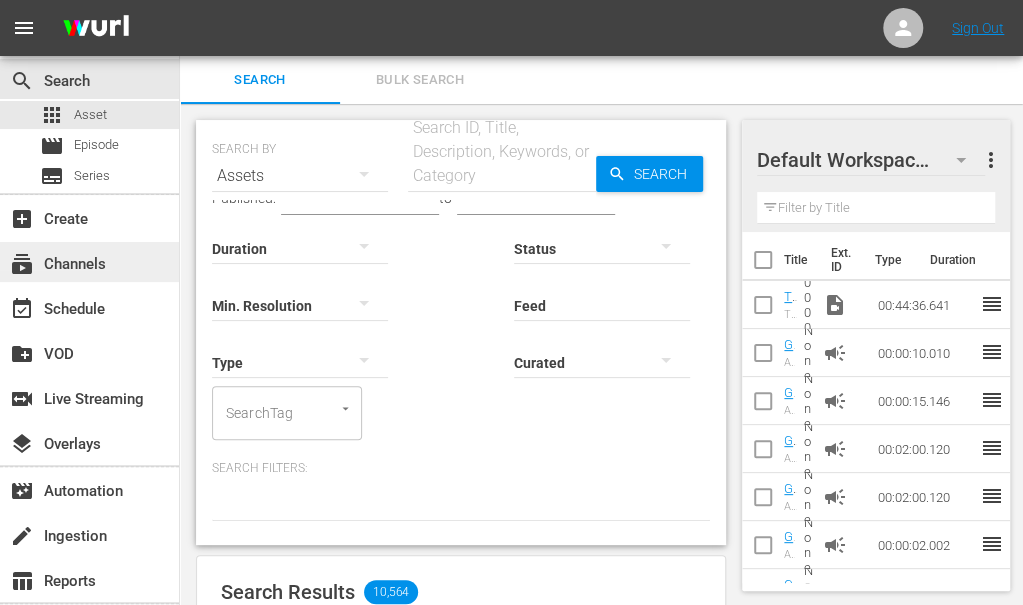 click on "subscriptions   Channels" at bounding box center [56, 261] 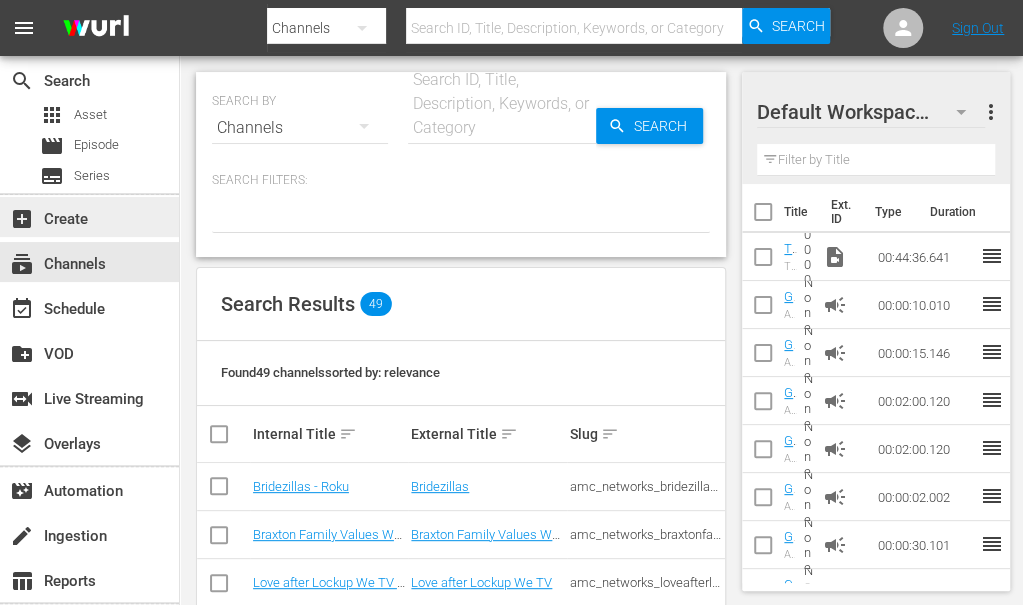 click on "add_box   Create" at bounding box center [56, 216] 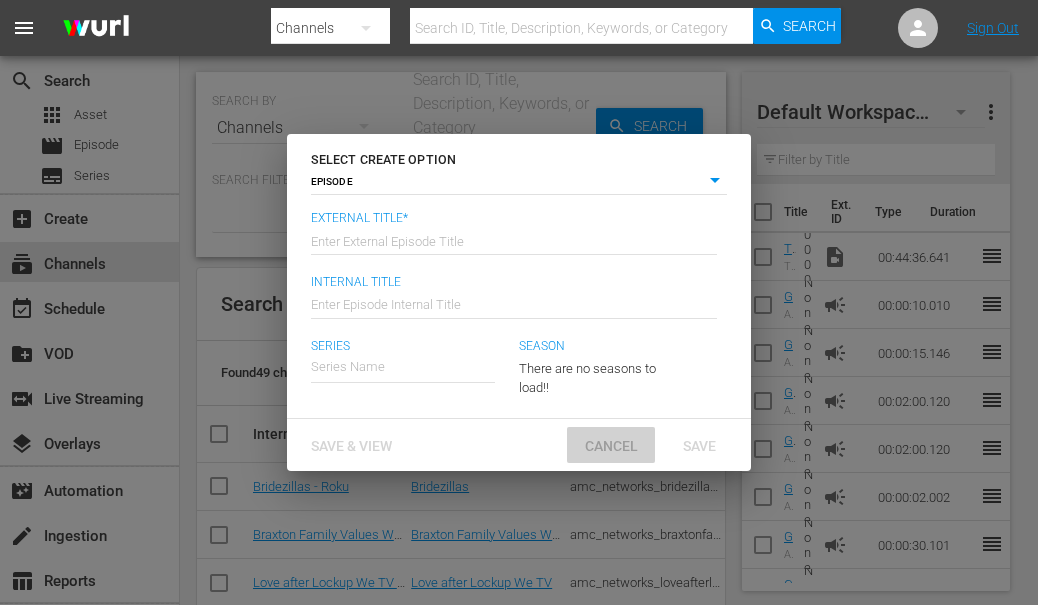 click on "Cancel" at bounding box center [611, 446] 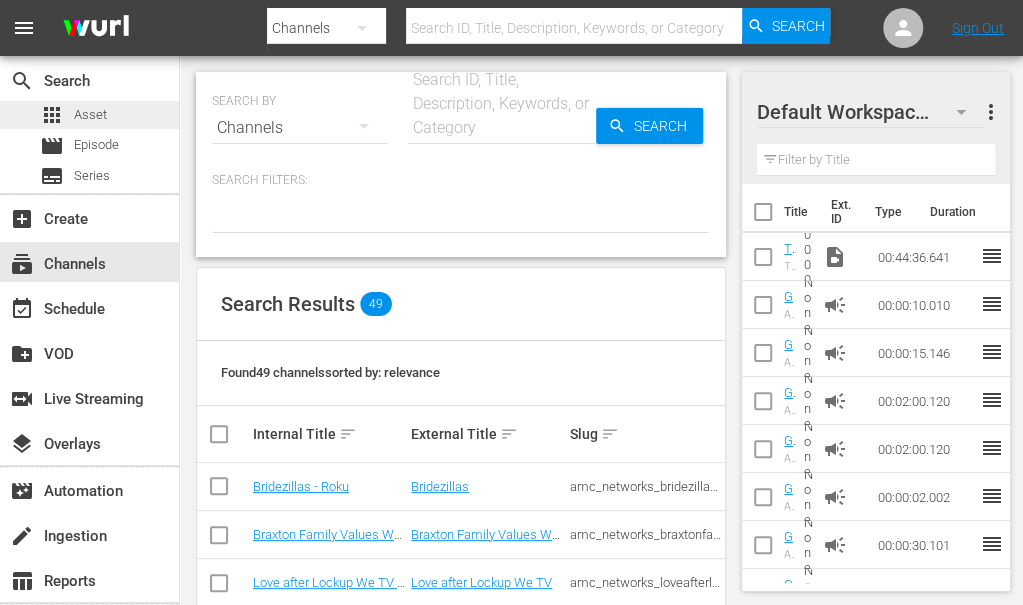 click on "Asset" at bounding box center [90, 115] 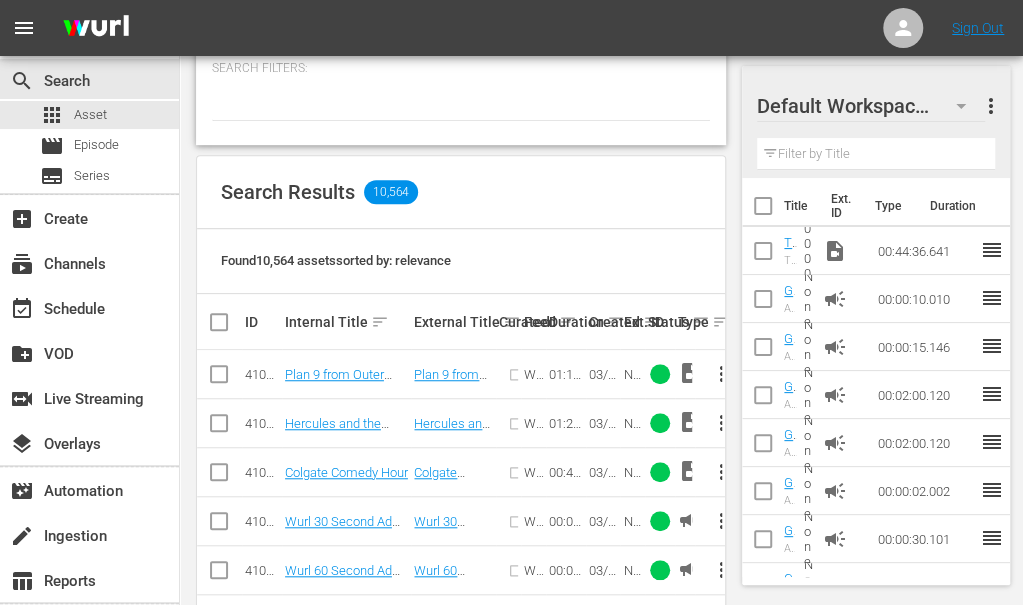 scroll, scrollTop: 0, scrollLeft: 0, axis: both 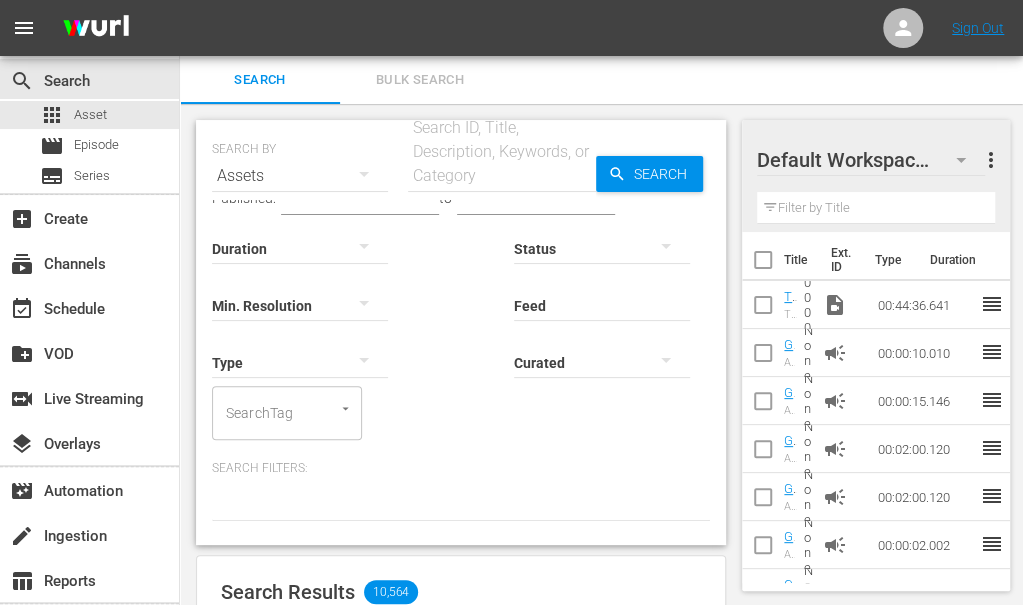 click at bounding box center (300, 250) 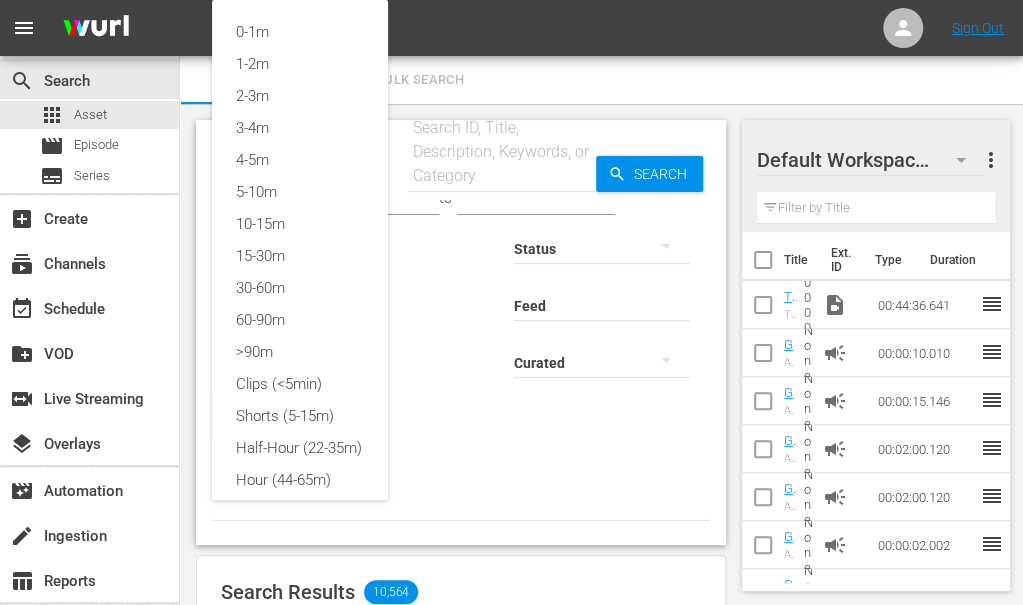 drag, startPoint x: 542, startPoint y: 285, endPoint x: 501, endPoint y: 257, distance: 49.648766 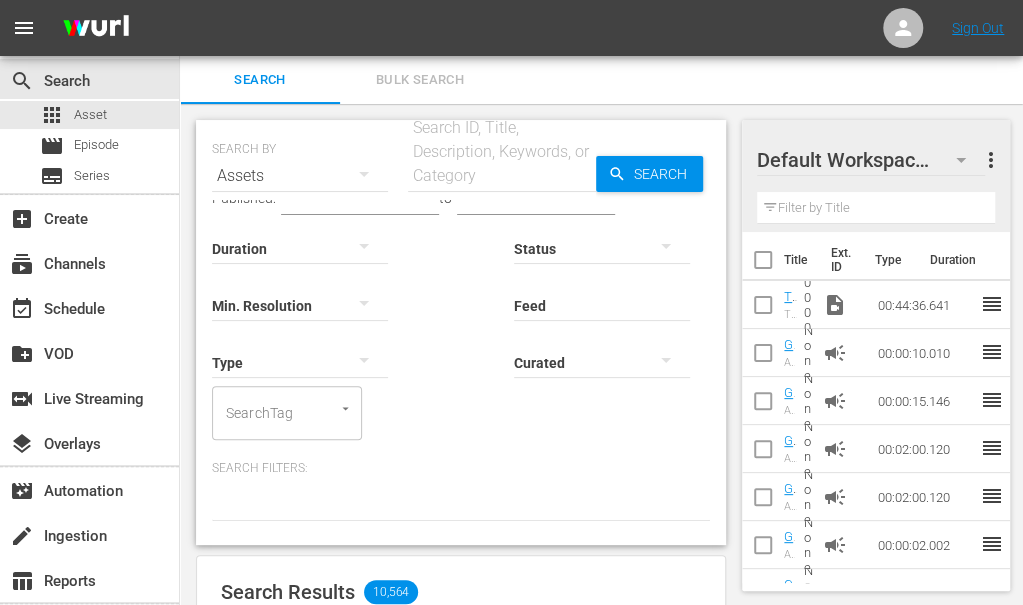 click at bounding box center (360, 200) 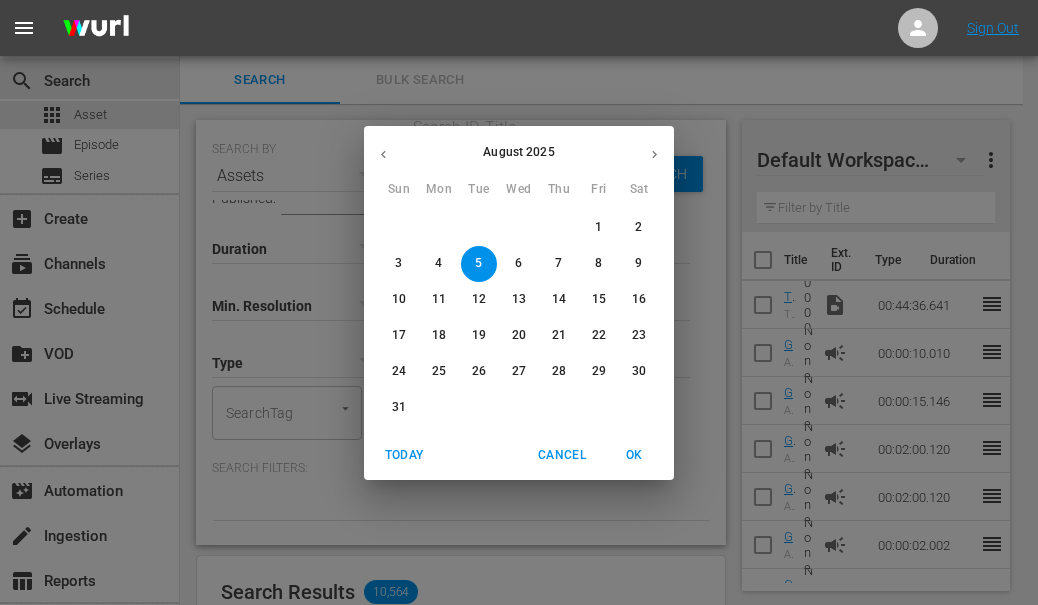 click 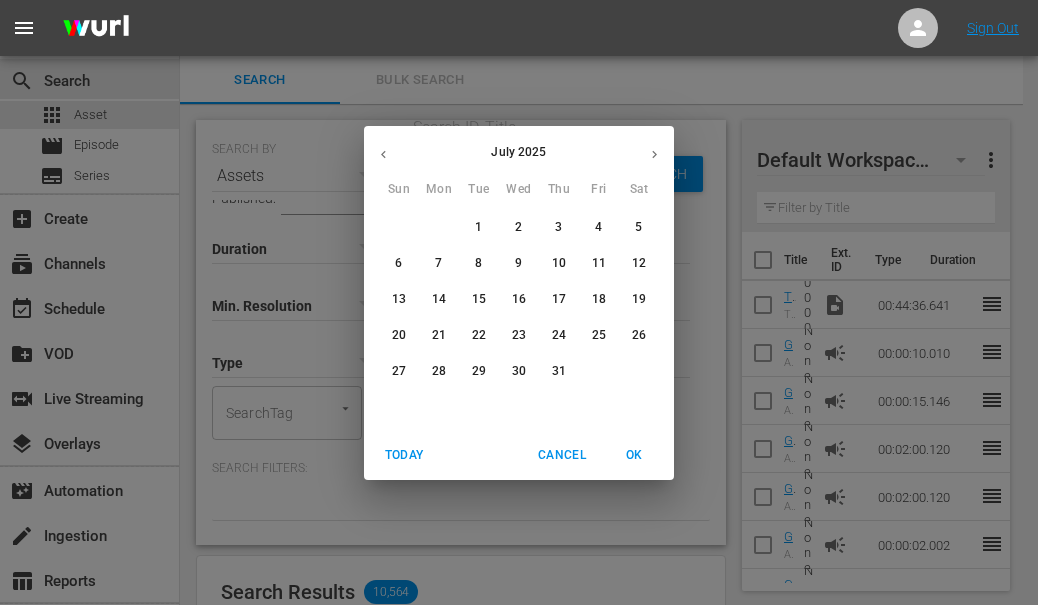 click on "Cancel" at bounding box center [562, 455] 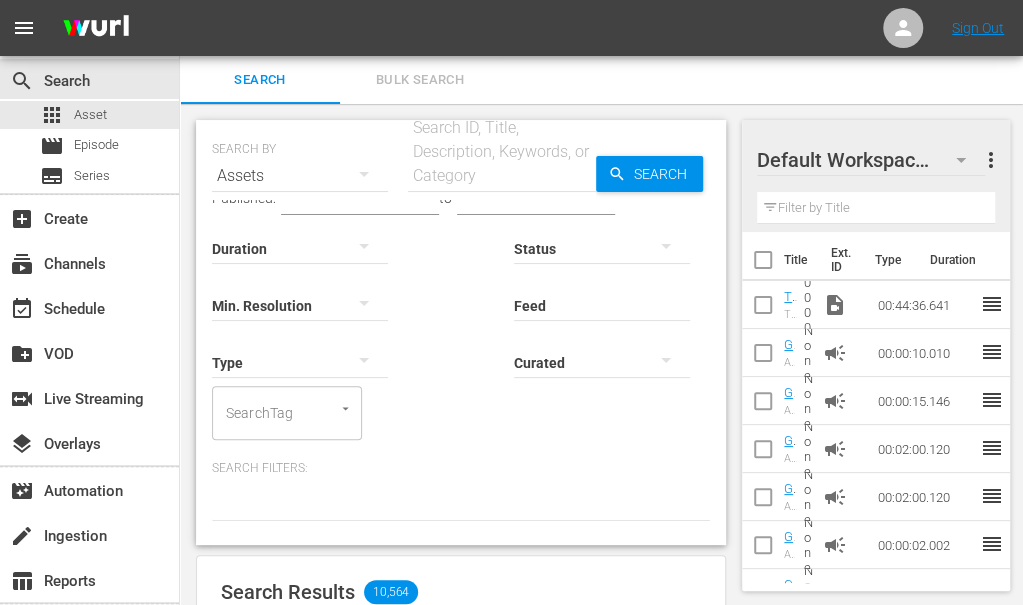 click on "Assets" at bounding box center (300, 176) 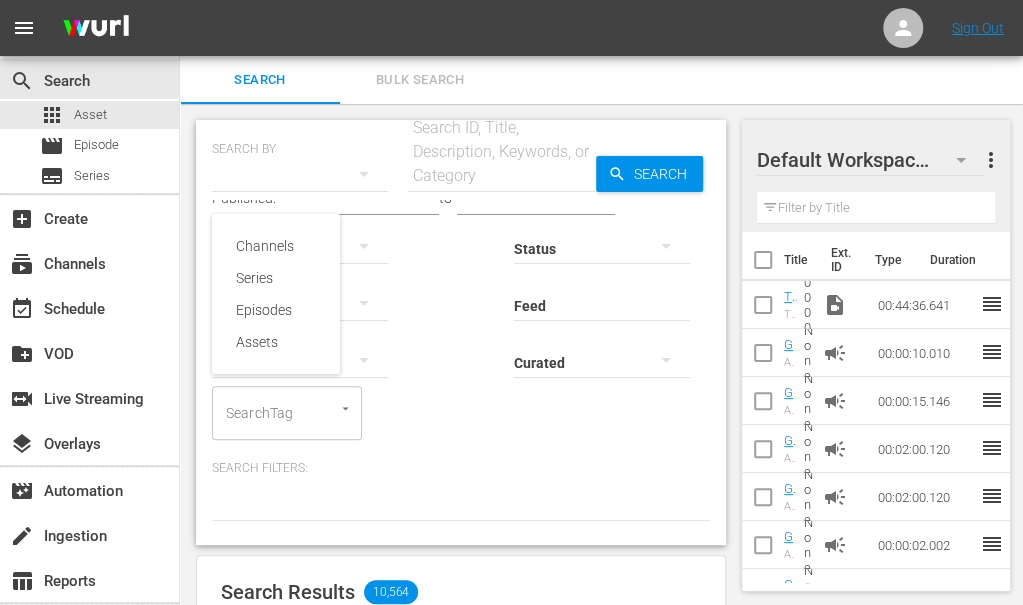 click on "Channels Series Episodes Assets" at bounding box center (511, 302) 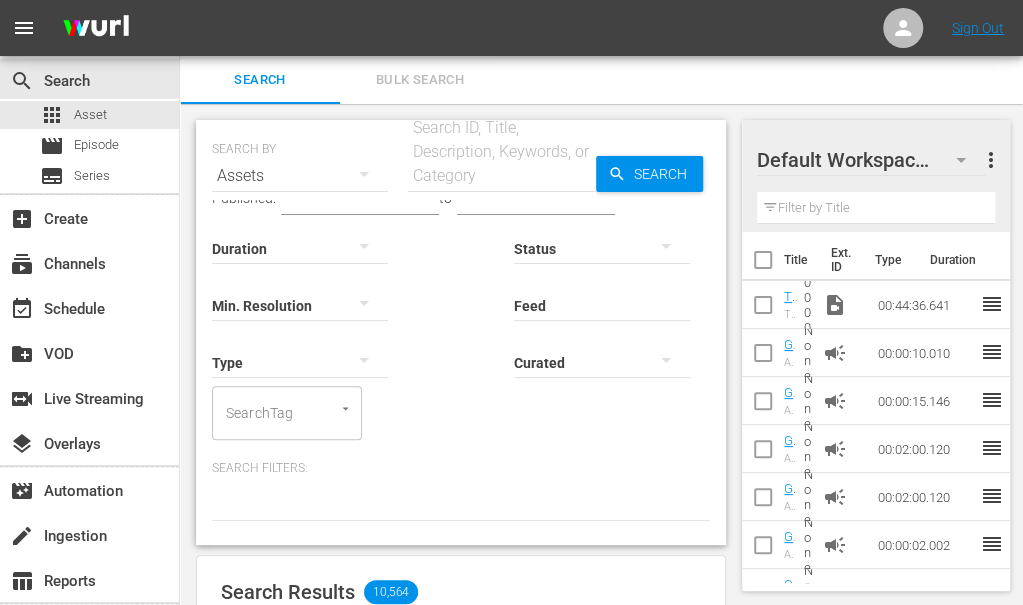 click at bounding box center (536, 200) 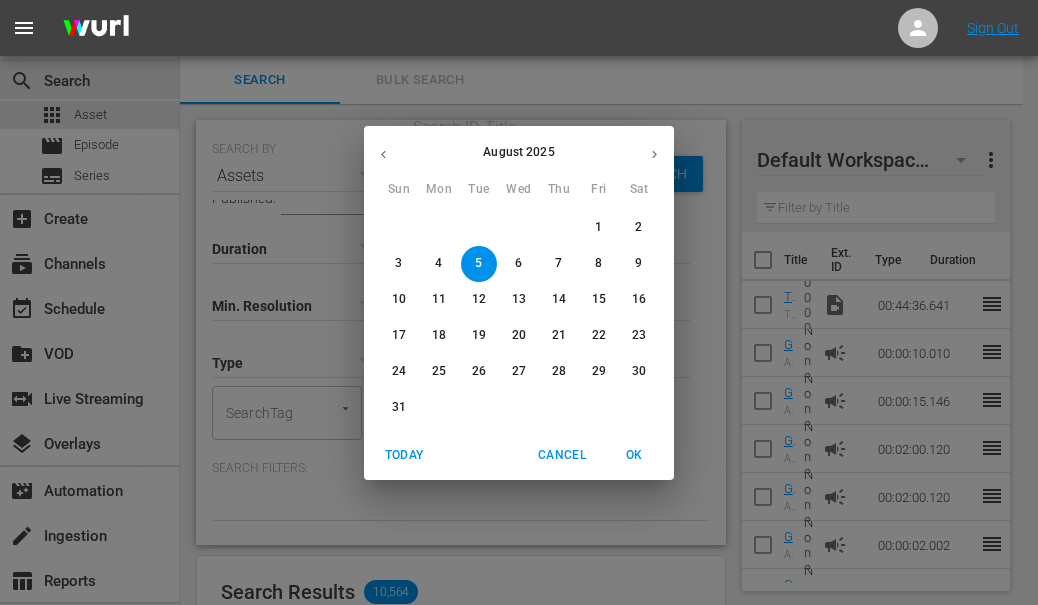 click on "Cancel" at bounding box center [562, 455] 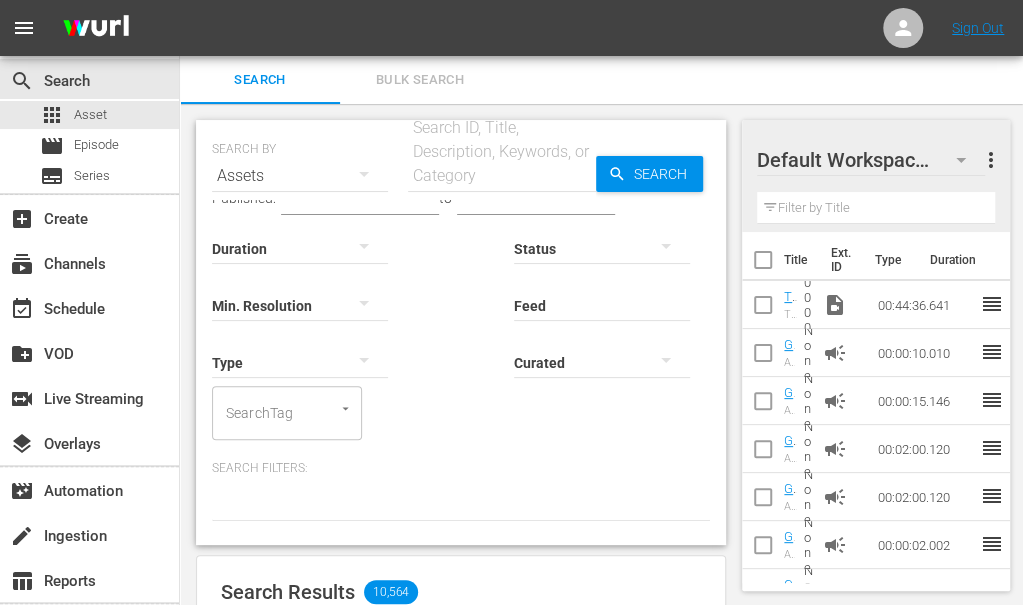 click on "Search ID, Title, Description, Keywords, or Category" at bounding box center [502, 152] 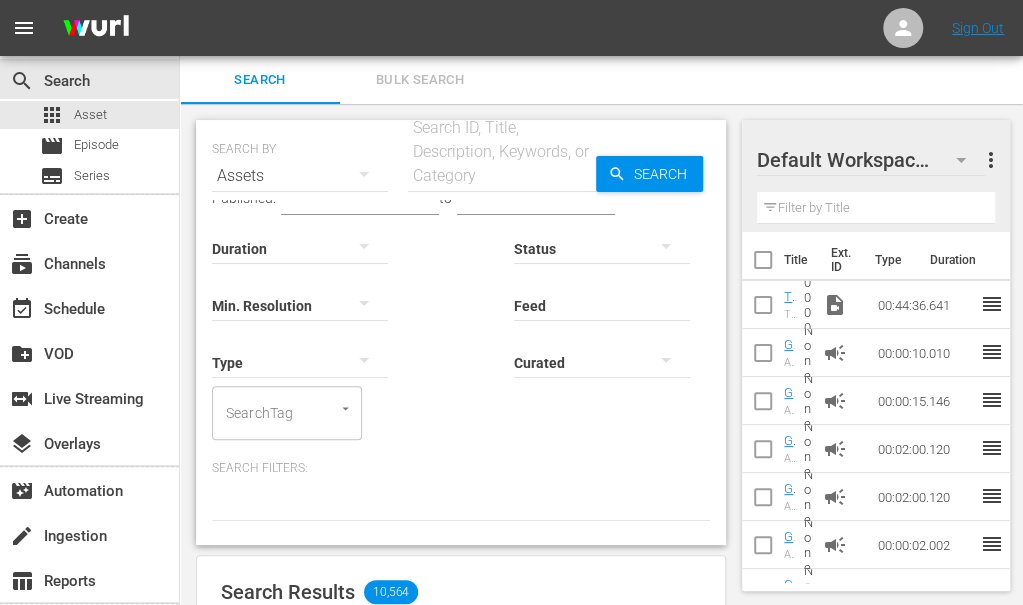 click at bounding box center [502, 176] 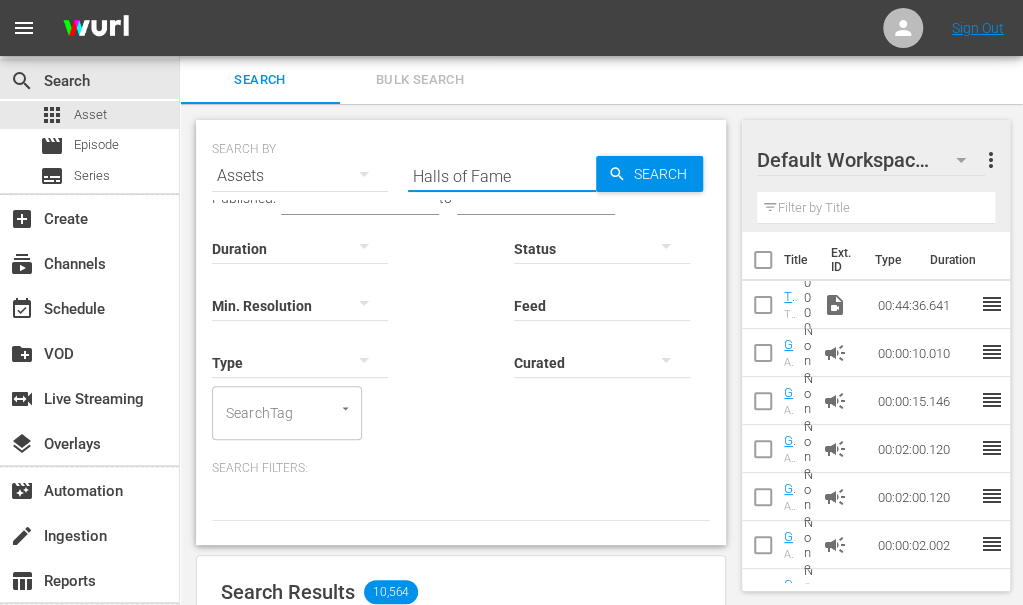 type on "Halls of Fame" 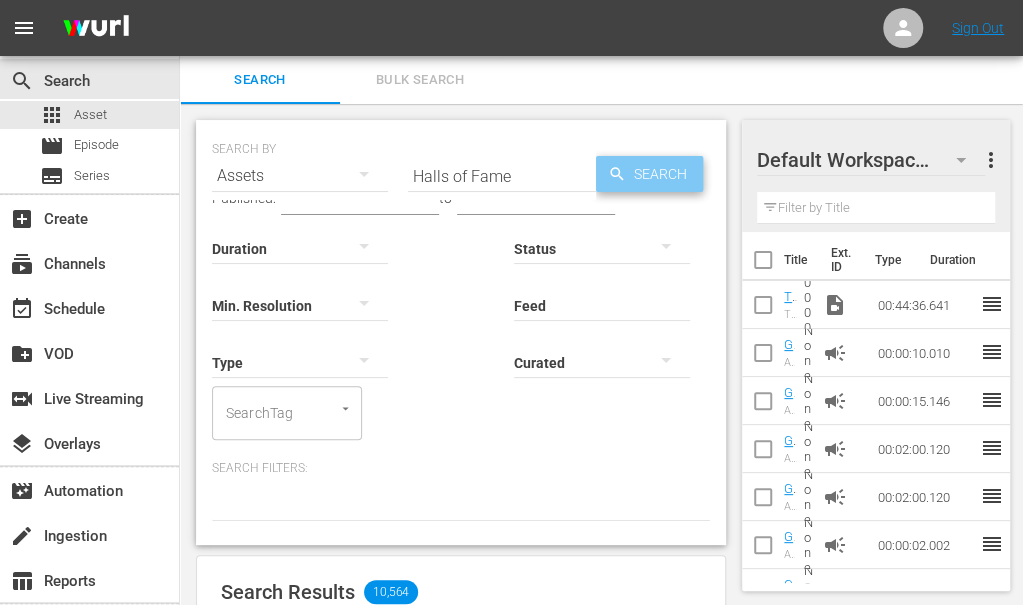 click on "Search" at bounding box center [664, 174] 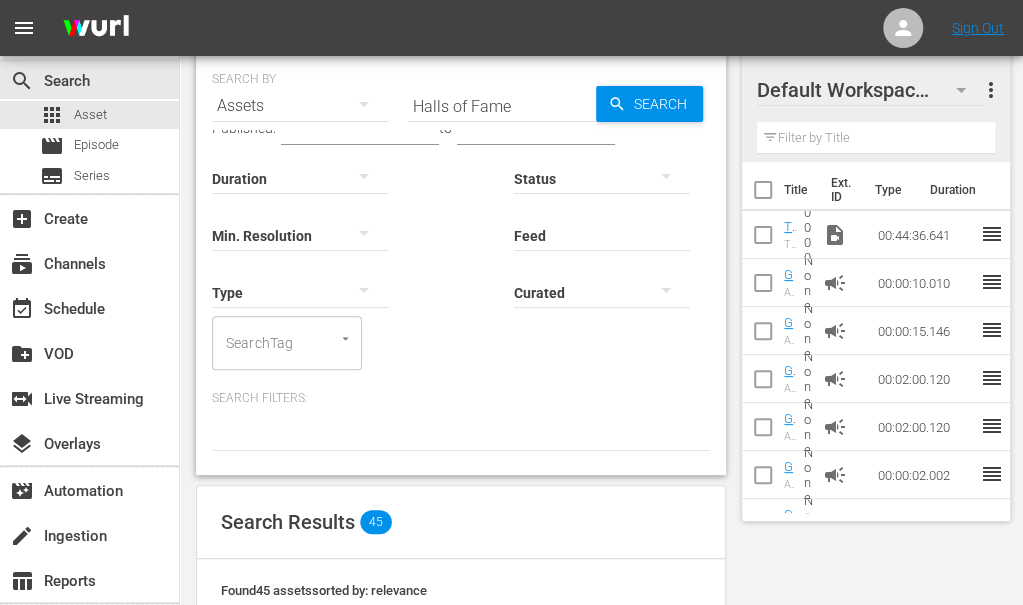 scroll, scrollTop: 0, scrollLeft: 0, axis: both 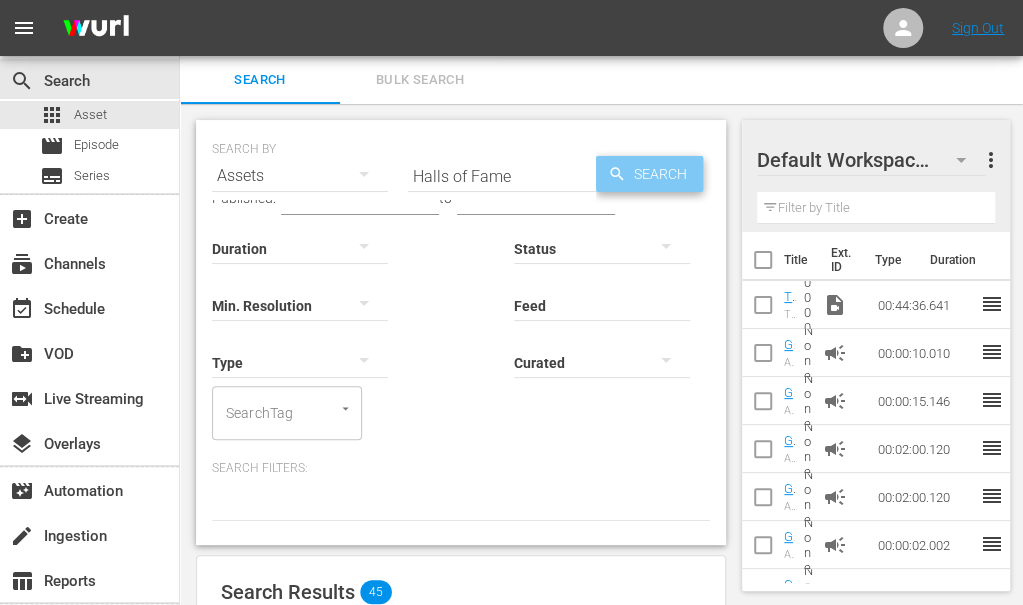 click on "Search" at bounding box center (664, 174) 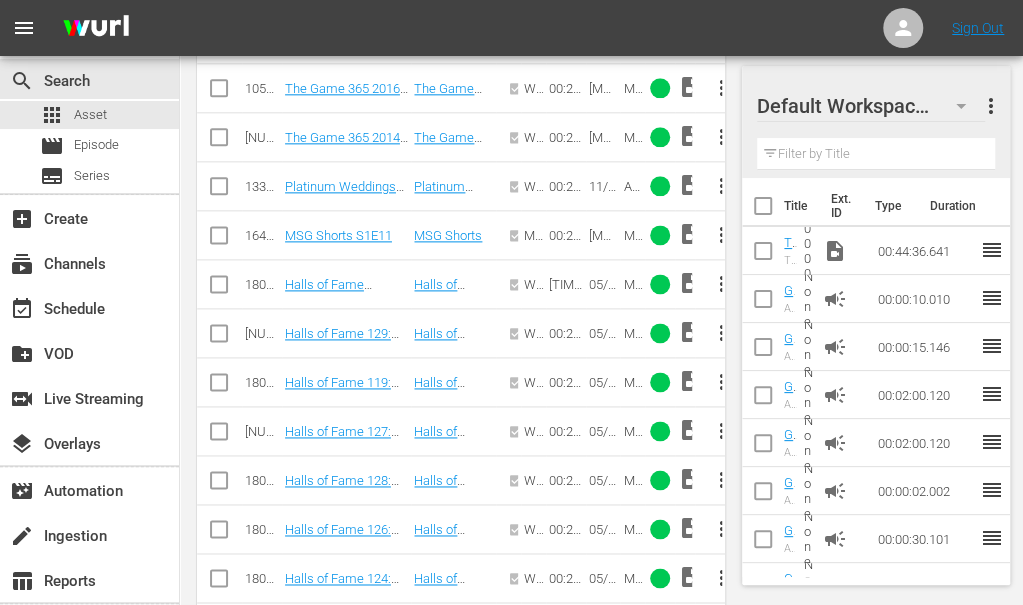 scroll, scrollTop: 900, scrollLeft: 0, axis: vertical 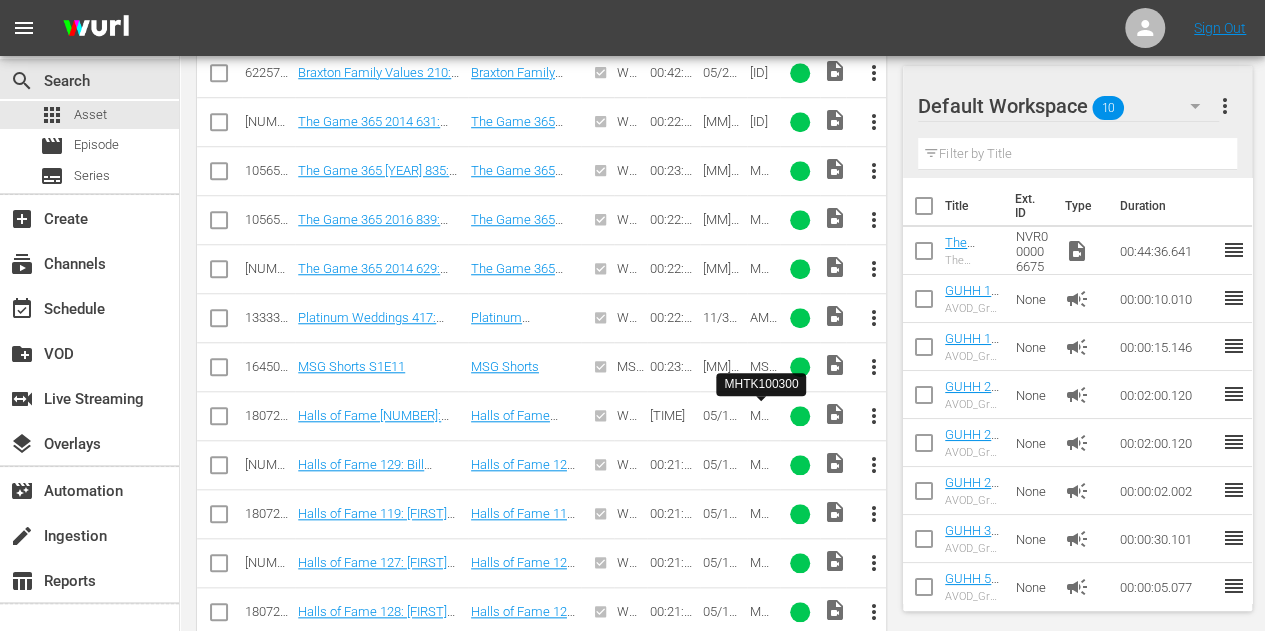 drag, startPoint x: 758, startPoint y: 413, endPoint x: 734, endPoint y: 431, distance: 30 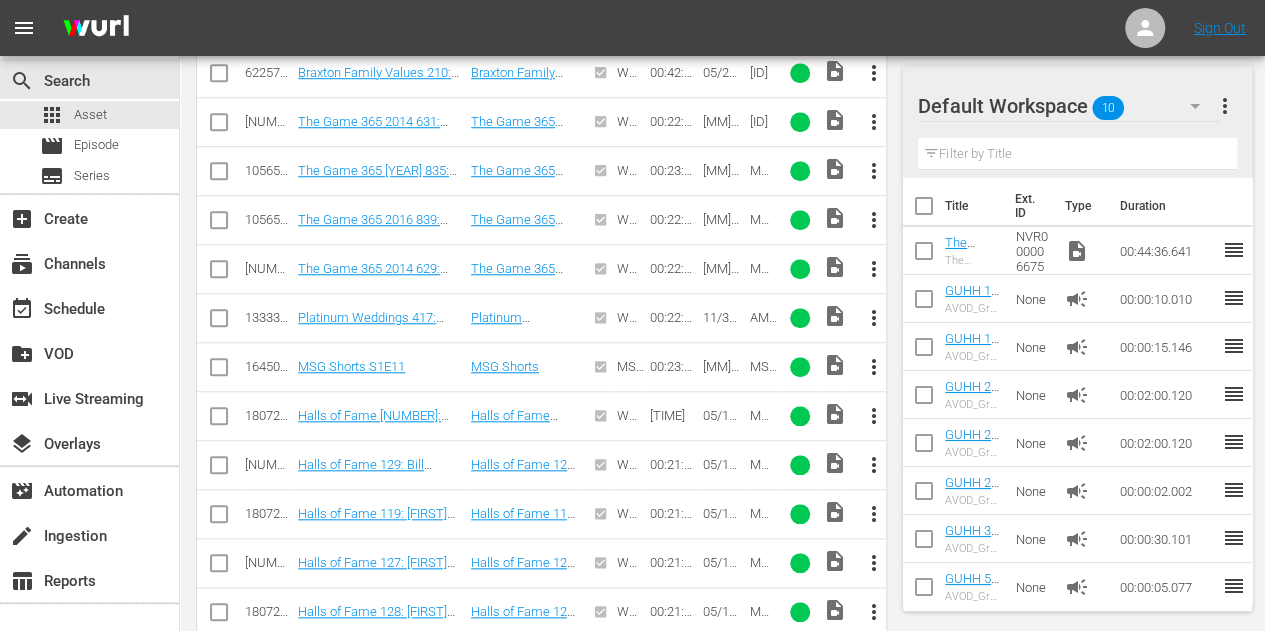 click on "more_vert" at bounding box center (873, 416) 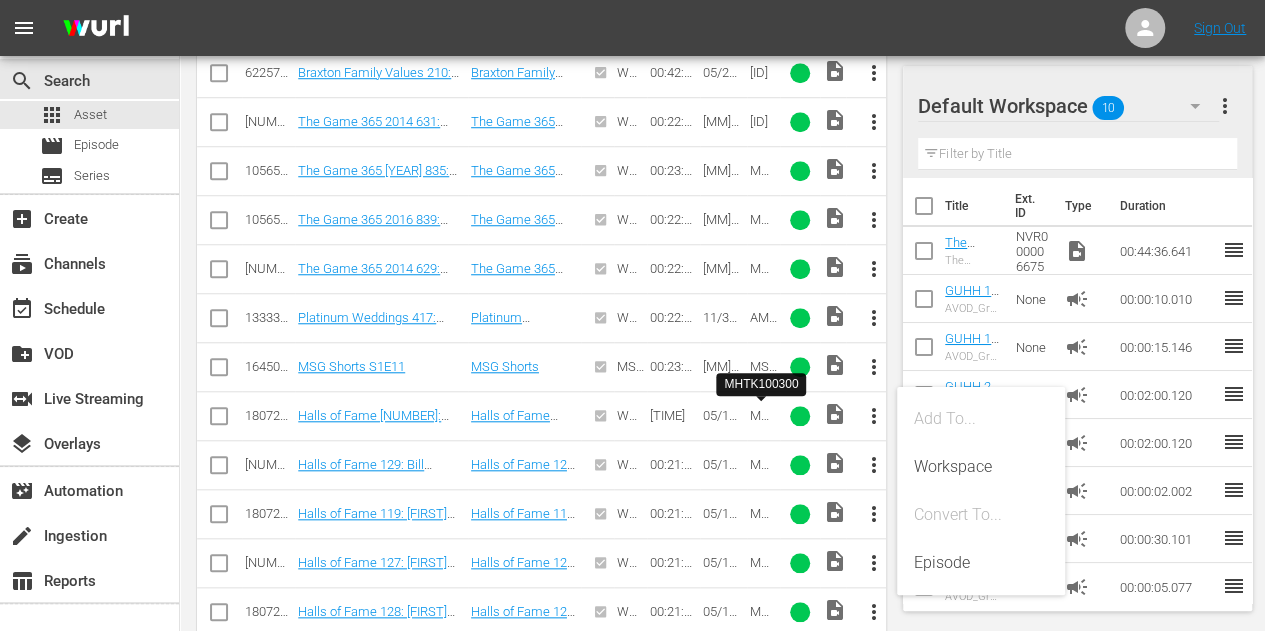 click on "MHTK100300" at bounding box center (761, 438) 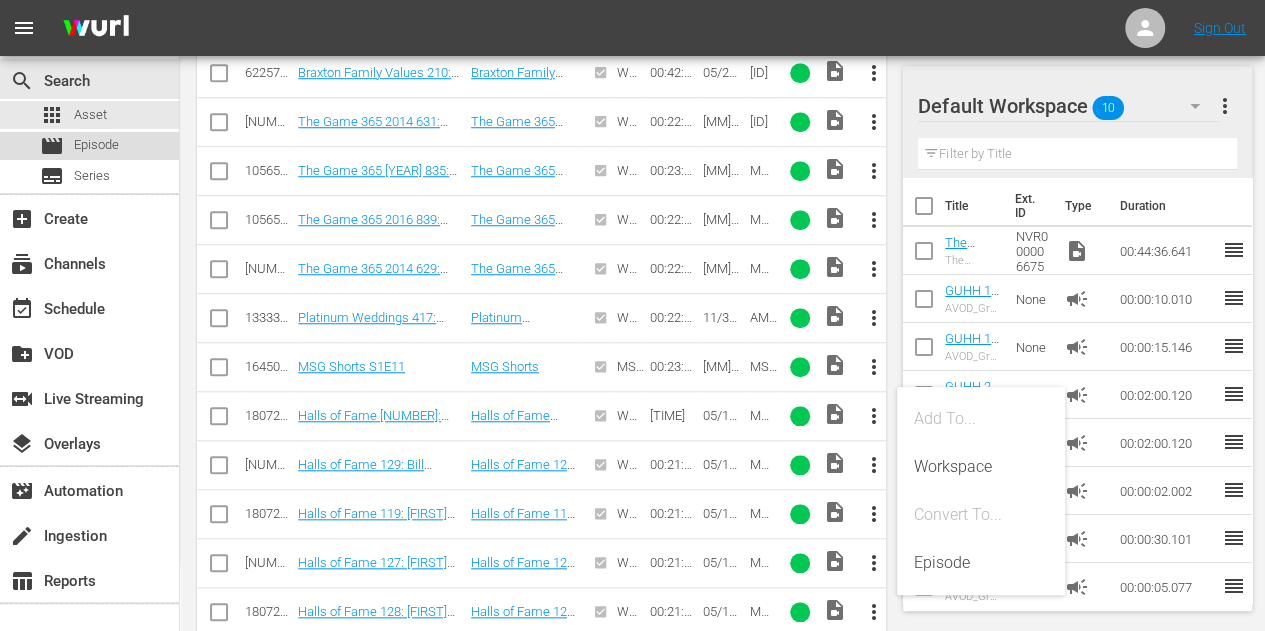 click on "Episode" at bounding box center (96, 145) 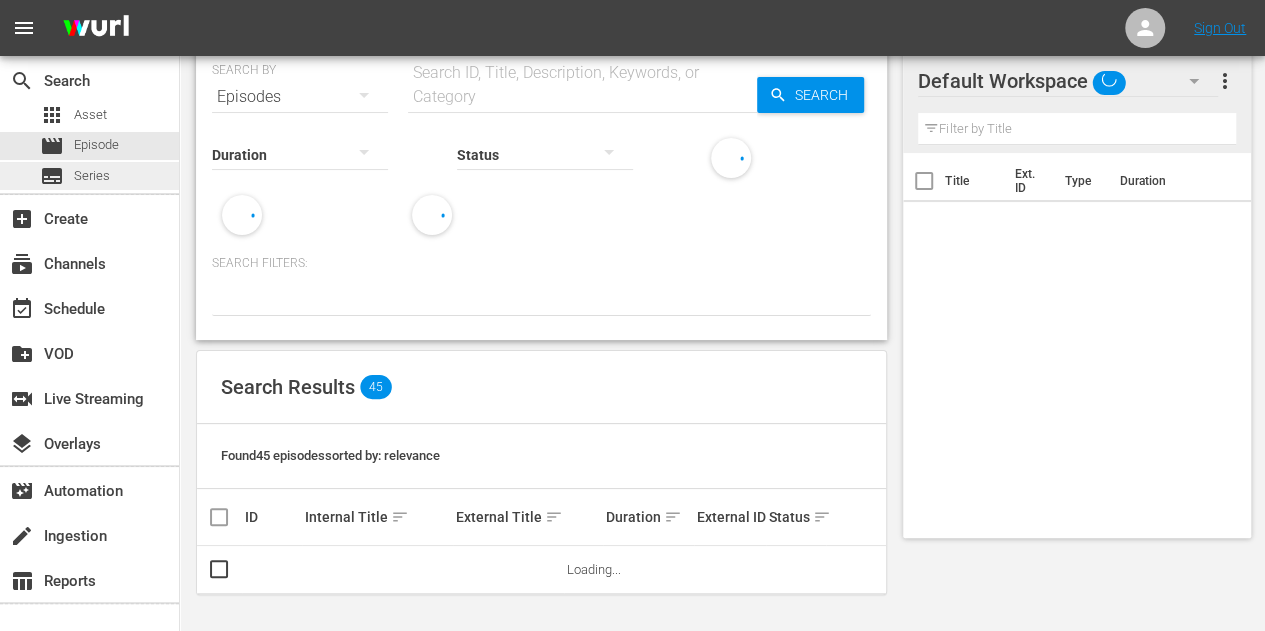 scroll, scrollTop: 0, scrollLeft: 0, axis: both 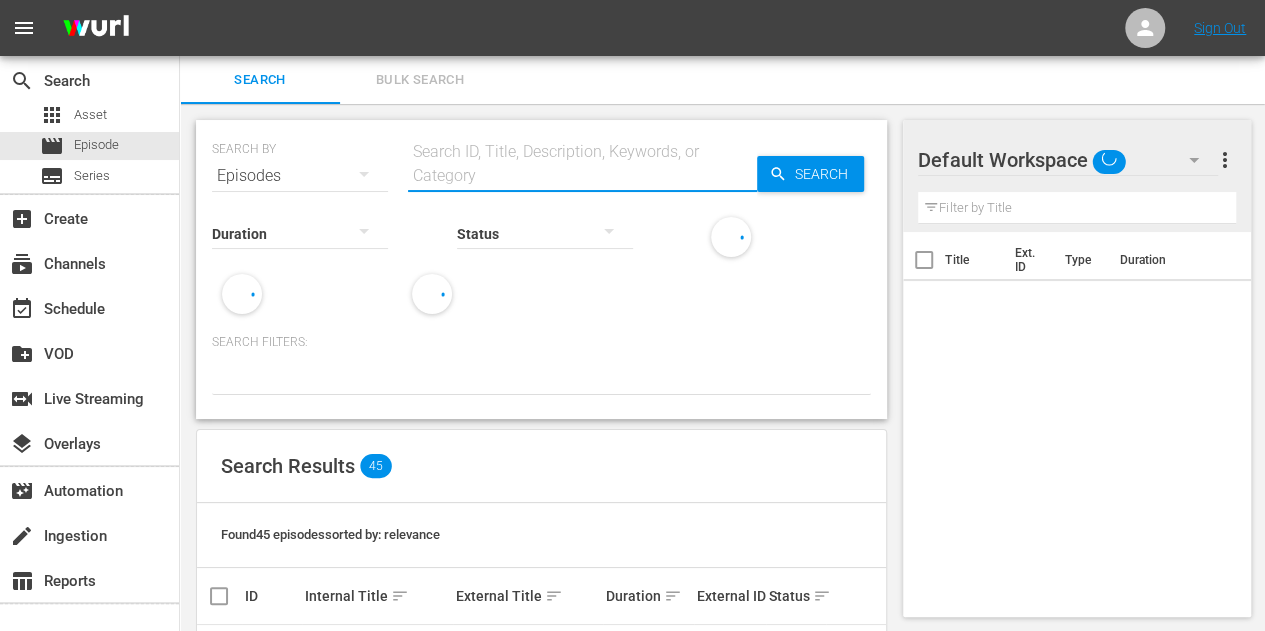 click at bounding box center (582, 176) 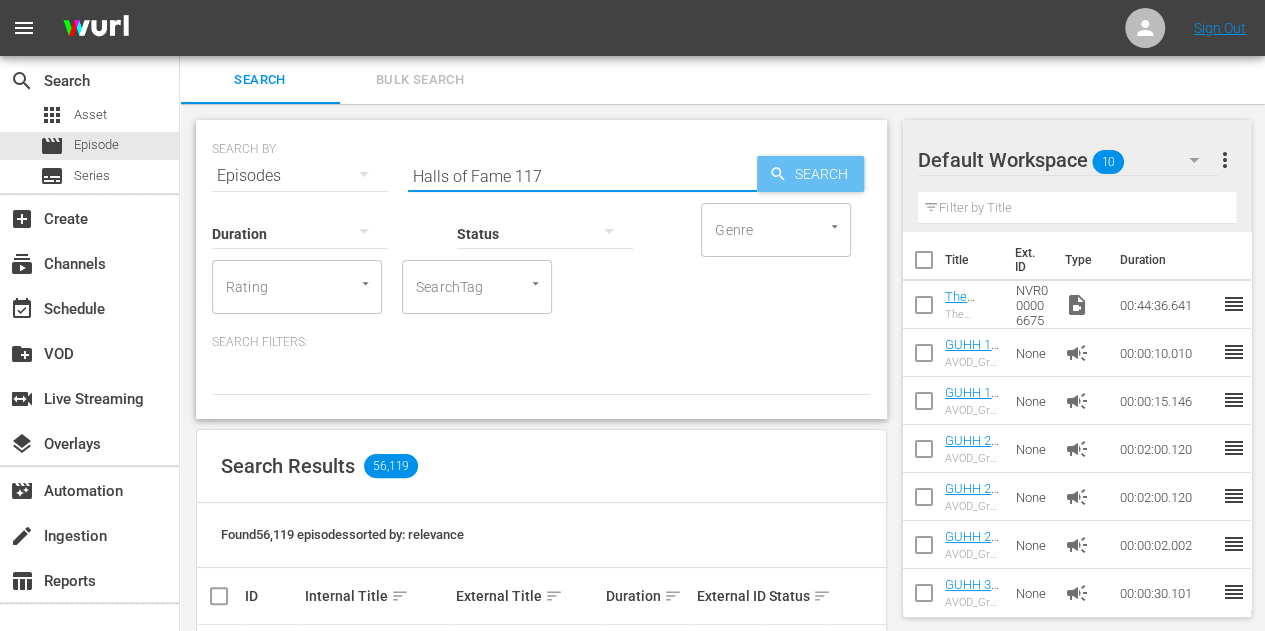 type on "Halls of Fame 117" 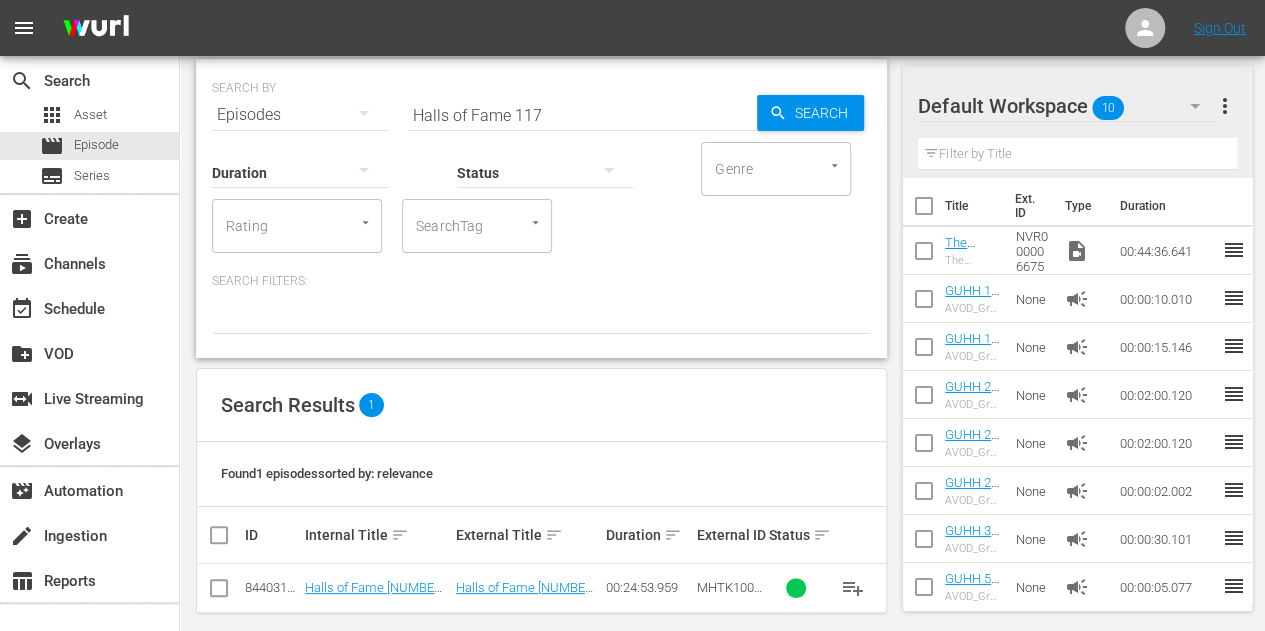 scroll, scrollTop: 78, scrollLeft: 0, axis: vertical 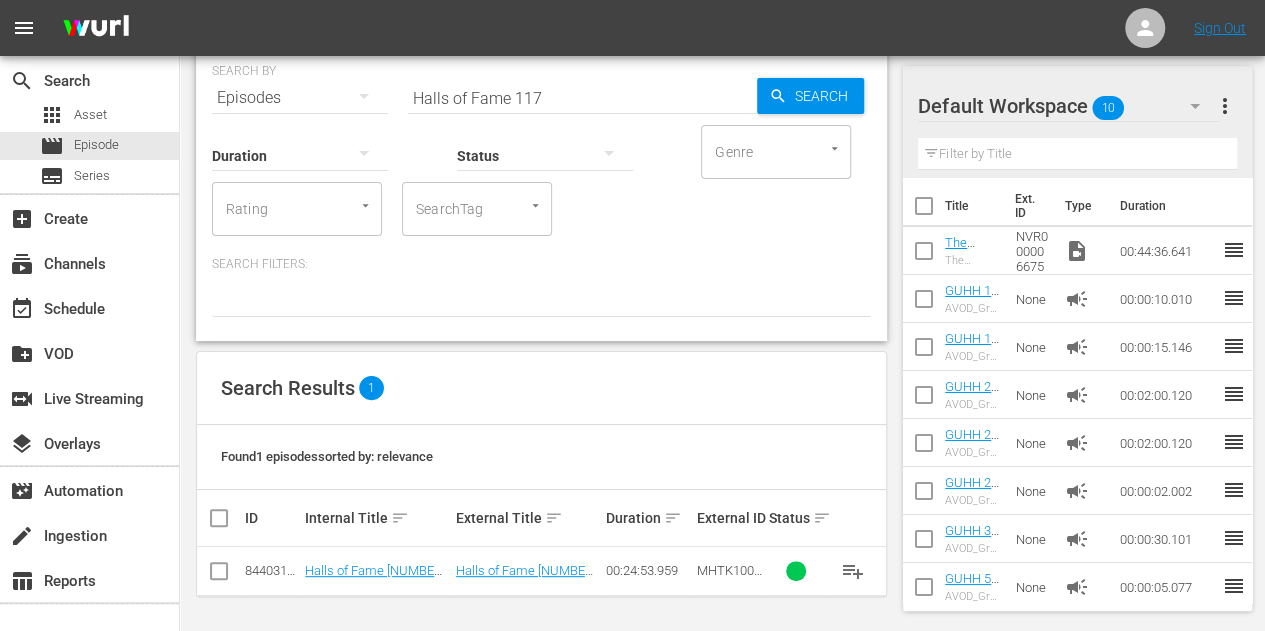 click at bounding box center [227, 518] 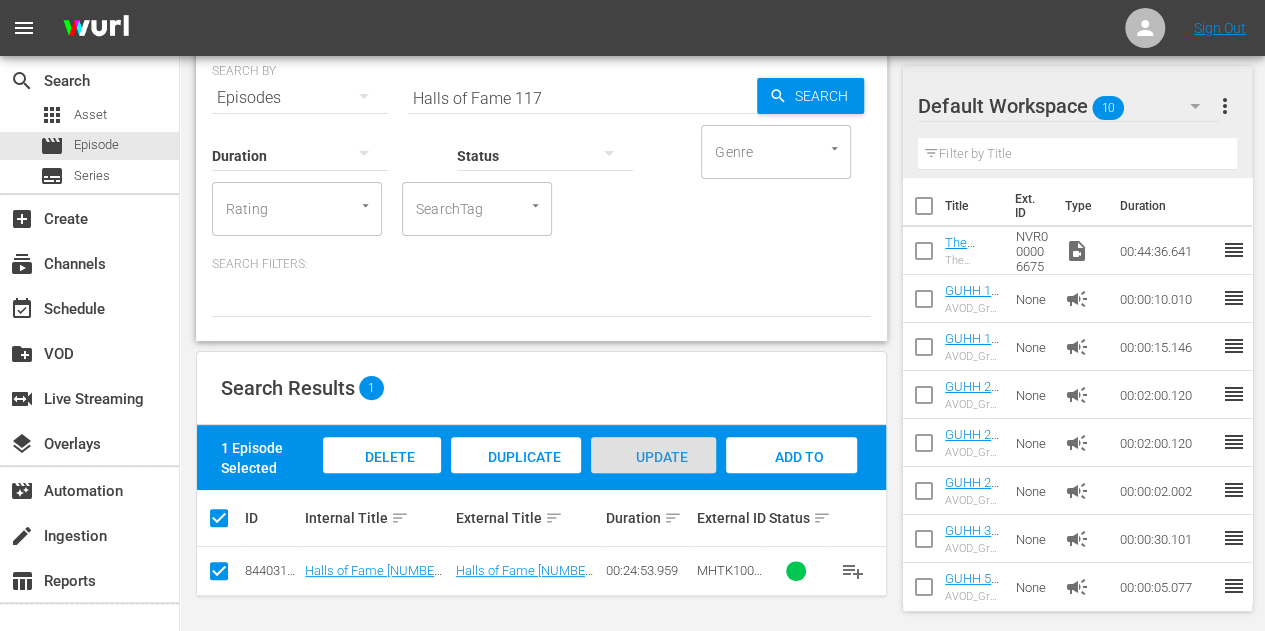 click on "Update Metadata" at bounding box center [653, 476] 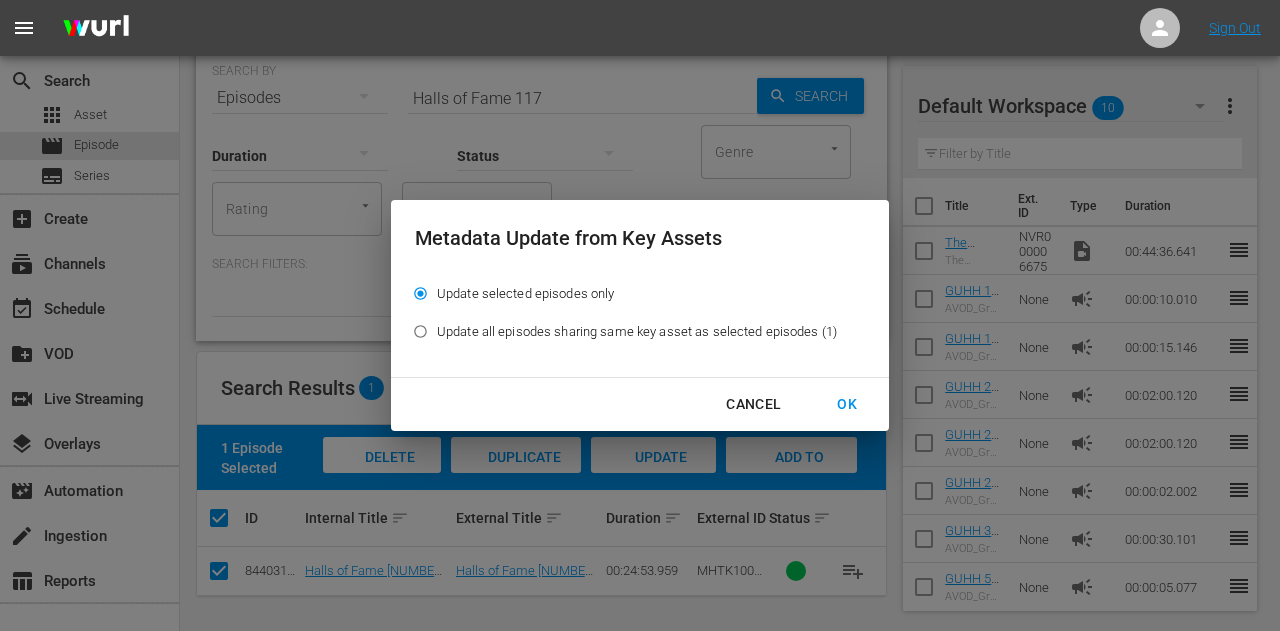 click on "OK" at bounding box center (847, 404) 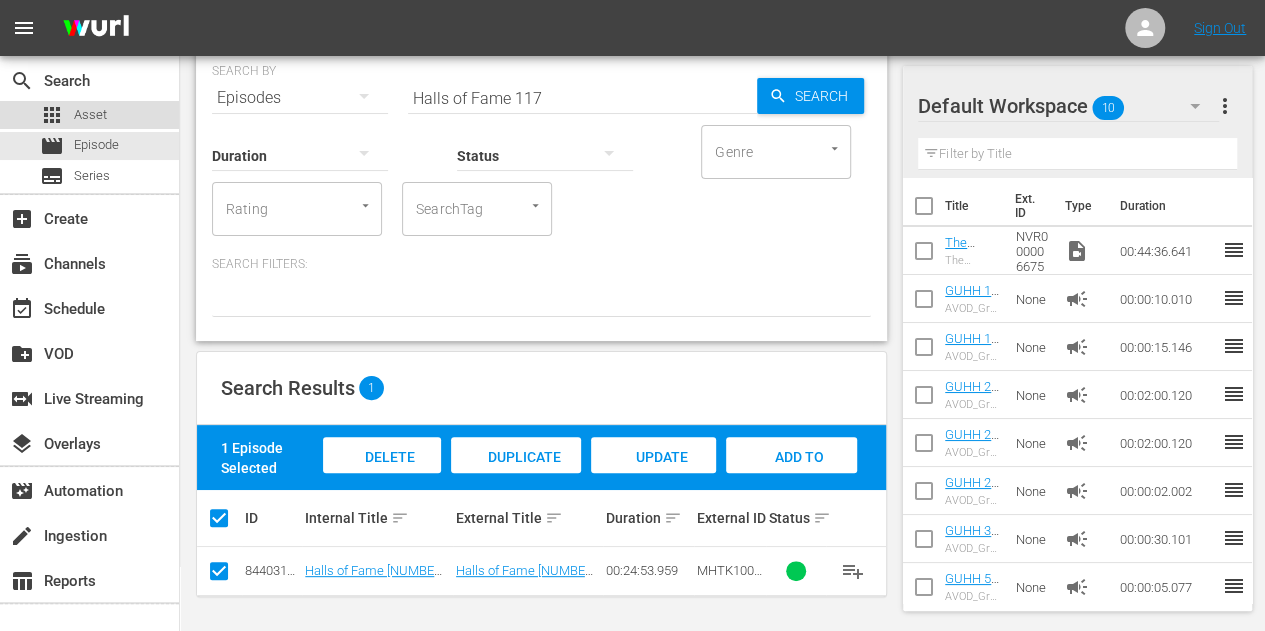 click on "apps Asset" at bounding box center [89, 115] 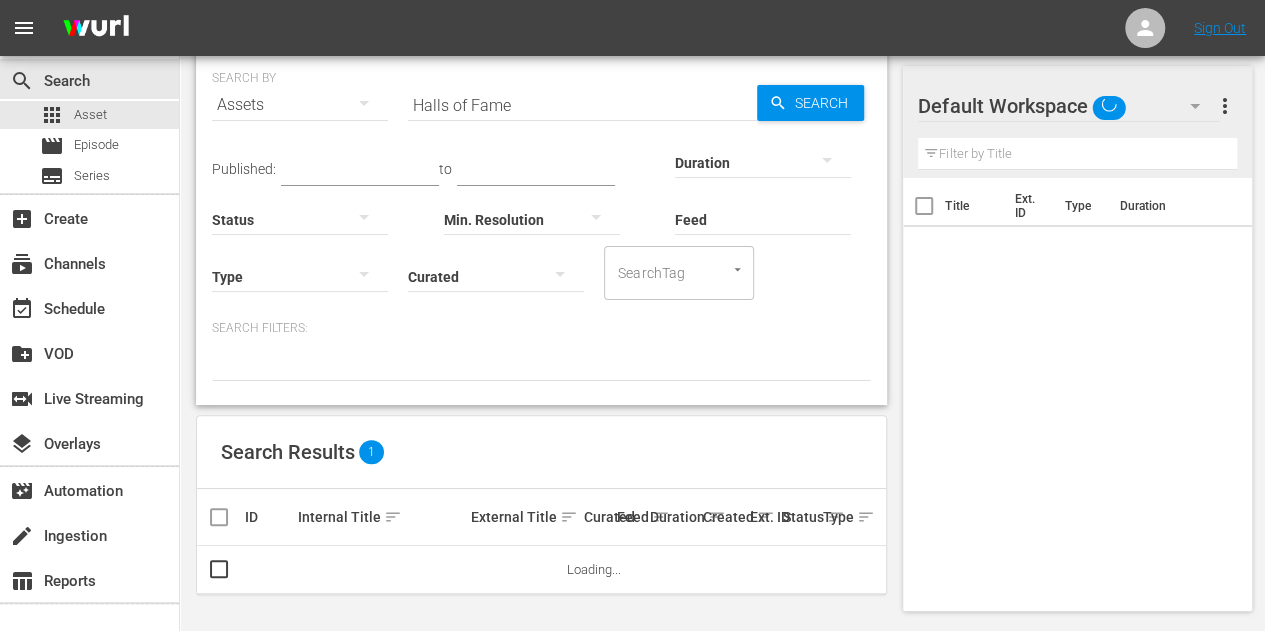 scroll, scrollTop: 69, scrollLeft: 0, axis: vertical 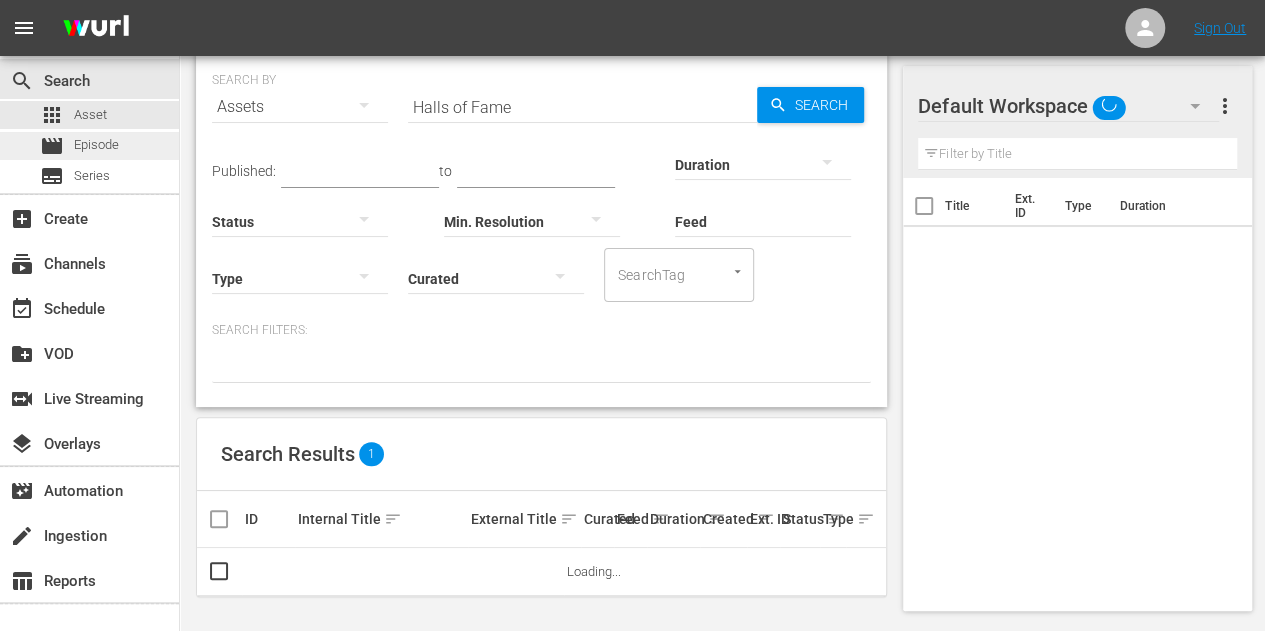 click on "movie Episode" at bounding box center (89, 146) 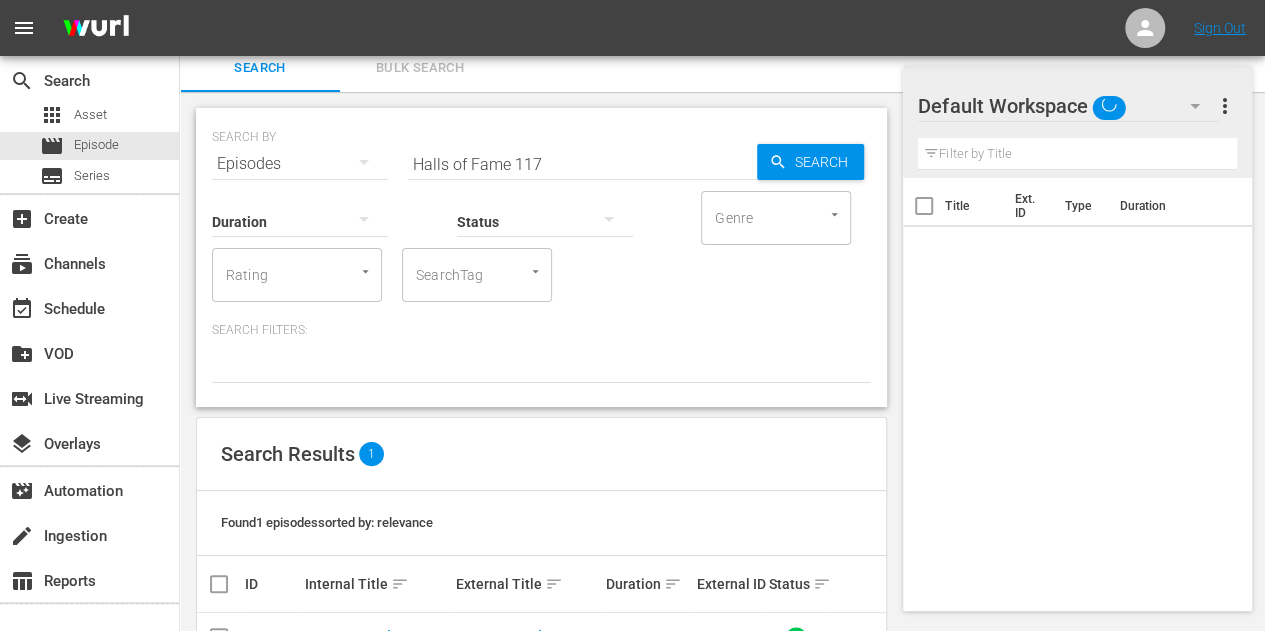 scroll, scrollTop: 69, scrollLeft: 0, axis: vertical 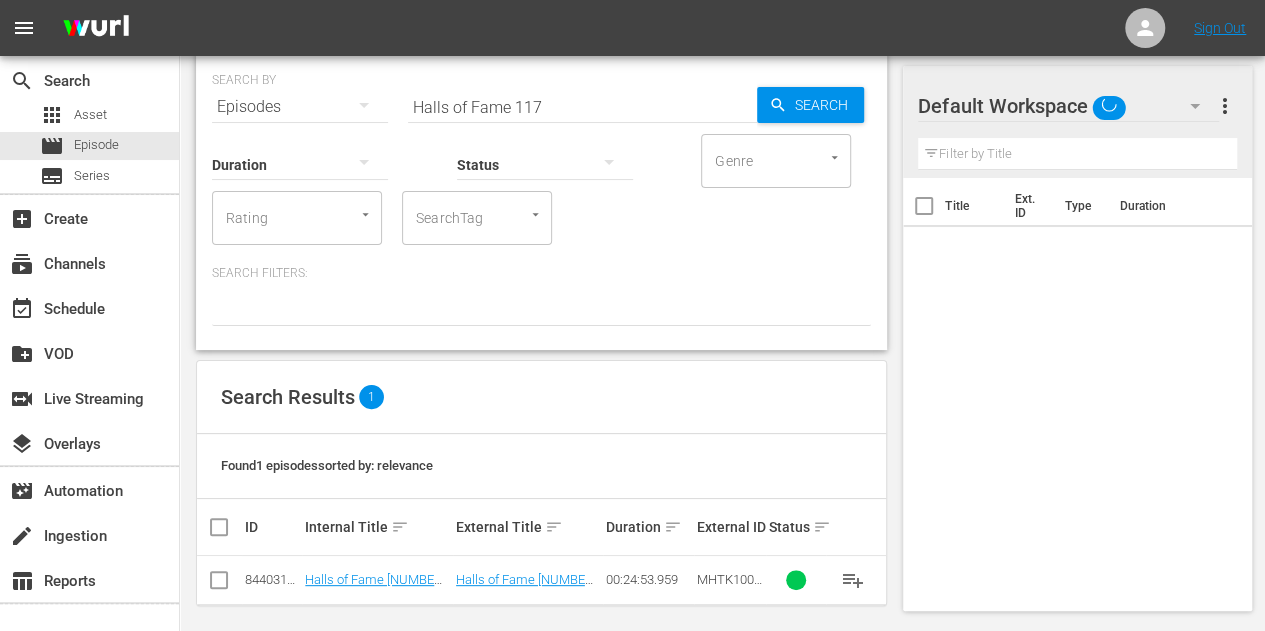 click on "Genre" at bounding box center [776, 161] 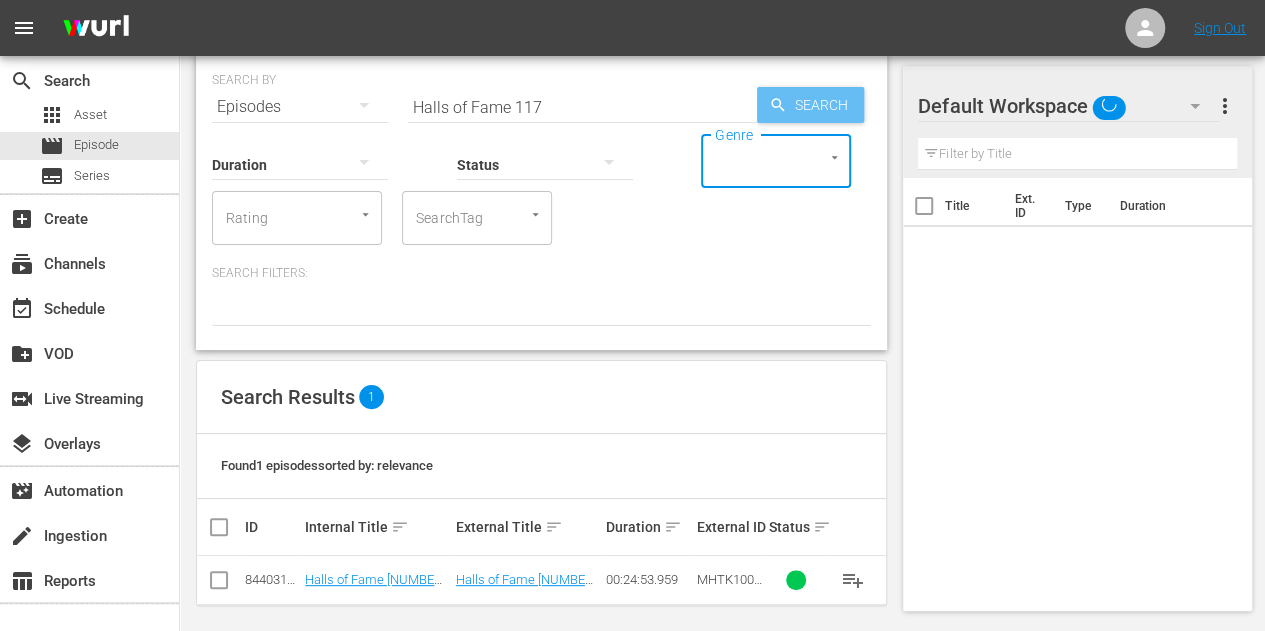 click on "Search" at bounding box center [825, 105] 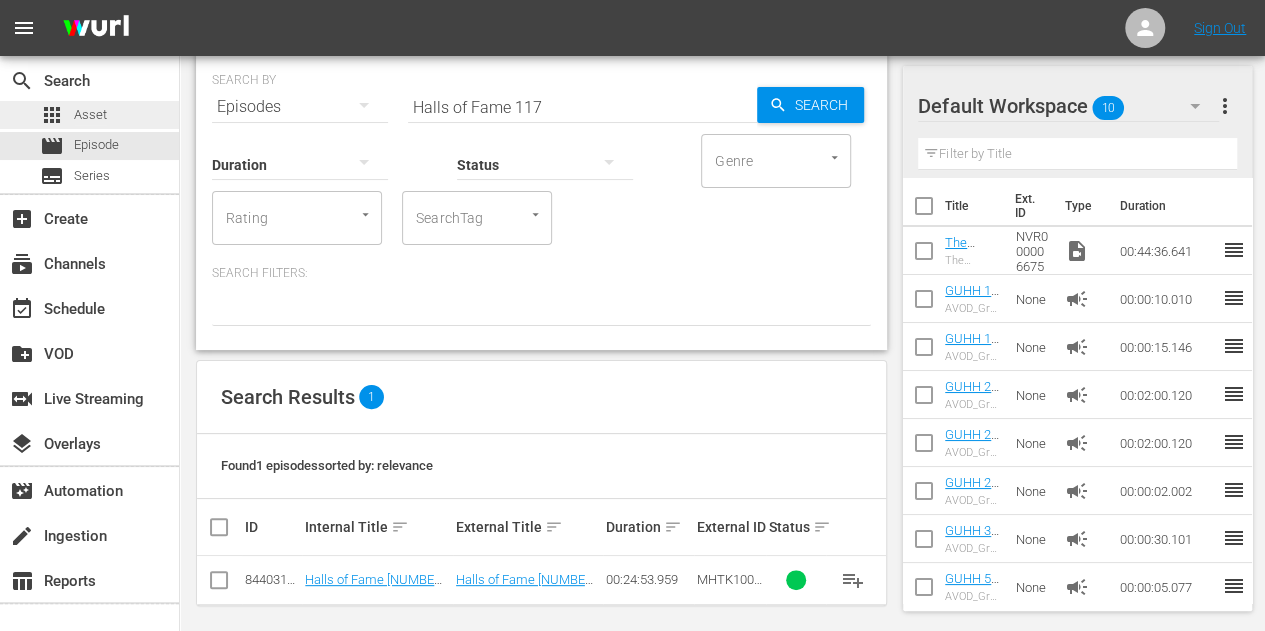 click on "Asset" at bounding box center (90, 115) 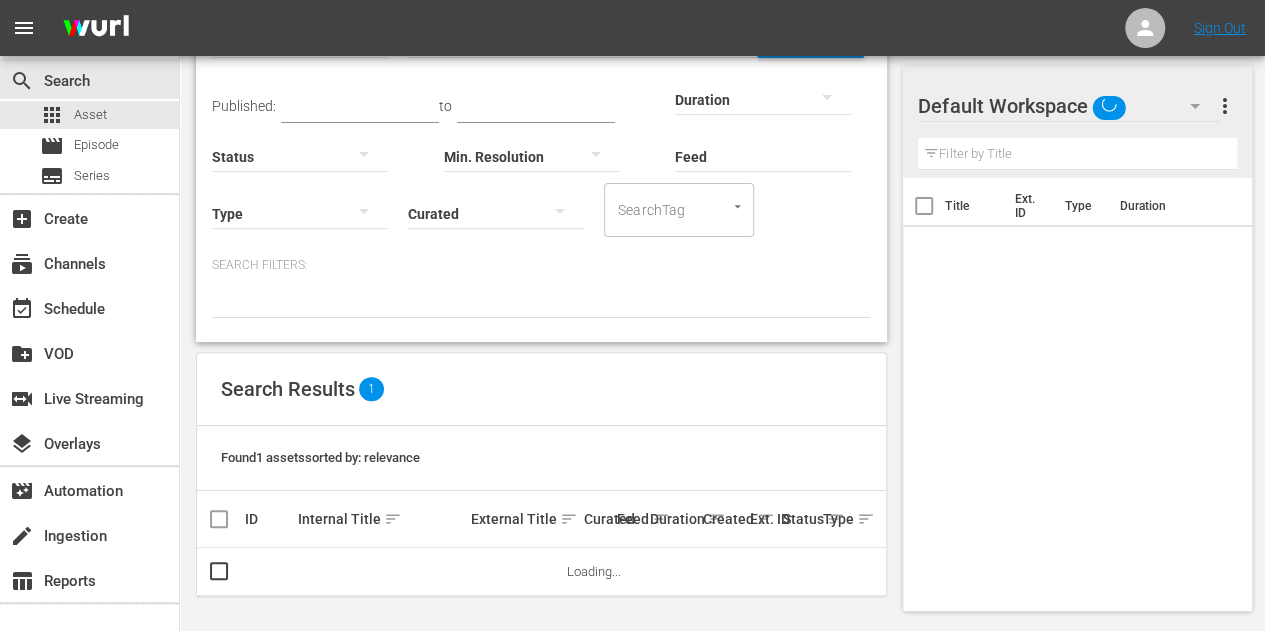 scroll, scrollTop: 0, scrollLeft: 0, axis: both 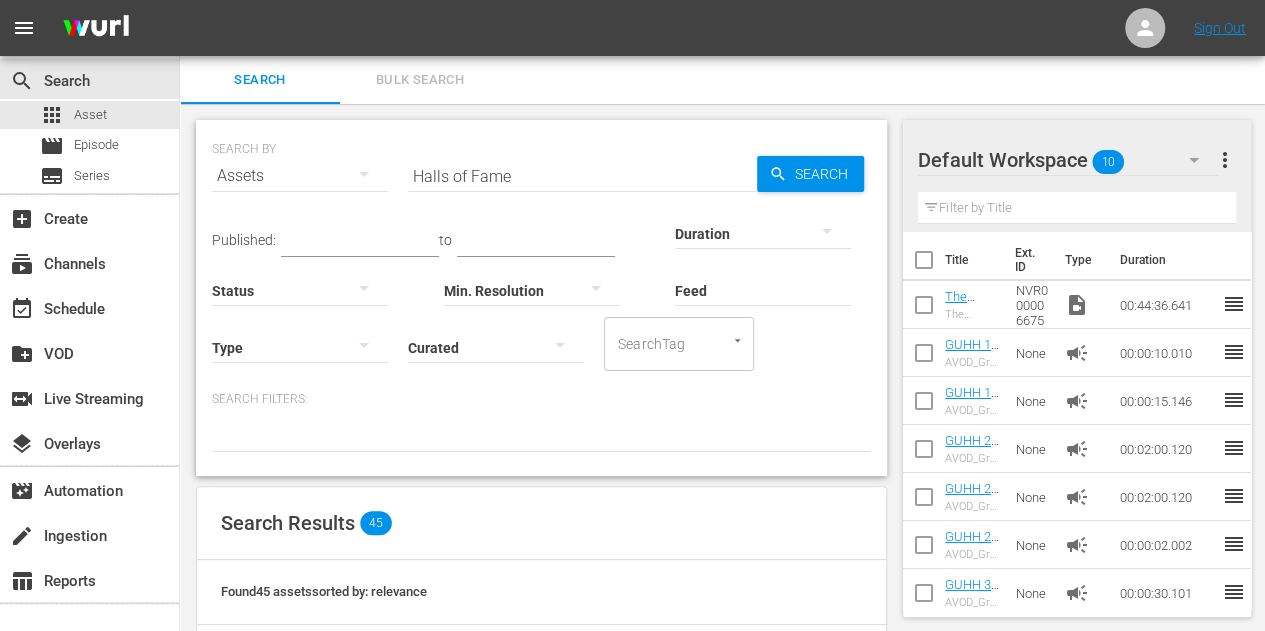click on "Halls of Fame" at bounding box center (582, 176) 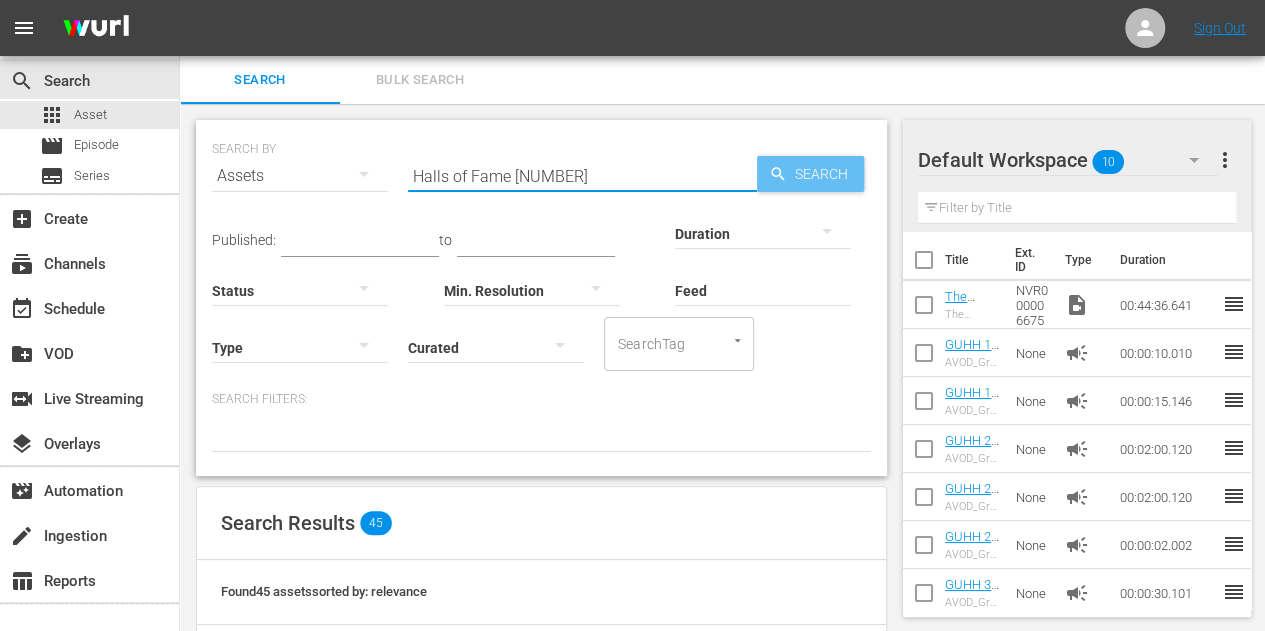 type on "Halls of Fame [NUMBER]" 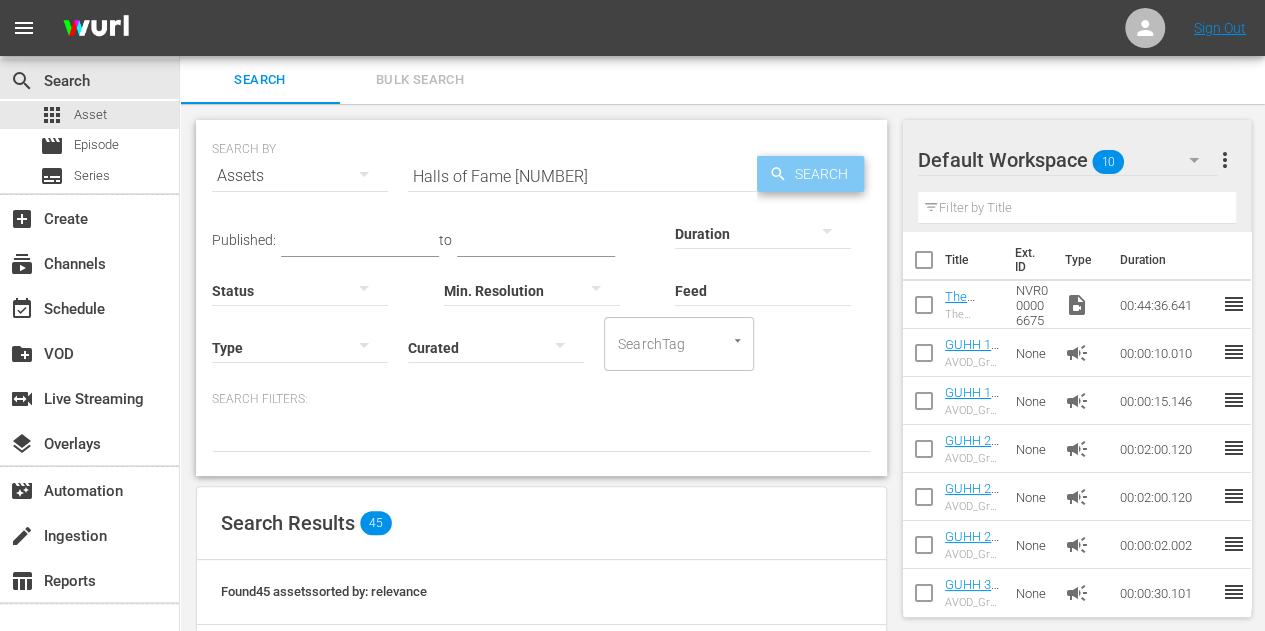 click on "Search" at bounding box center [825, 174] 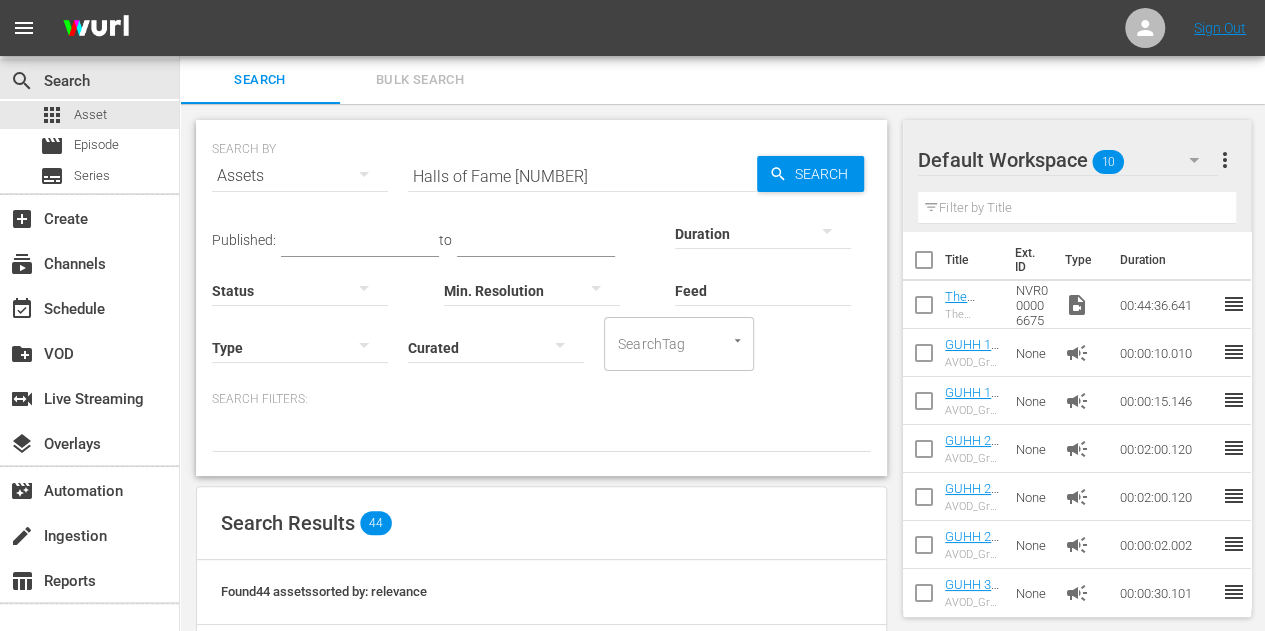 click on "SEARCH BY Search By Assets Search ID, Title, Description, Keywords, or Category Halls of Fame 1 Search Published: to Duration Status Min. Resolution Feed Feed Title Type Curated SearchTag SearchTag Search Filters: Search Results 44 Found  44   assets  sorted by:   relevance ID Internal Title sort External Title sort Curated Feed sort Duration sort Created sort Ext. ID Status sort Type sort 180725183 Halls of Fame 117: Sugar Ray Halls of Fame 117: Sugar Ray WURL Feed 00:21:23.883 05/15/25 MHTK[NUMBER] video_file more_vert 180725184 Halls of Fame 129: Bill Walton Halls of Fame 129: Bill Walton WURL Feed 00:21:18.944 05/15/25 MHTK[NUMBER] video_file more_vert 180725185 Halls of Fame 119: Hulk Hogan Halls of Fame 119: Hulk Hogan WURL Feed 00:21:56.315 05/15/25 MHTK[NUMBER] video_file more_vert 180725186 Halls of Fame 127: Helio Castroneves Halls of Fame 127: Helio Castroneves WURL Feed 00:21:18.811 05/15/25 MHTK[NUMBER] video_file more_vert 180725187 Halls of Fame 128: David Wells Halls of Fame 128: David Wells WURL Feed" at bounding box center (541, 925) 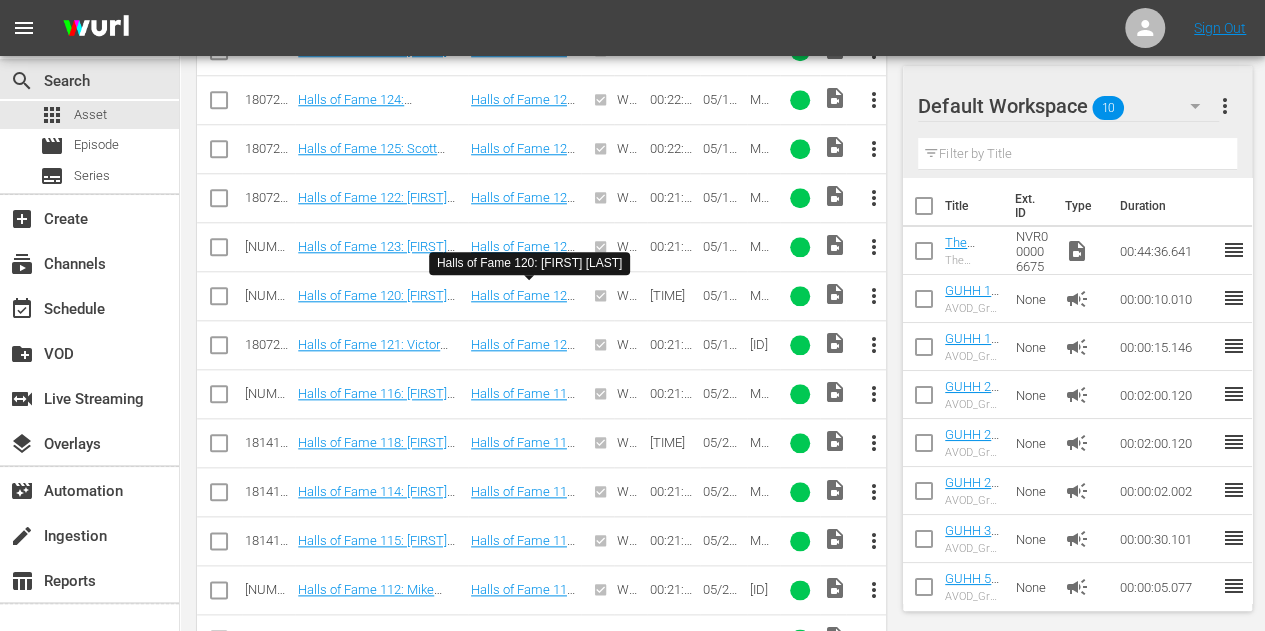 scroll, scrollTop: 1107, scrollLeft: 0, axis: vertical 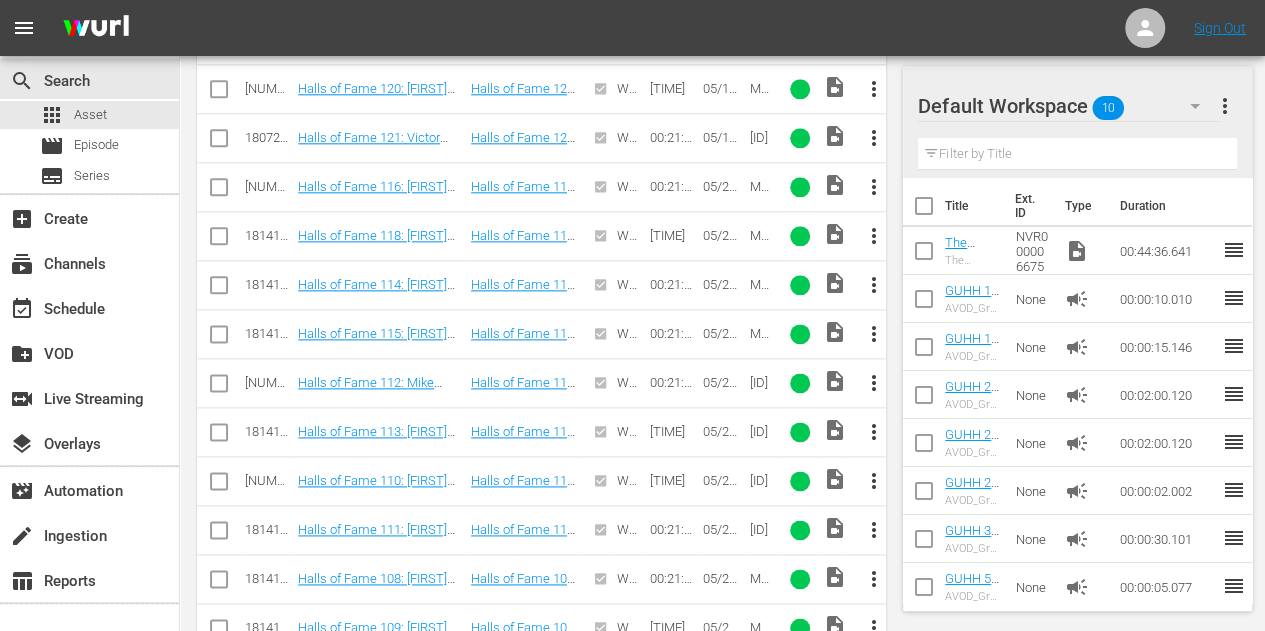 click on "SEARCH BY Search By Assets Search ID, Title, Description, Keywords, or Category Halls of Fame 1 Search Published: to Duration Status Min. Resolution Feed Feed Title Type Curated SearchTag SearchTag Search Filters: Search Results 44 Found  44   assets  sorted by:   relevance ID Internal Title sort External Title sort Curated Feed sort Duration sort Created sort Ext. ID Status sort Type sort 180725183 Halls of Fame 117: Sugar Ray Halls of Fame 117: Sugar Ray WURL Feed 00:21:23.883 05/15/25 MHTK[NUMBER] video_file more_vert 180725184 Halls of Fame 129: Bill Walton Halls of Fame 129: Bill Walton WURL Feed 00:21:18.944 05/15/25 MHTK[NUMBER] video_file more_vert 180725185 Halls of Fame 119: Hulk Hogan Halls of Fame 119: Hulk Hogan WURL Feed 00:21:56.315 05/15/25 MHTK[NUMBER] video_file more_vert 180725186 Halls of Fame 127: Helio Castroneves Halls of Fame 127: Helio Castroneves WURL Feed 00:21:18.811 05/15/25 MHTK[NUMBER] video_file more_vert 180725187 Halls of Fame 128: David Wells Halls of Fame 128: David Wells WURL Feed" at bounding box center (541, 308) 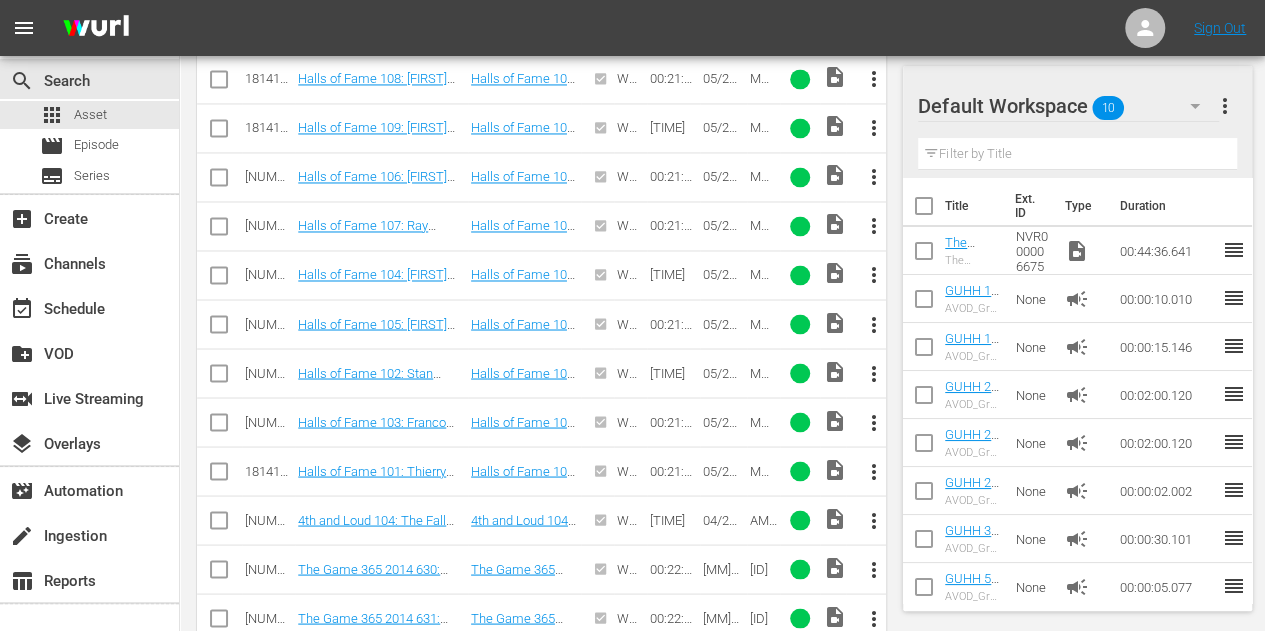 scroll, scrollTop: 1807, scrollLeft: 0, axis: vertical 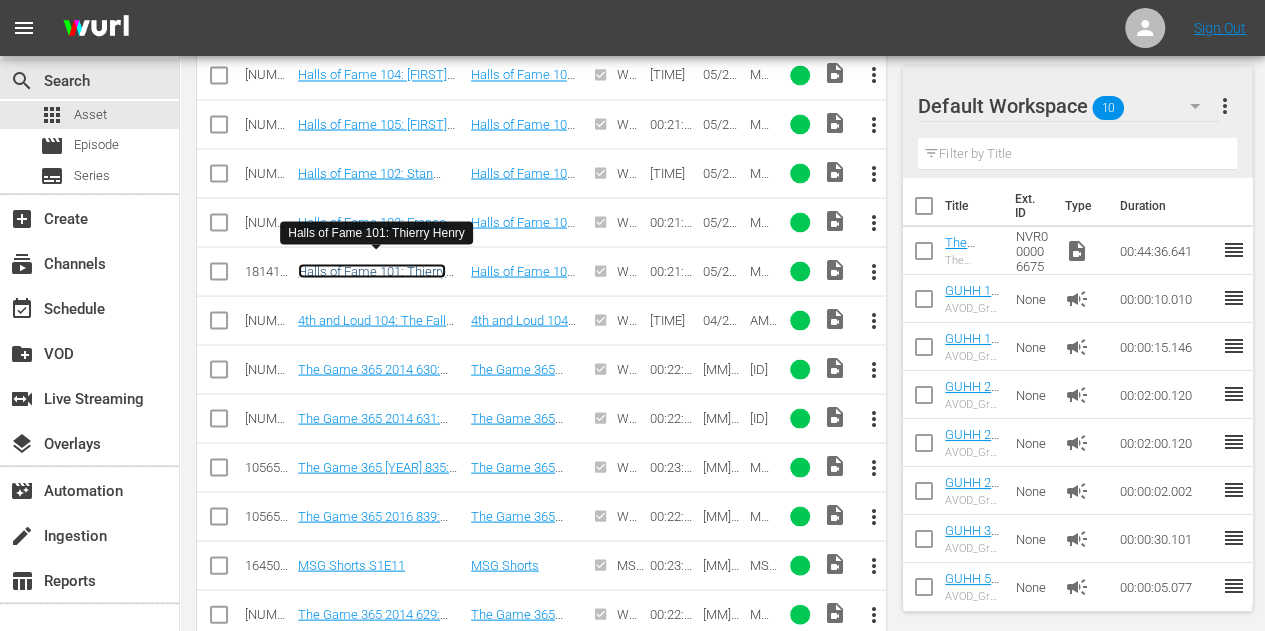click on "Halls of Fame 101: Thierry Henry" at bounding box center [372, 278] 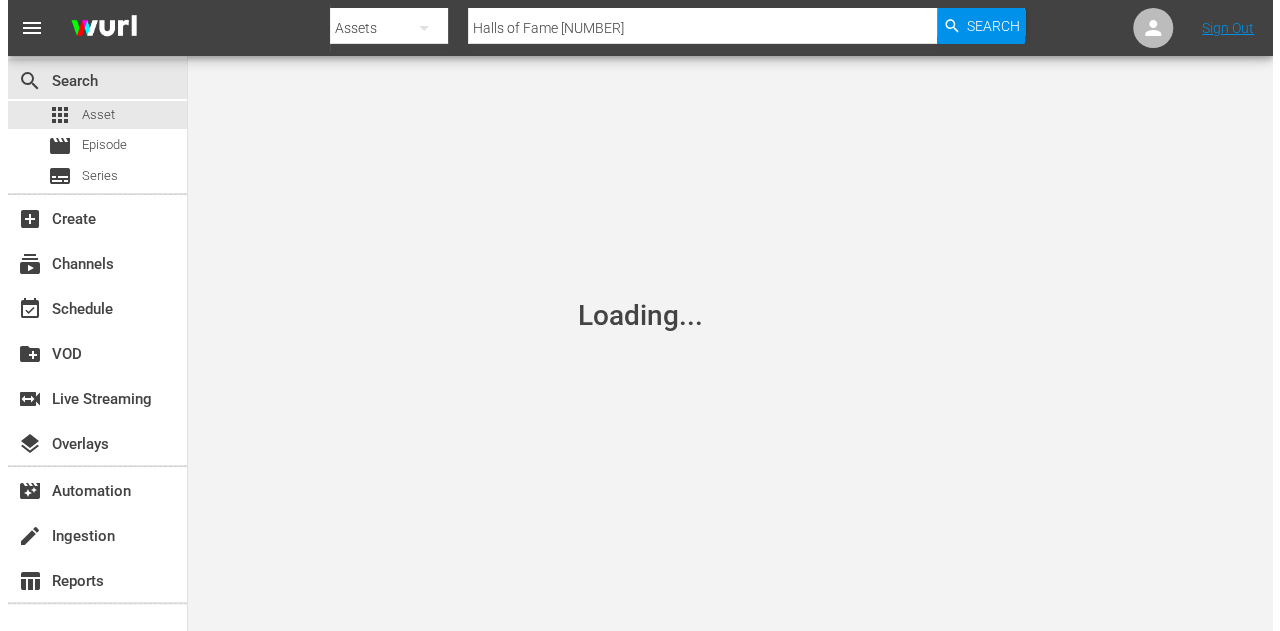 scroll, scrollTop: 0, scrollLeft: 0, axis: both 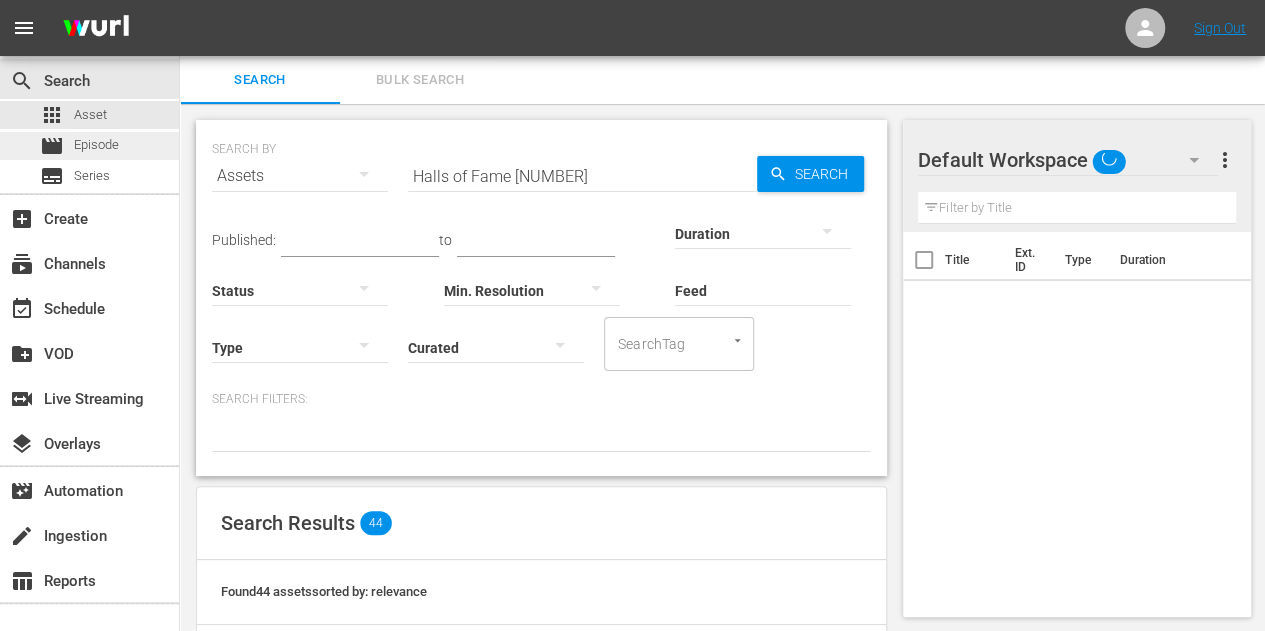 click on "Episode" at bounding box center (96, 145) 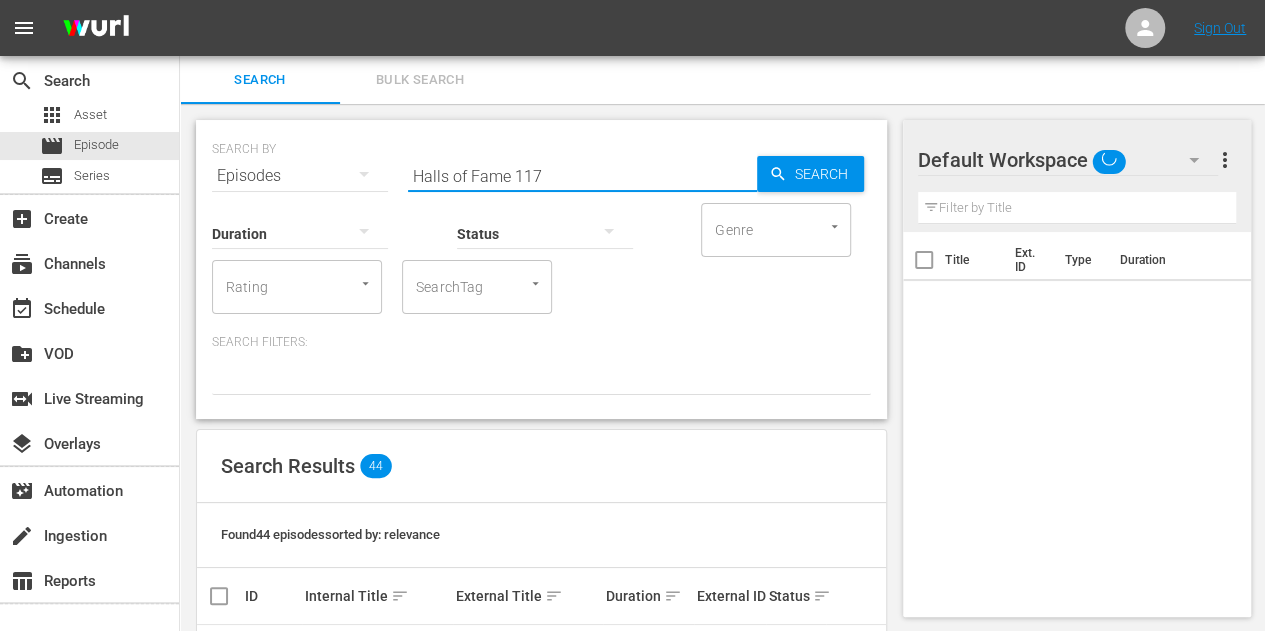 click on "Halls of Fame 117" at bounding box center (582, 176) 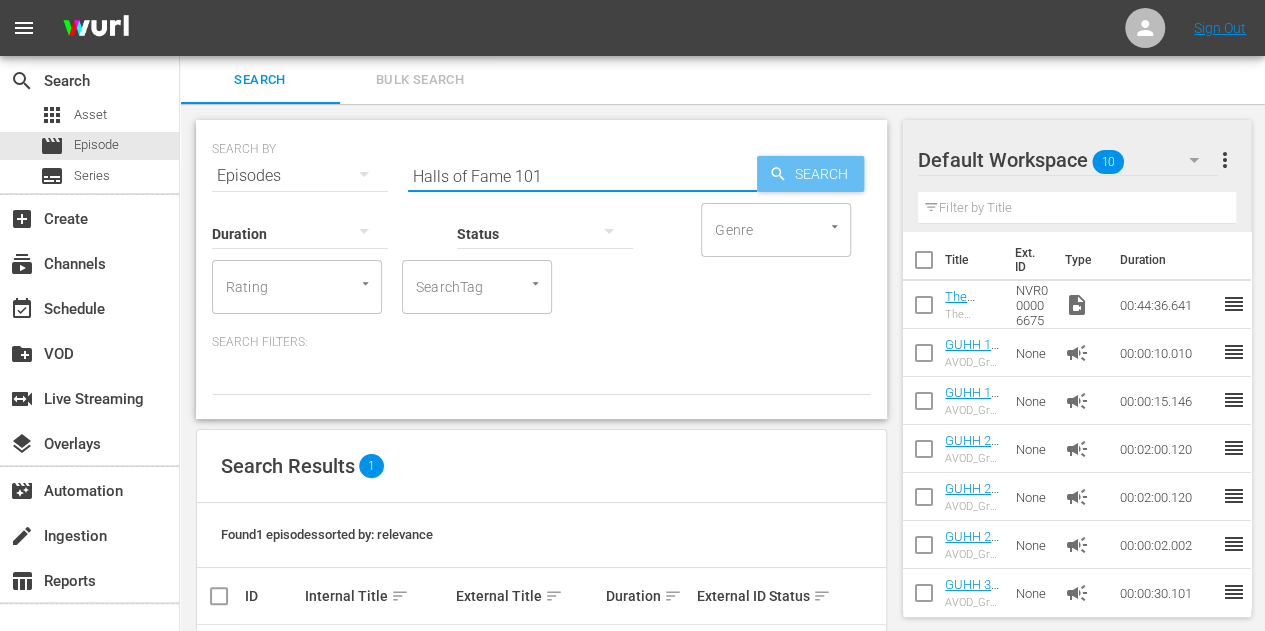 type on "Halls of Fame 101" 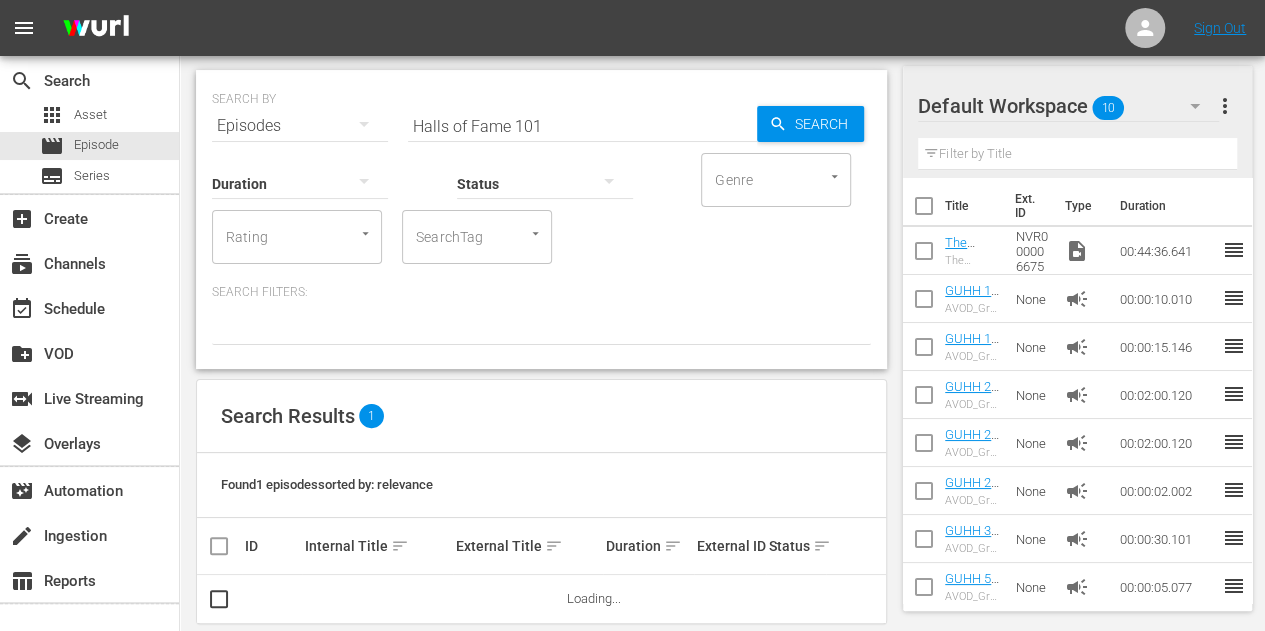 scroll, scrollTop: 77, scrollLeft: 0, axis: vertical 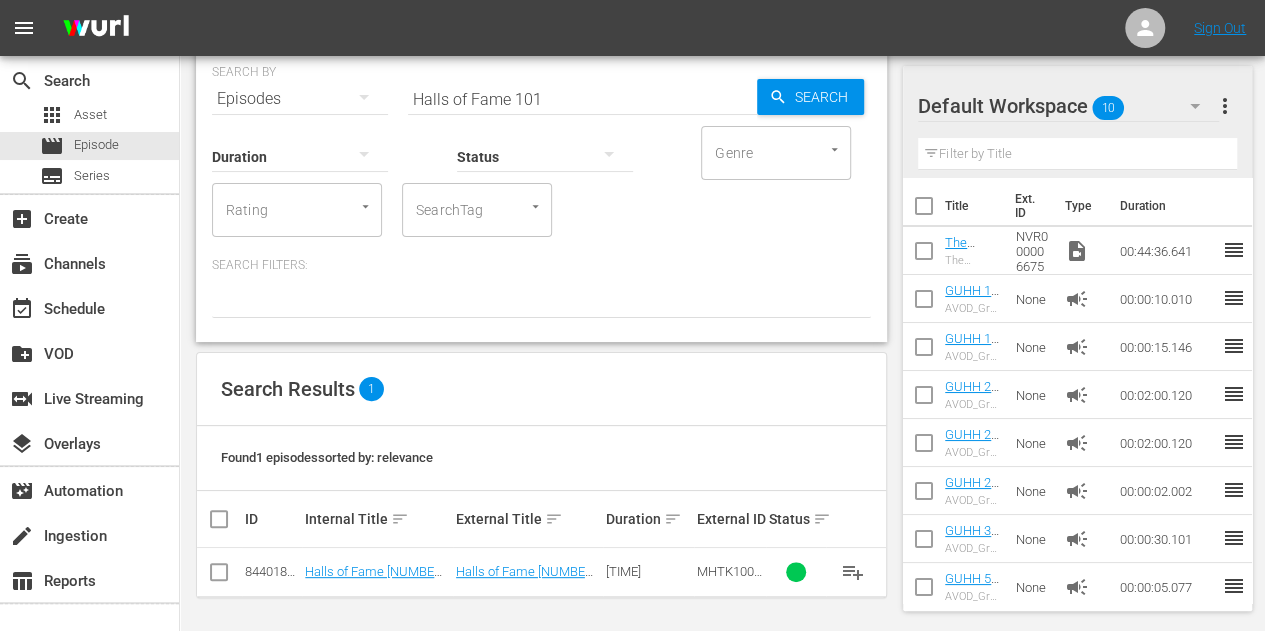 click at bounding box center (227, 519) 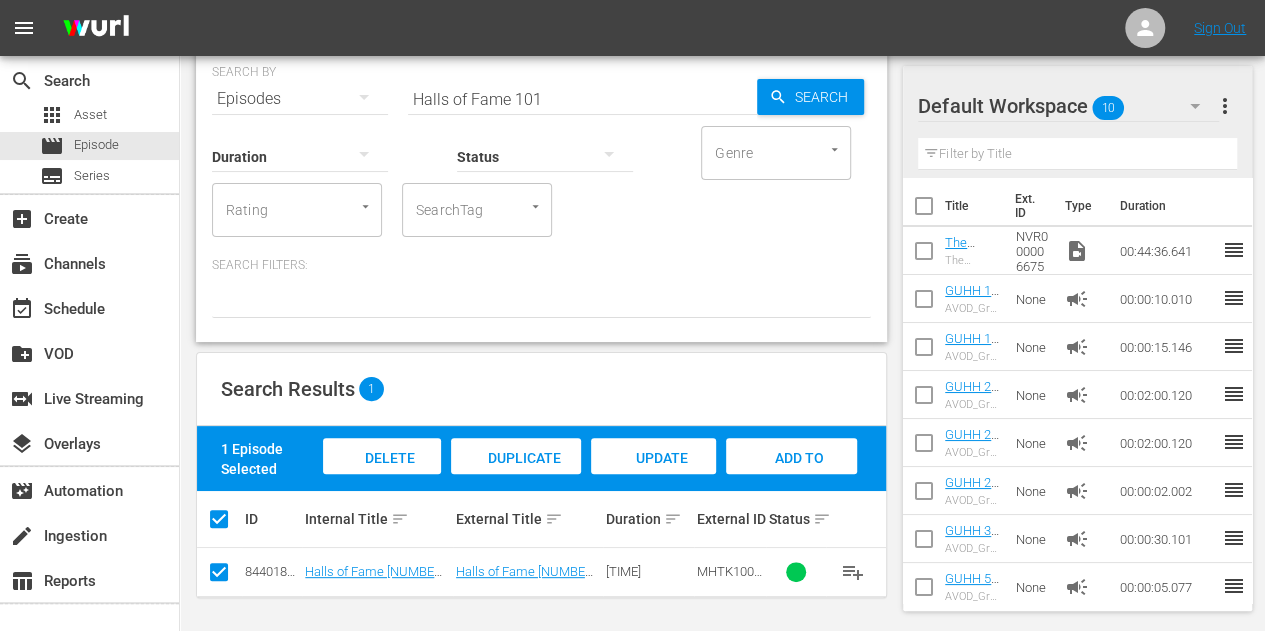 click on "Update Metadata" at bounding box center [653, 477] 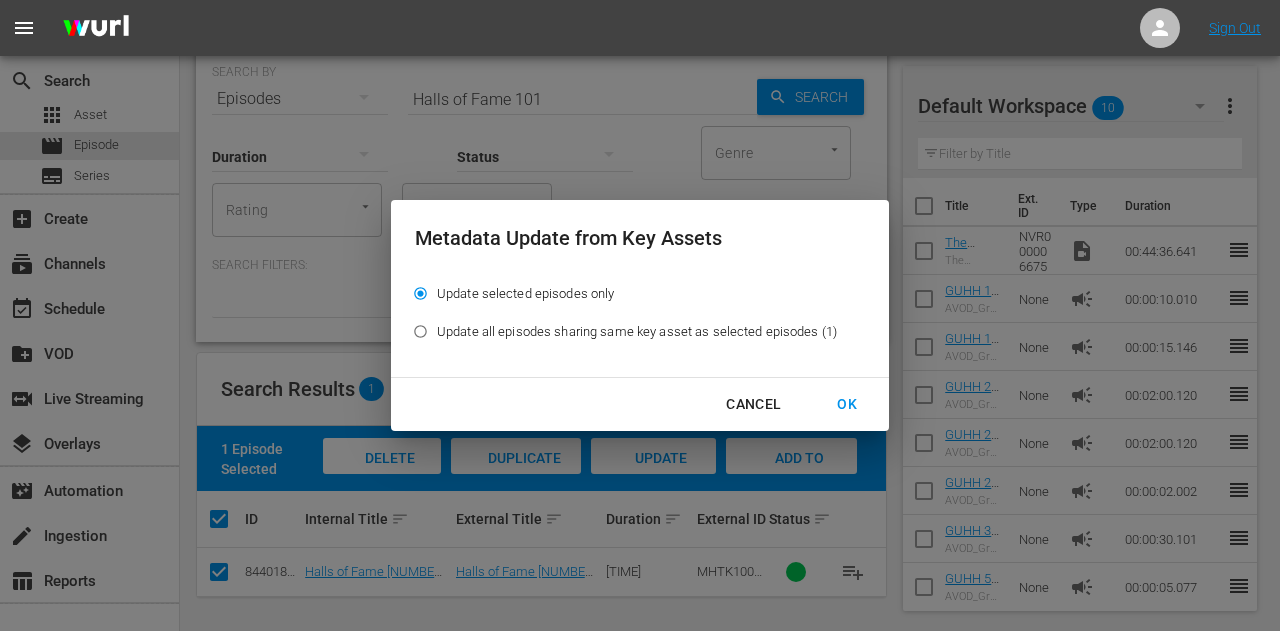 click on "OK" at bounding box center [847, 404] 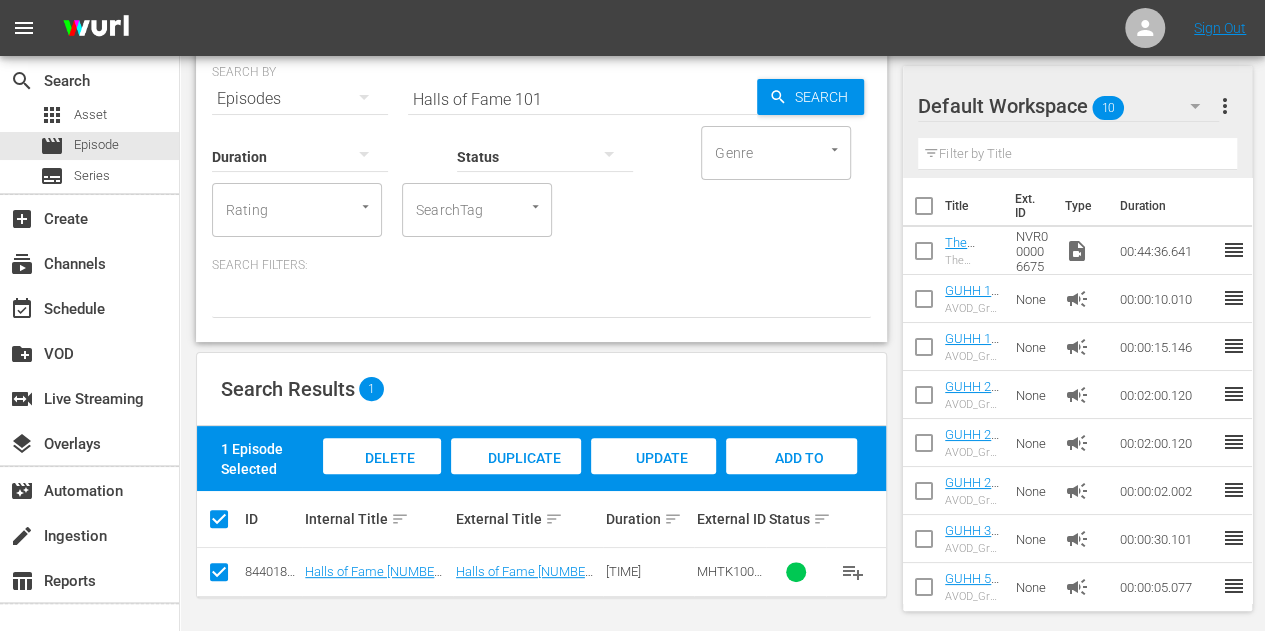 click on "Halls of Fame 101" at bounding box center [582, 99] 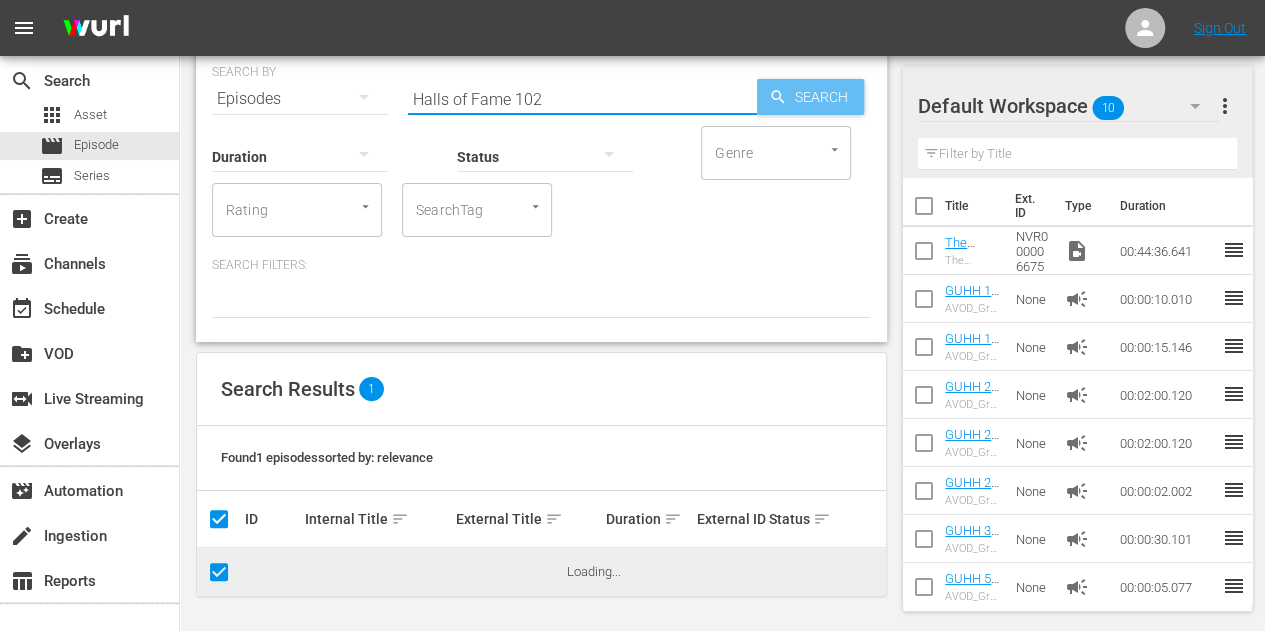 type on "Halls of Fame 102" 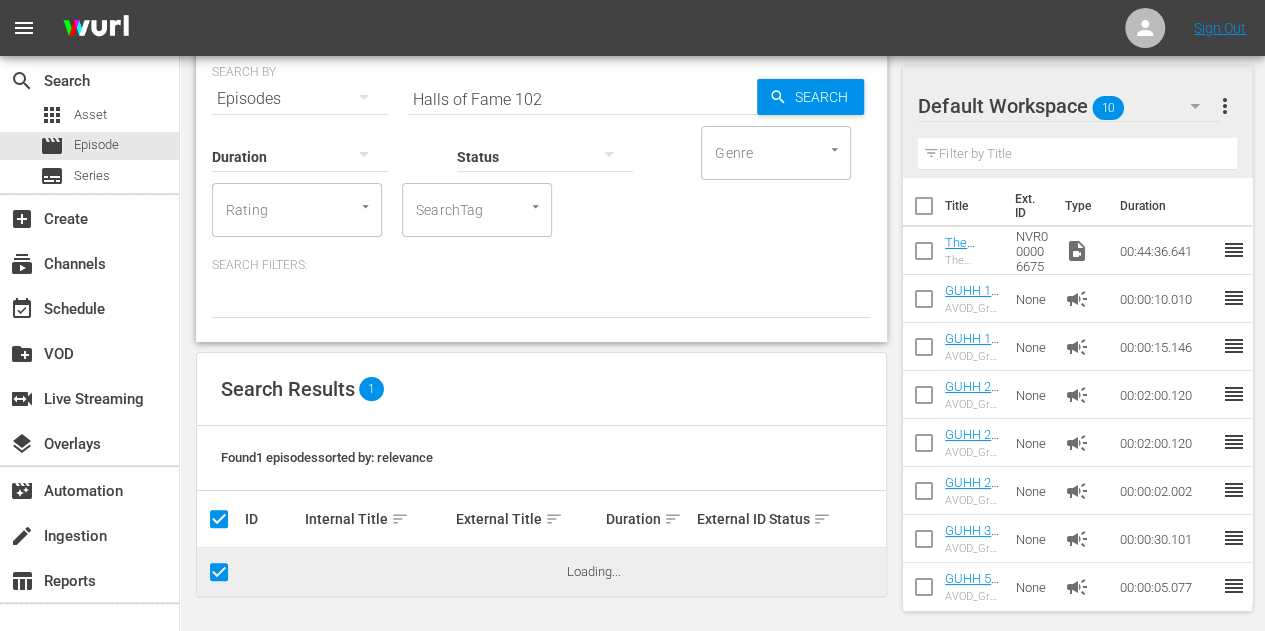 scroll, scrollTop: 12, scrollLeft: 0, axis: vertical 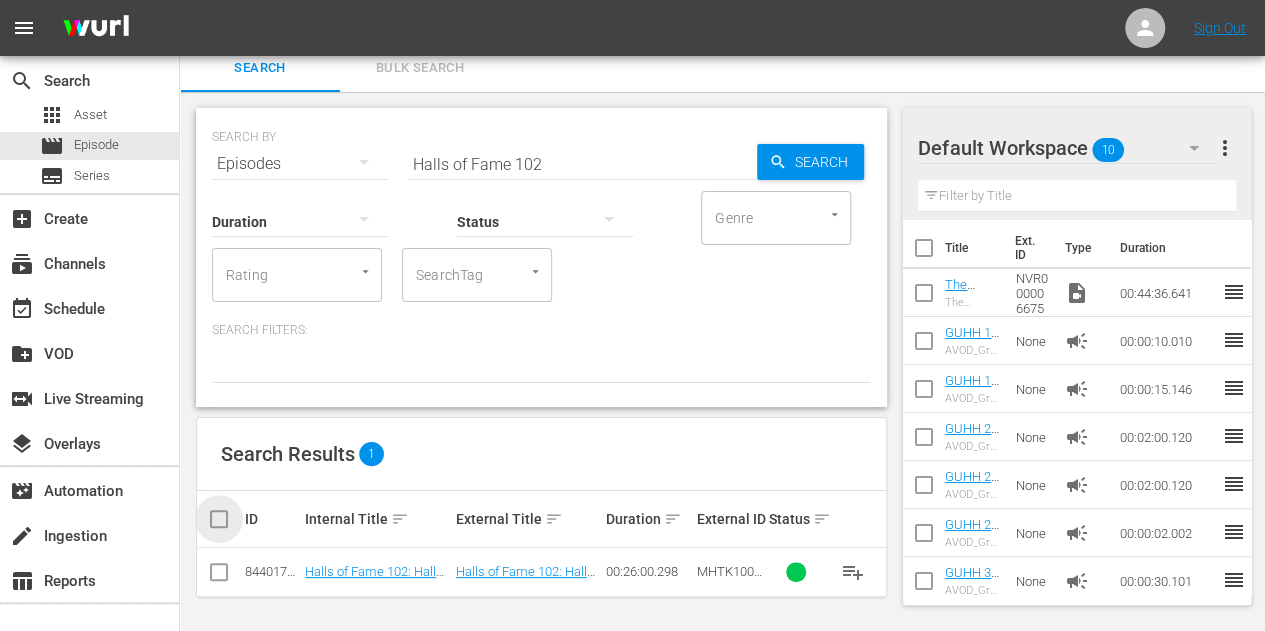 click at bounding box center [227, 519] 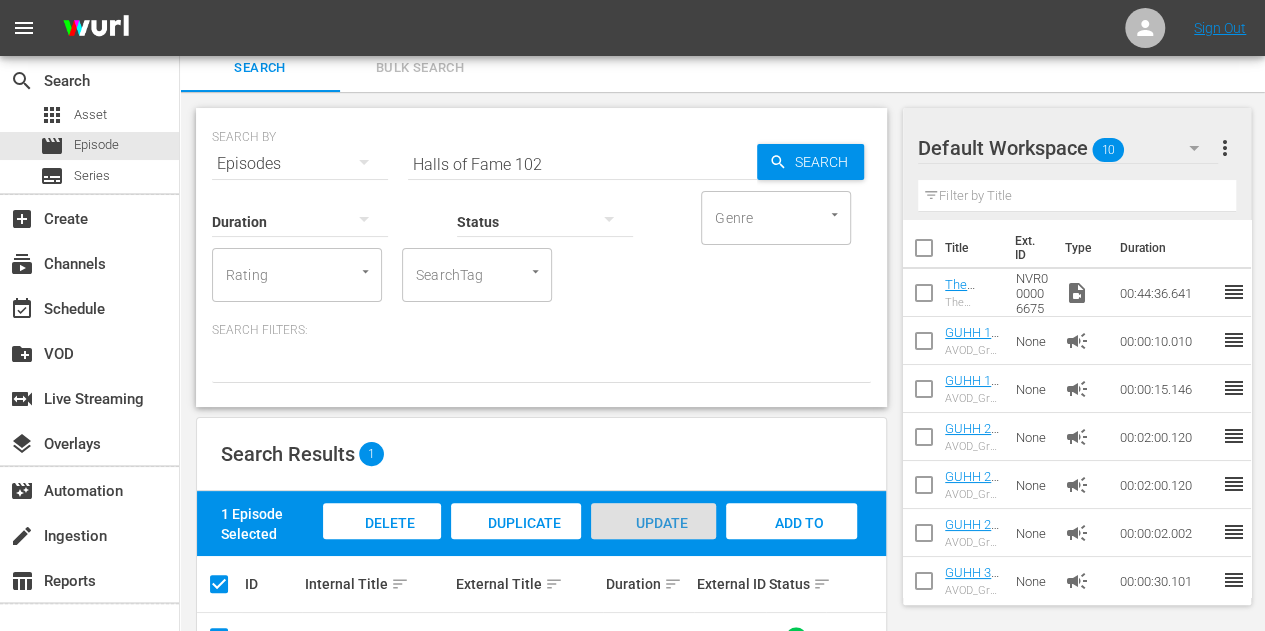 click on "Update Metadata" at bounding box center (653, 542) 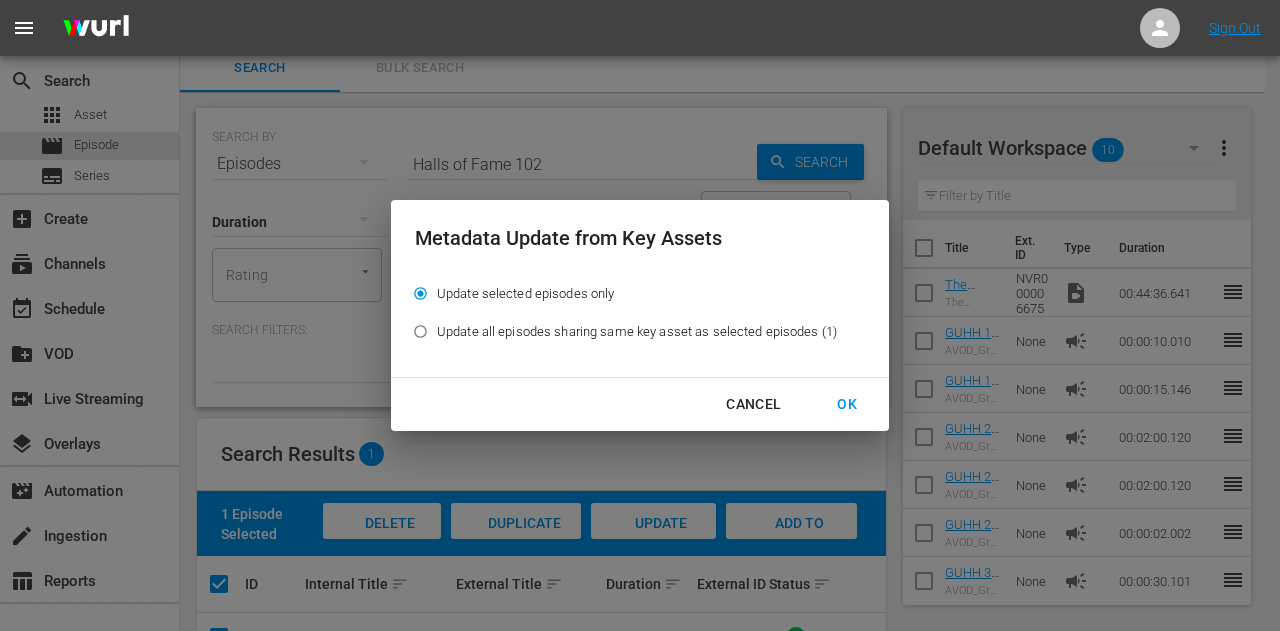 click on "OK" at bounding box center [847, 404] 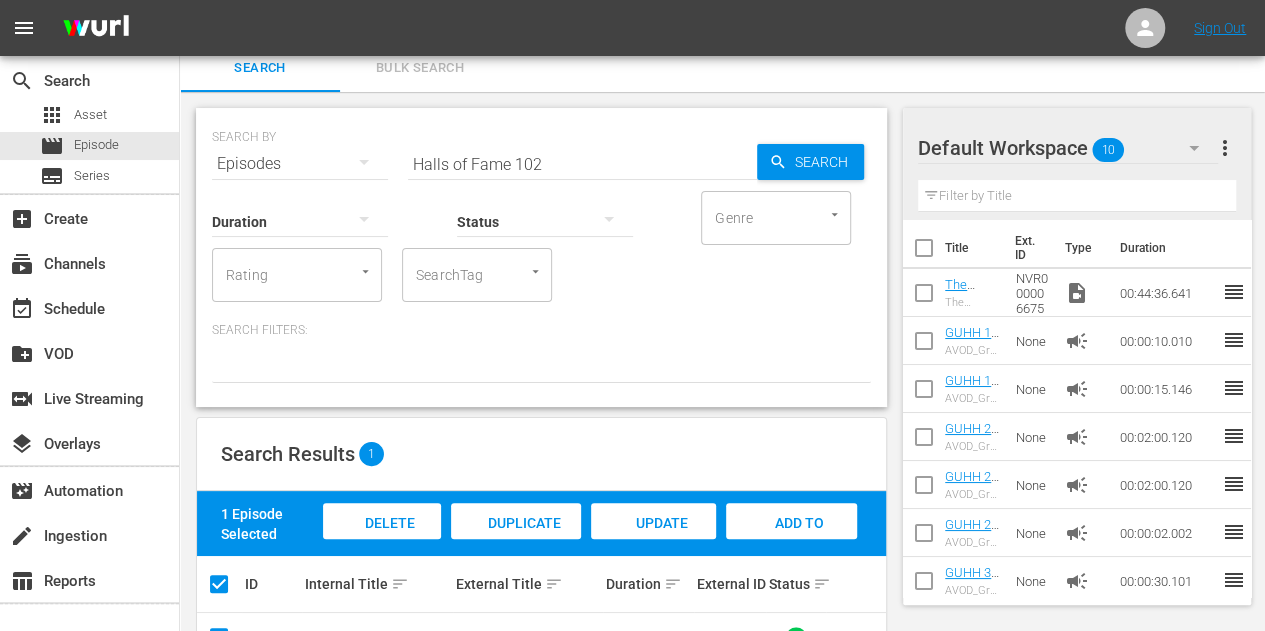 click on "SEARCH BY Search By Episodes Search ID, Title, Description, Keywords, or Category Halls of Fame 102 Search Duration Status Genre Genre Rating Rating SearchTag SearchTag Search Filters: Search Results 1 1 Episode Selected Delete Episodes Duplicate Episode Update Metadata Add to Workspace ID Internal Title sort External Title sort Duration sort External ID Status sort 84401796 Halls of Fame 102: Halls of Fame: [FIRST] [LAST] Halls of Fame 102: Halls of Fame: [FIRST] [LAST] 00:26:00.298 MHTK100289 playlist_add" at bounding box center [541, 395] 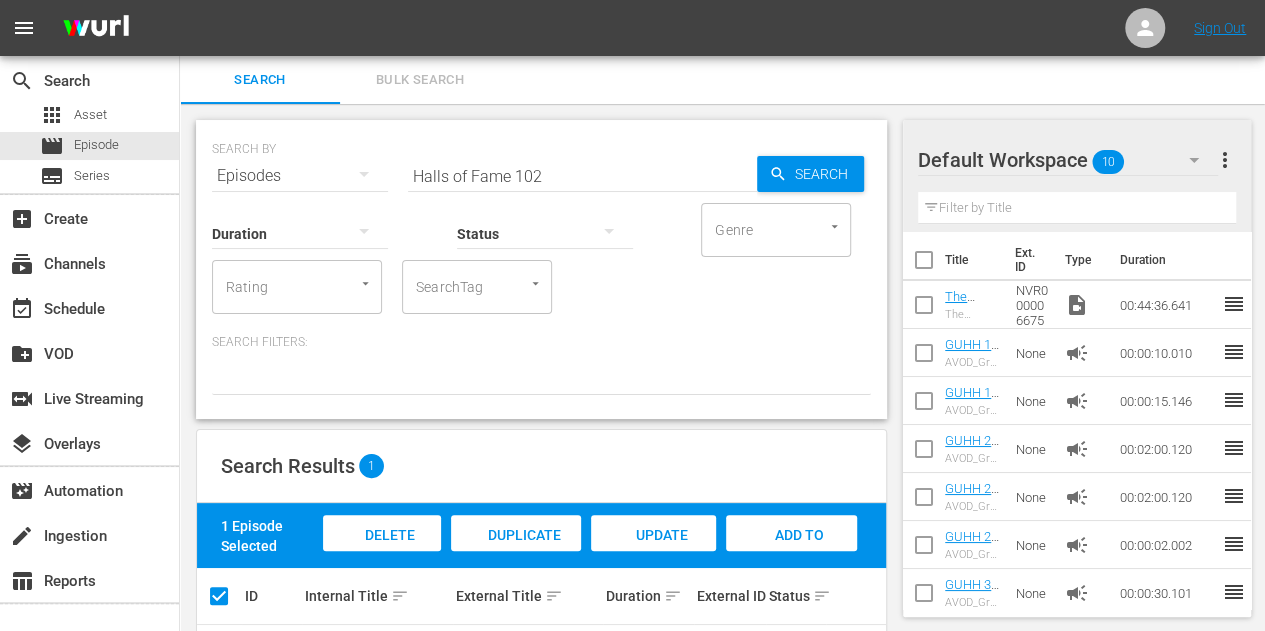 scroll, scrollTop: 78, scrollLeft: 0, axis: vertical 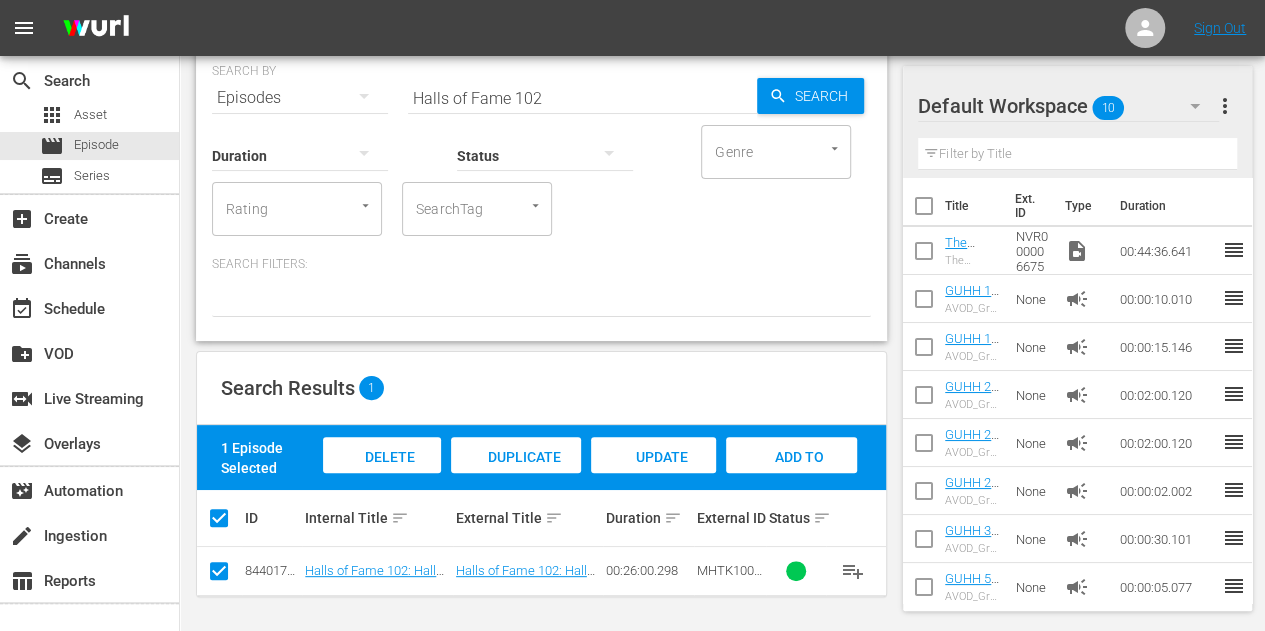 click on "Update Metadata" at bounding box center [653, 476] 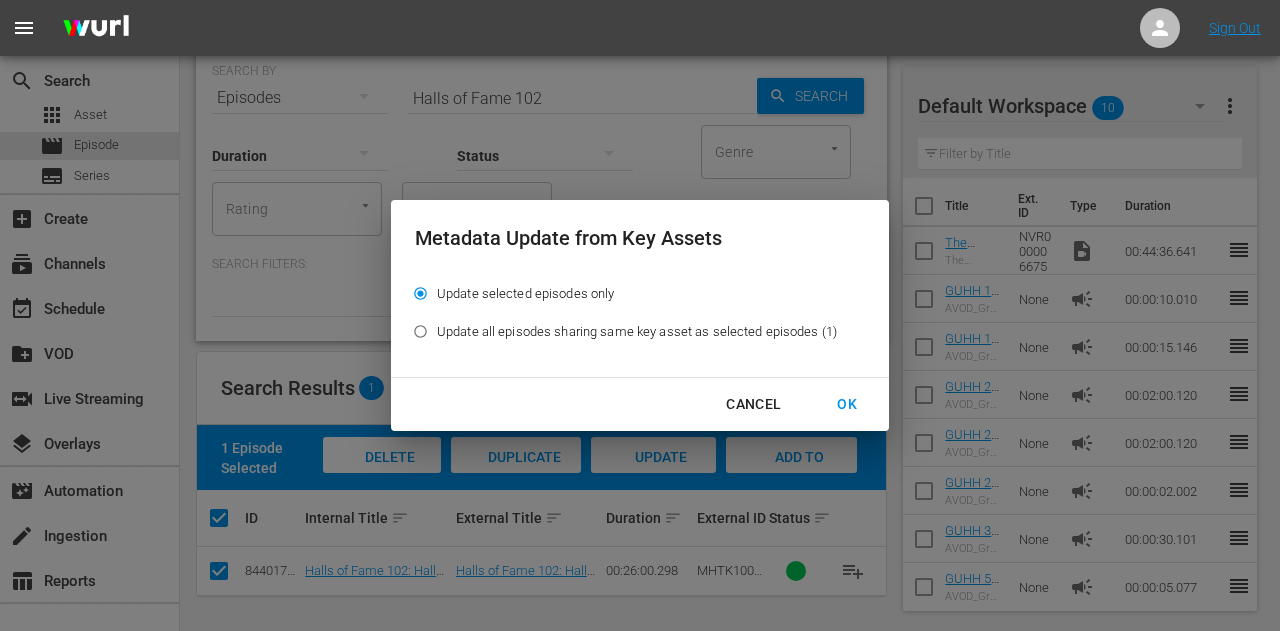 click on "OK" at bounding box center [847, 404] 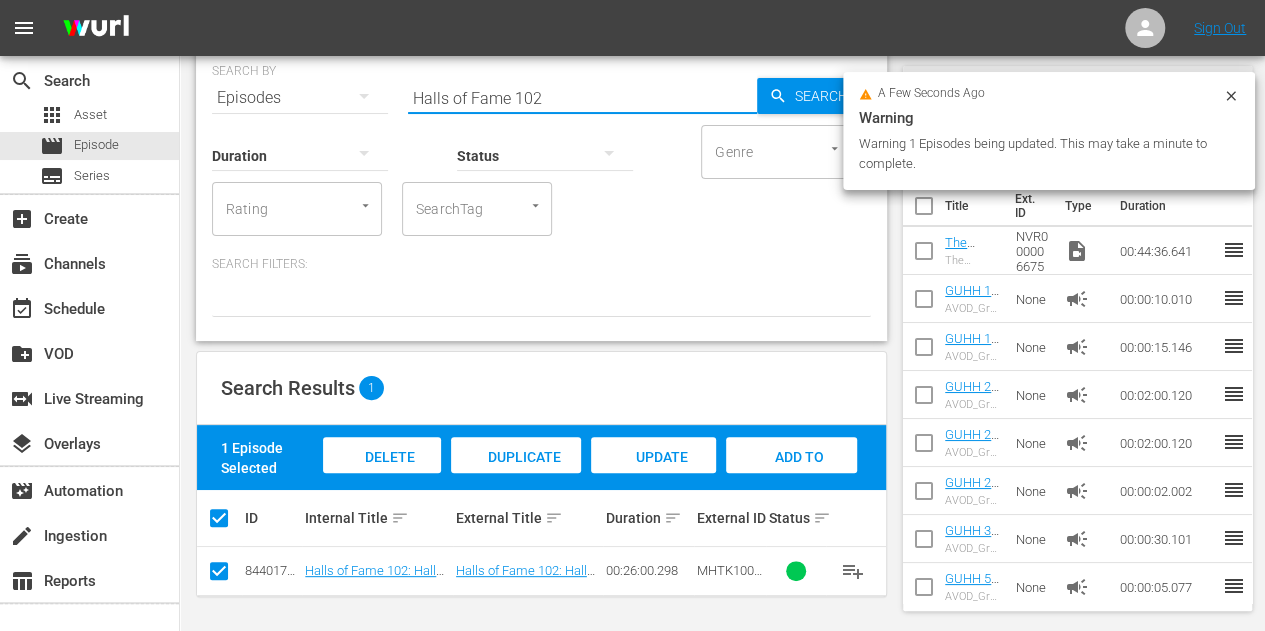 click on "Halls of Fame 102" at bounding box center (582, 98) 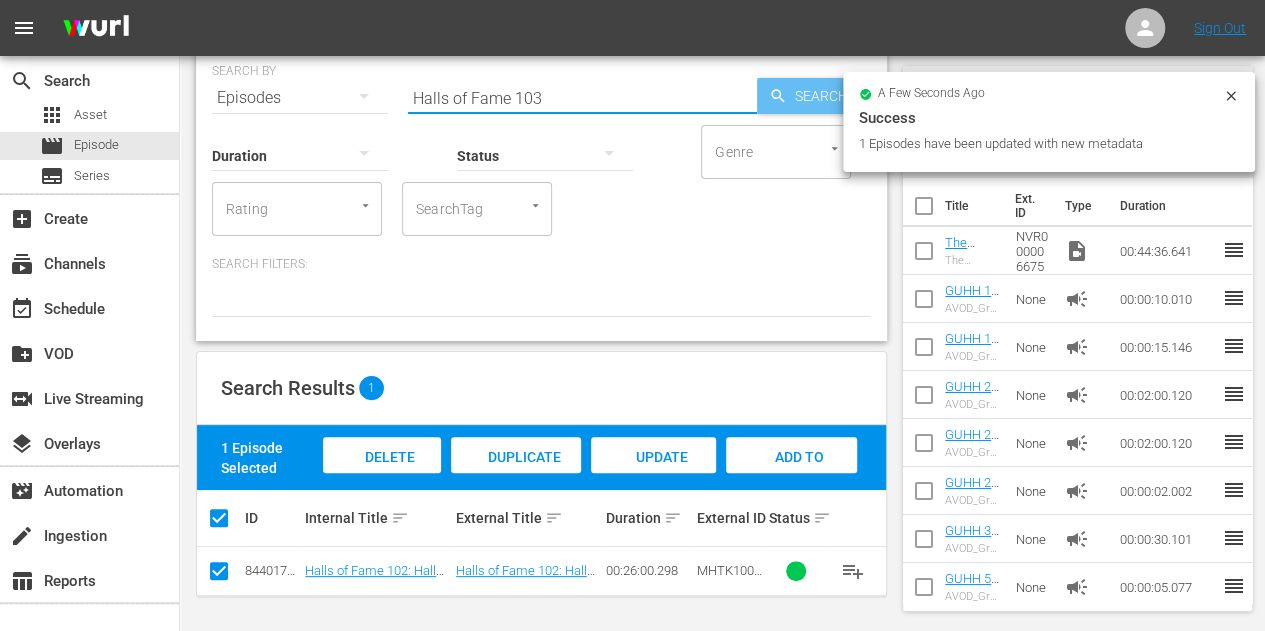 type on "Halls of Fame 103" 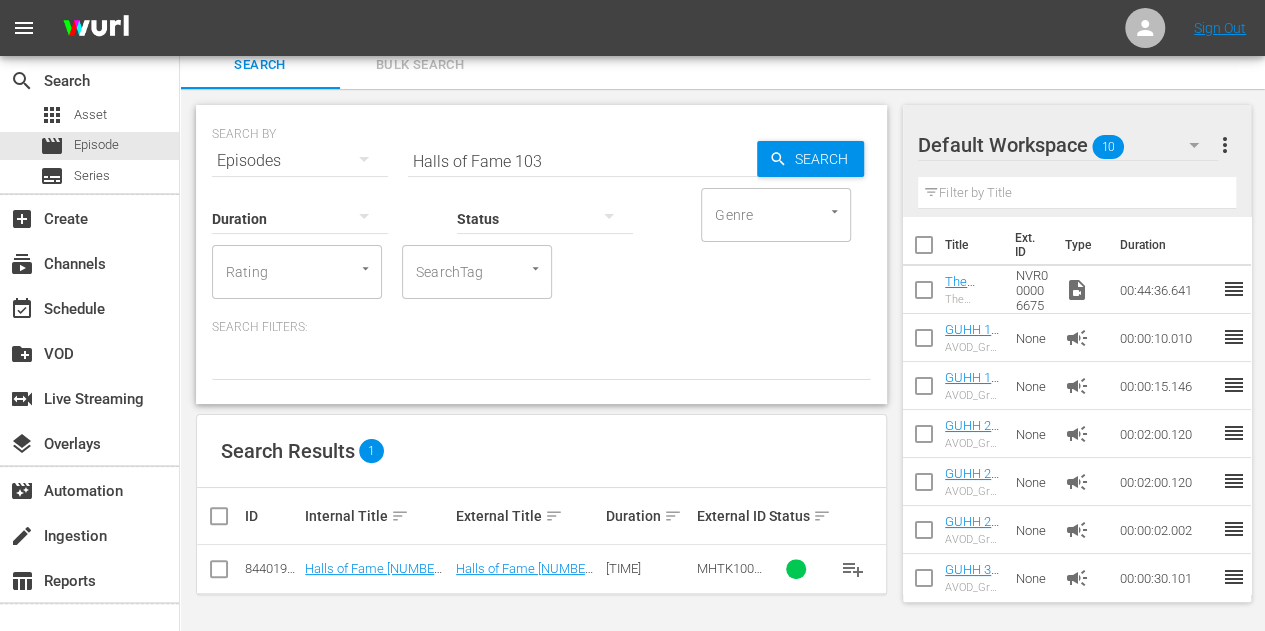 scroll, scrollTop: 12, scrollLeft: 0, axis: vertical 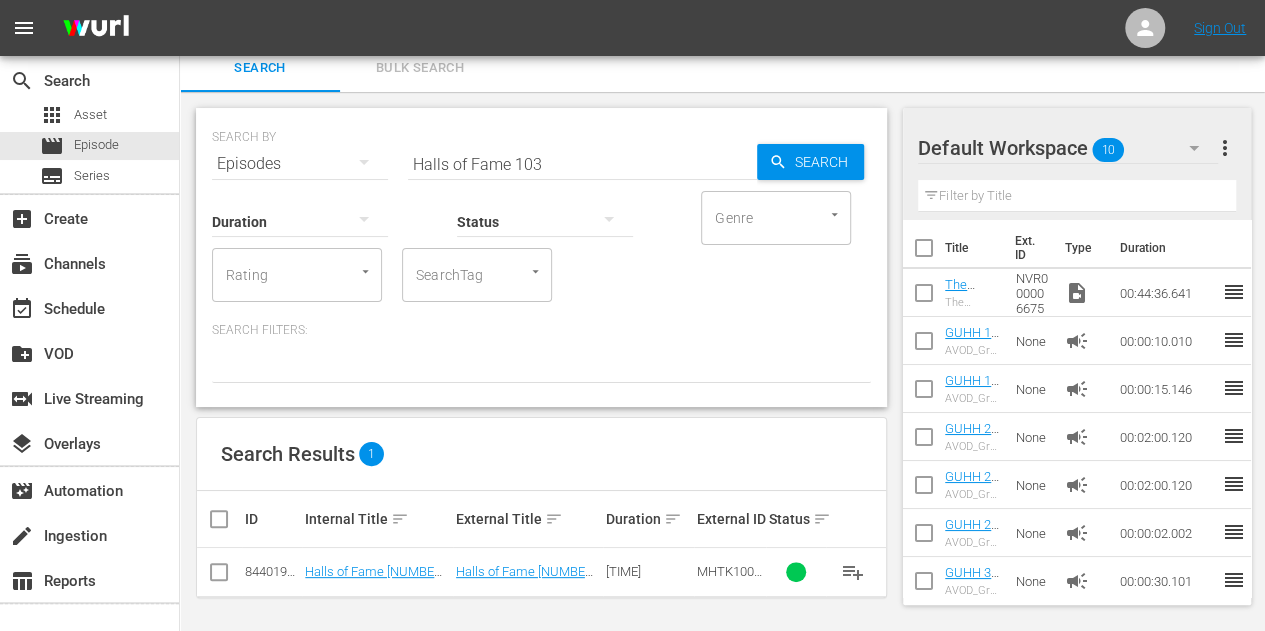 click at bounding box center [227, 519] 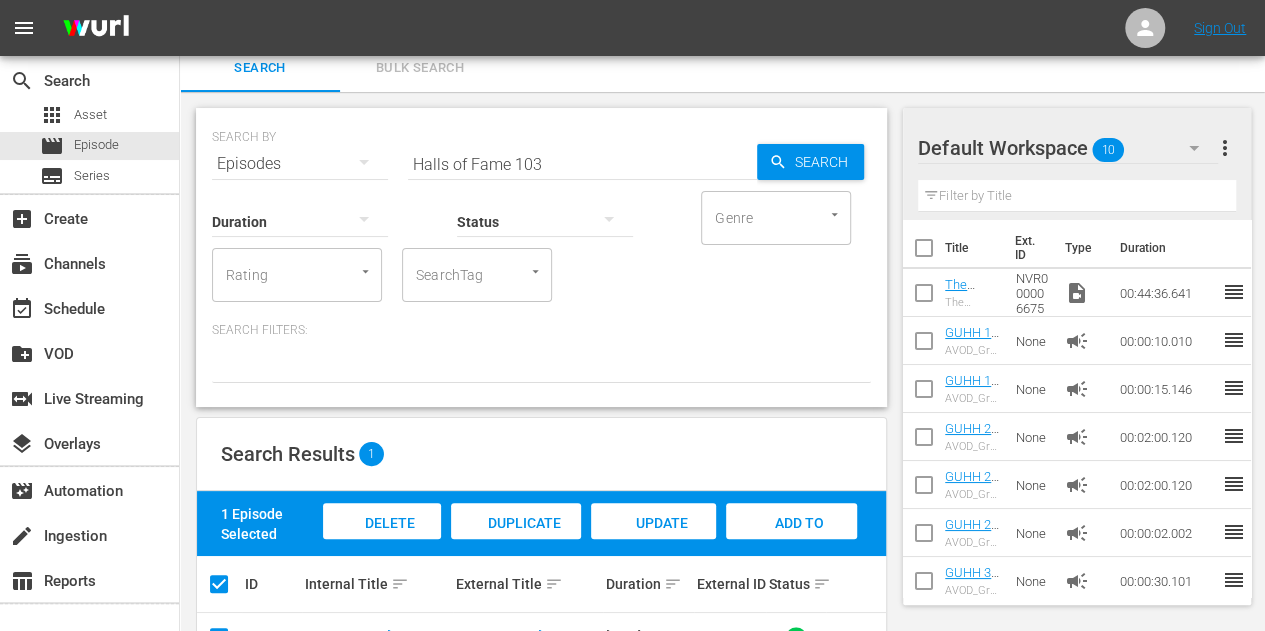scroll, scrollTop: 78, scrollLeft: 0, axis: vertical 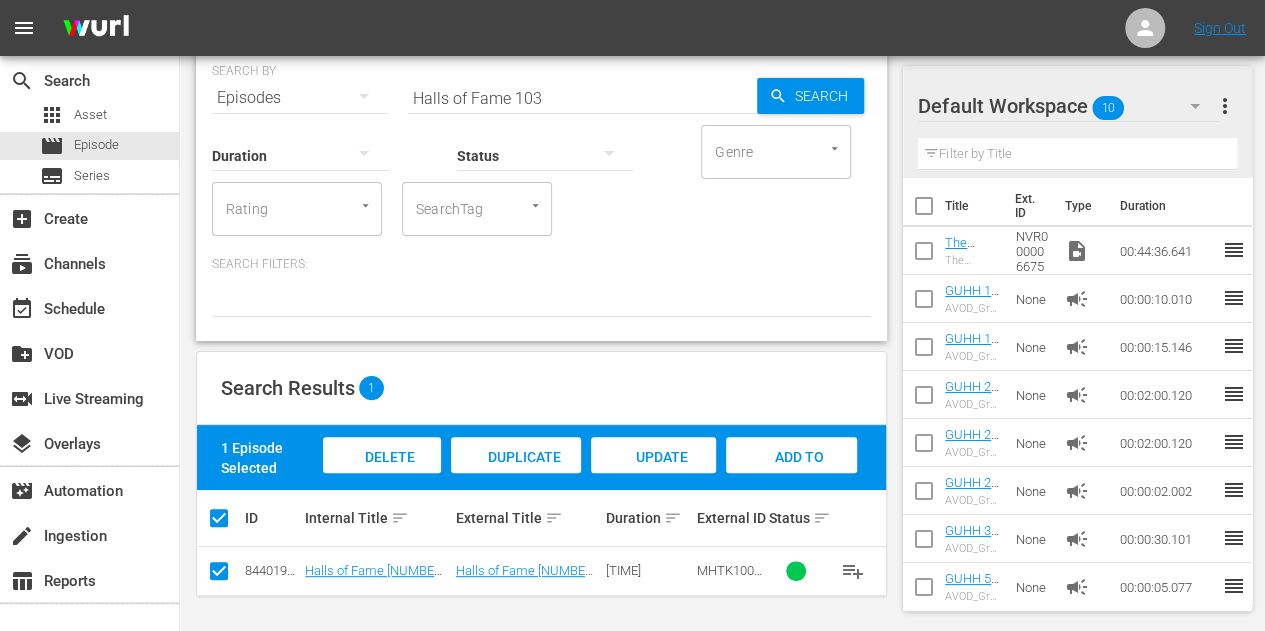 click on "Update Metadata" at bounding box center [653, 476] 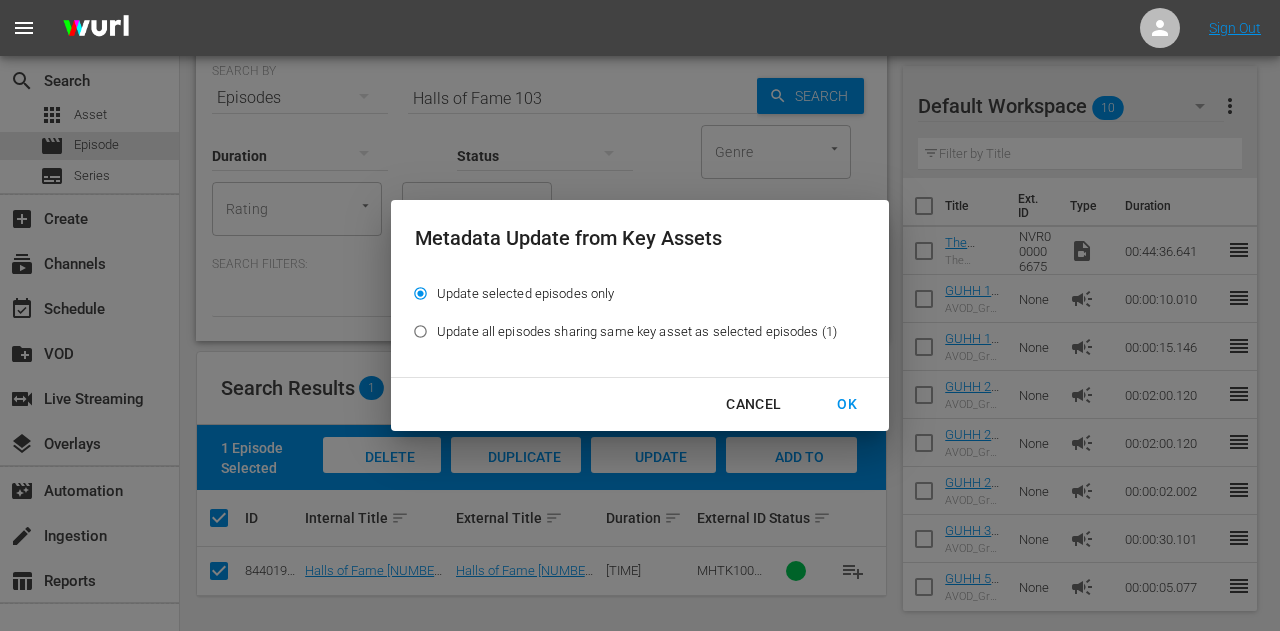 click on "OK" at bounding box center (847, 404) 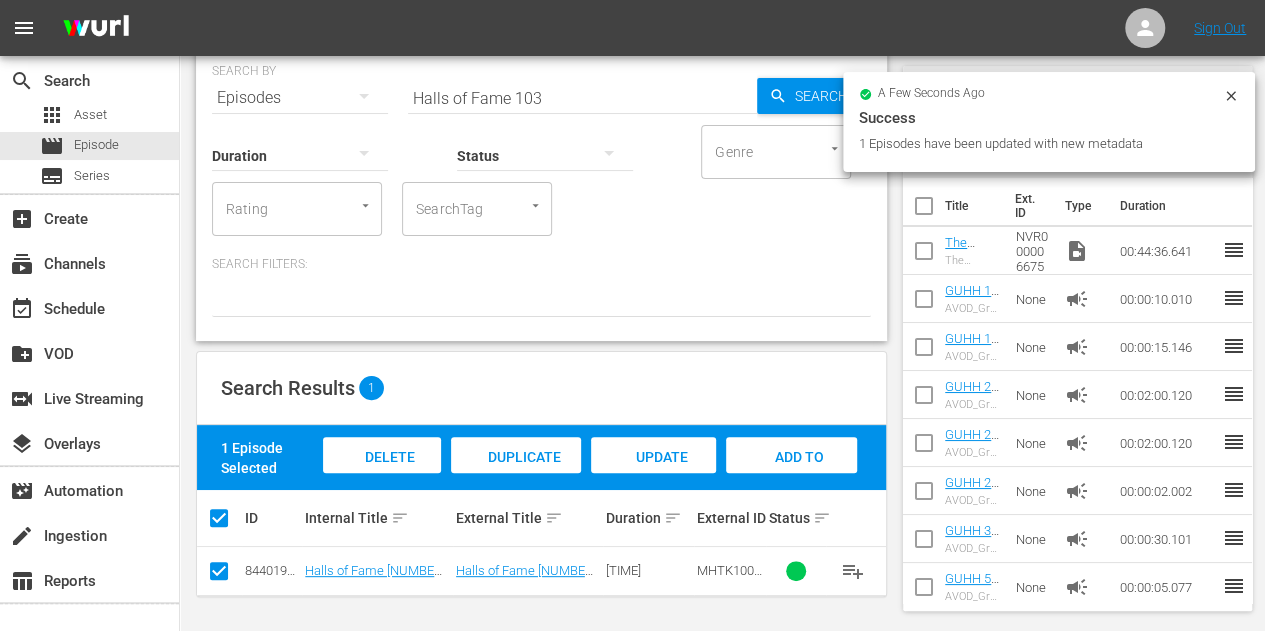 click on "Halls of Fame 103" at bounding box center [582, 98] 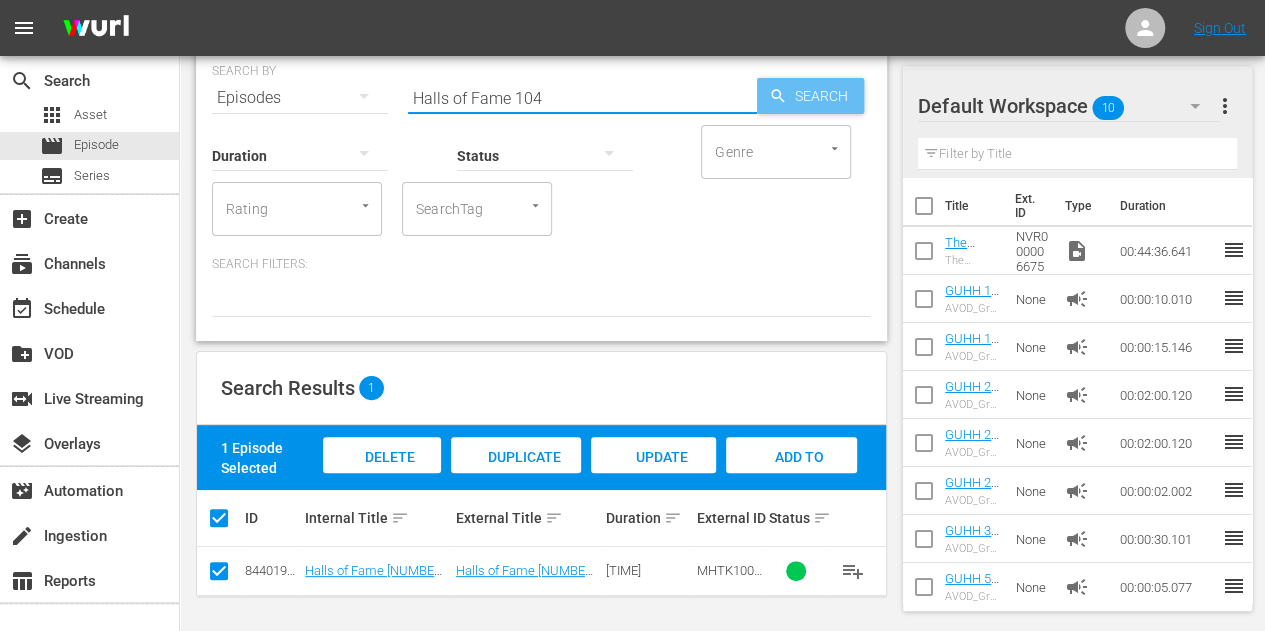type on "Halls of Fame 104" 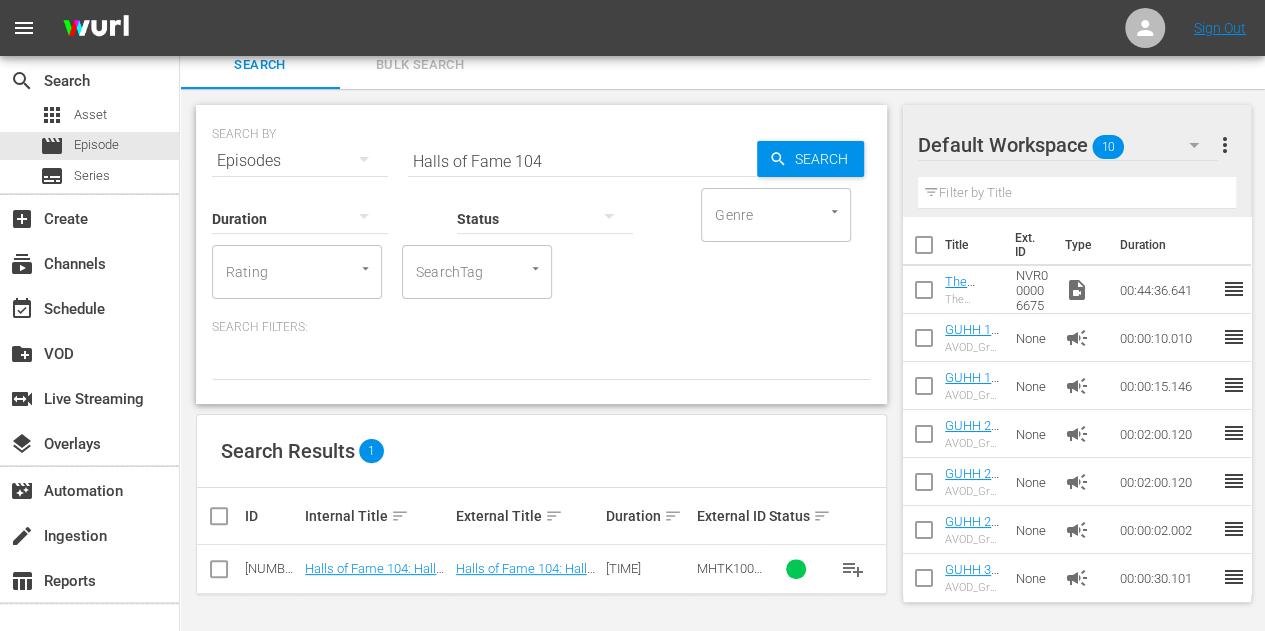 scroll, scrollTop: 12, scrollLeft: 0, axis: vertical 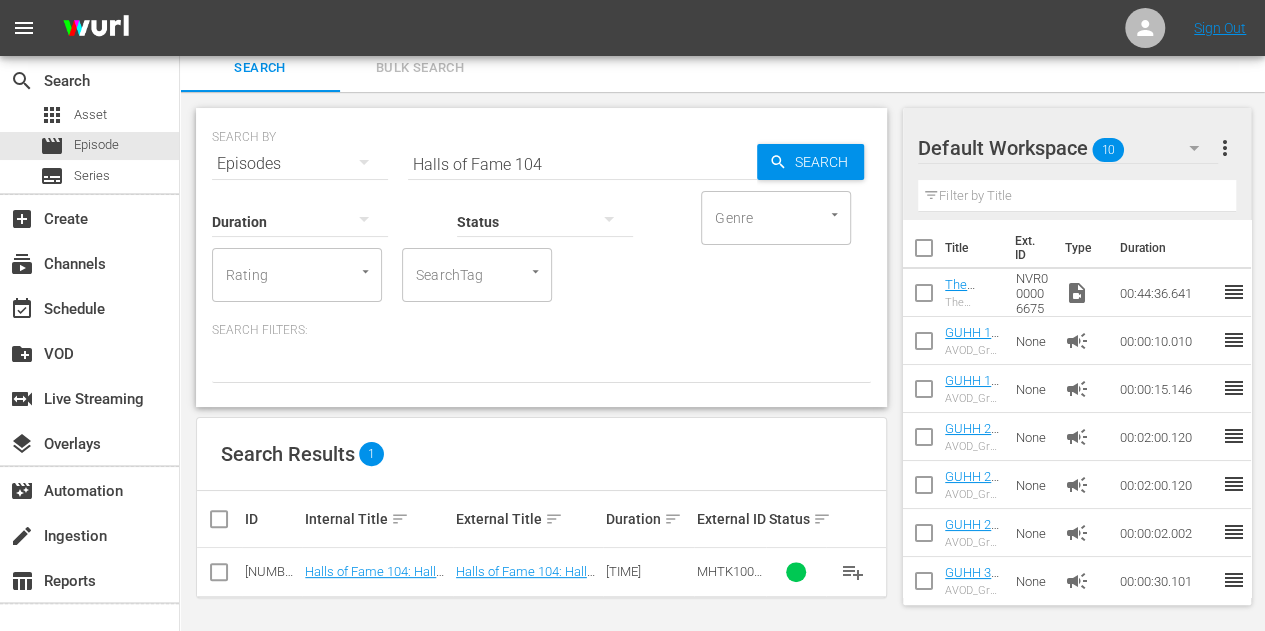 click at bounding box center (227, 519) 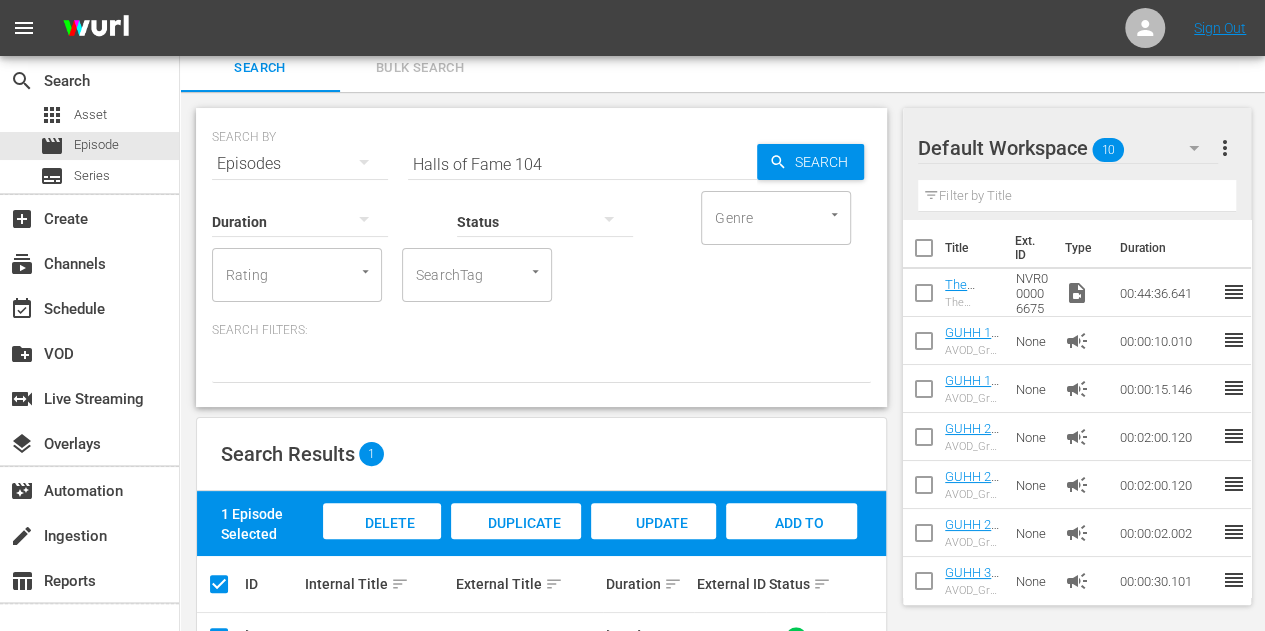 click on "Update Metadata" at bounding box center [653, 540] 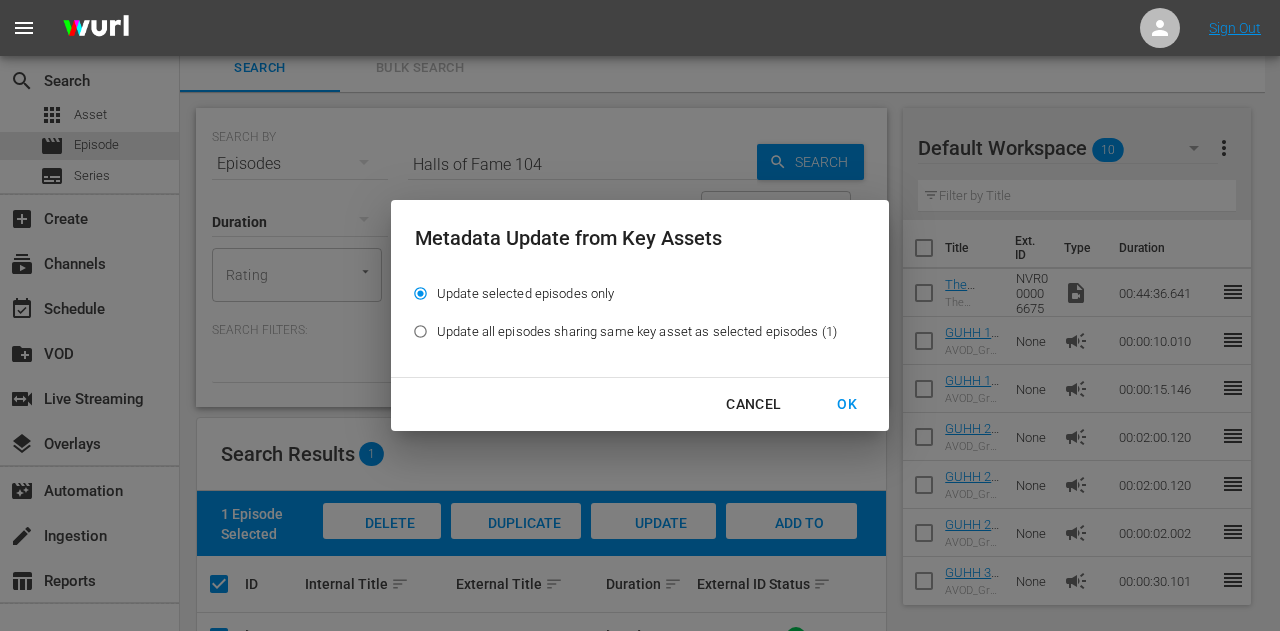 click on "OK" at bounding box center (847, 404) 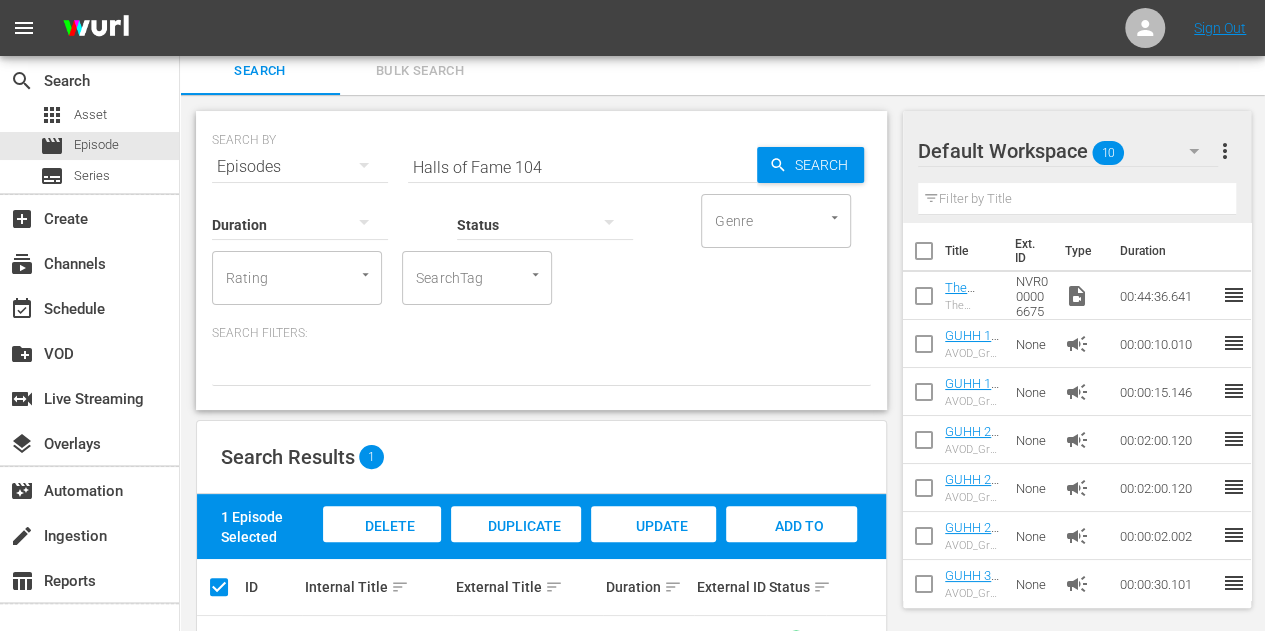 scroll, scrollTop: 0, scrollLeft: 0, axis: both 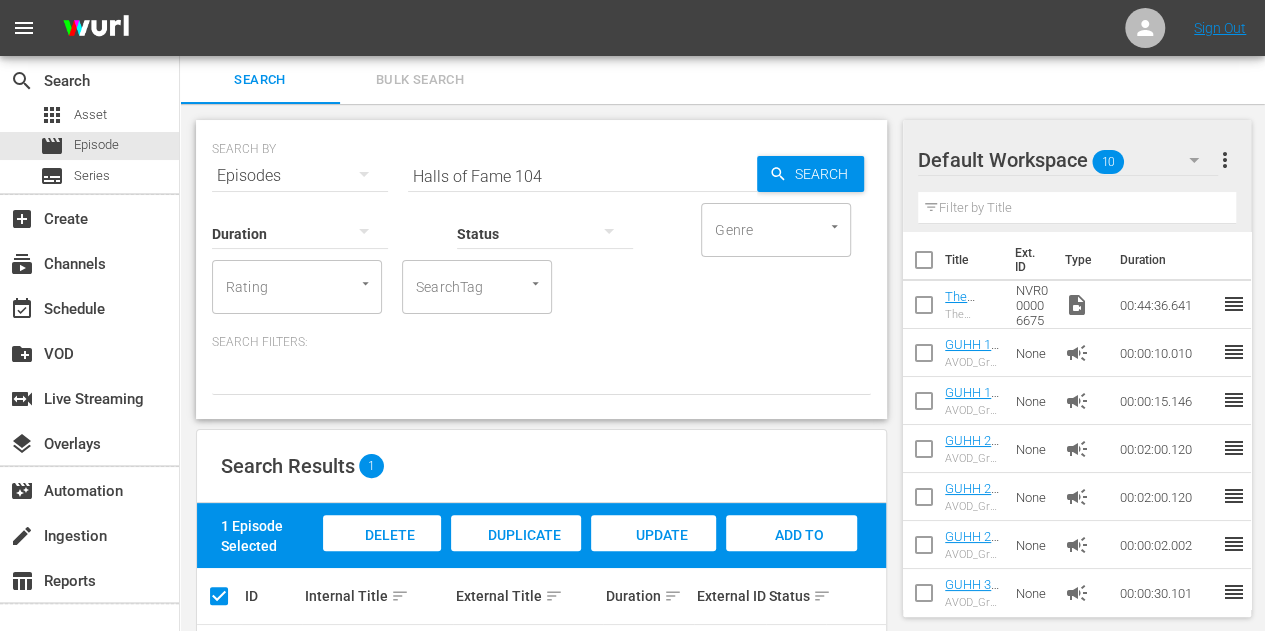 click on "Halls of Fame 104" at bounding box center (582, 176) 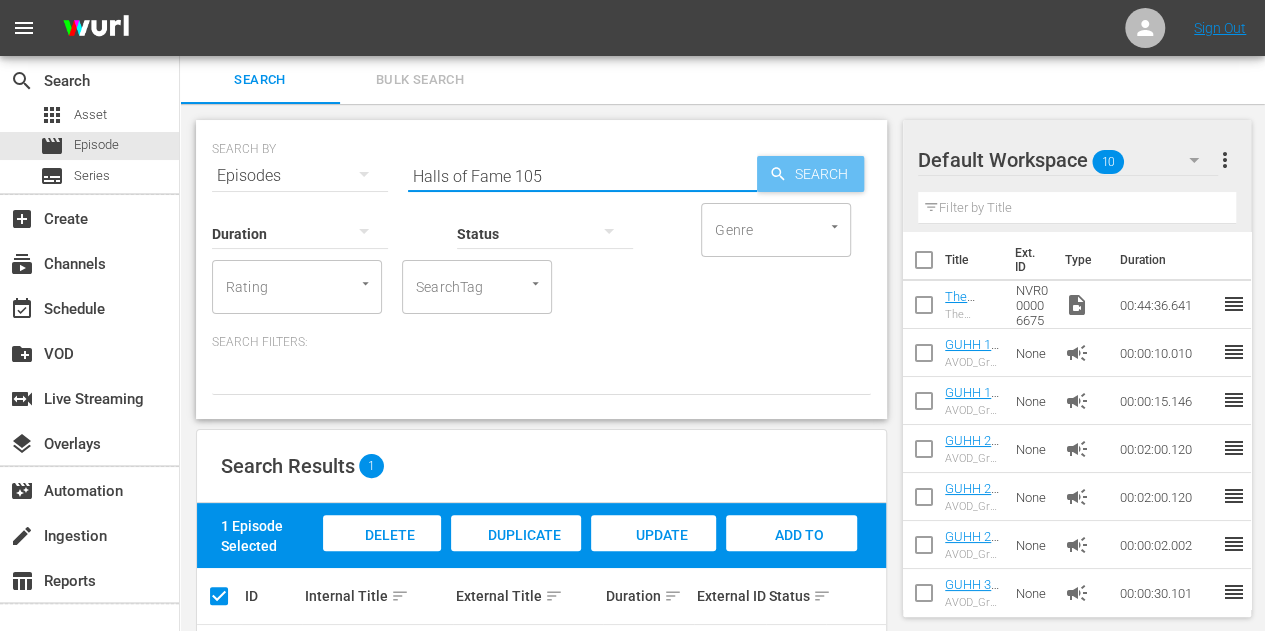 type on "Halls of Fame 105" 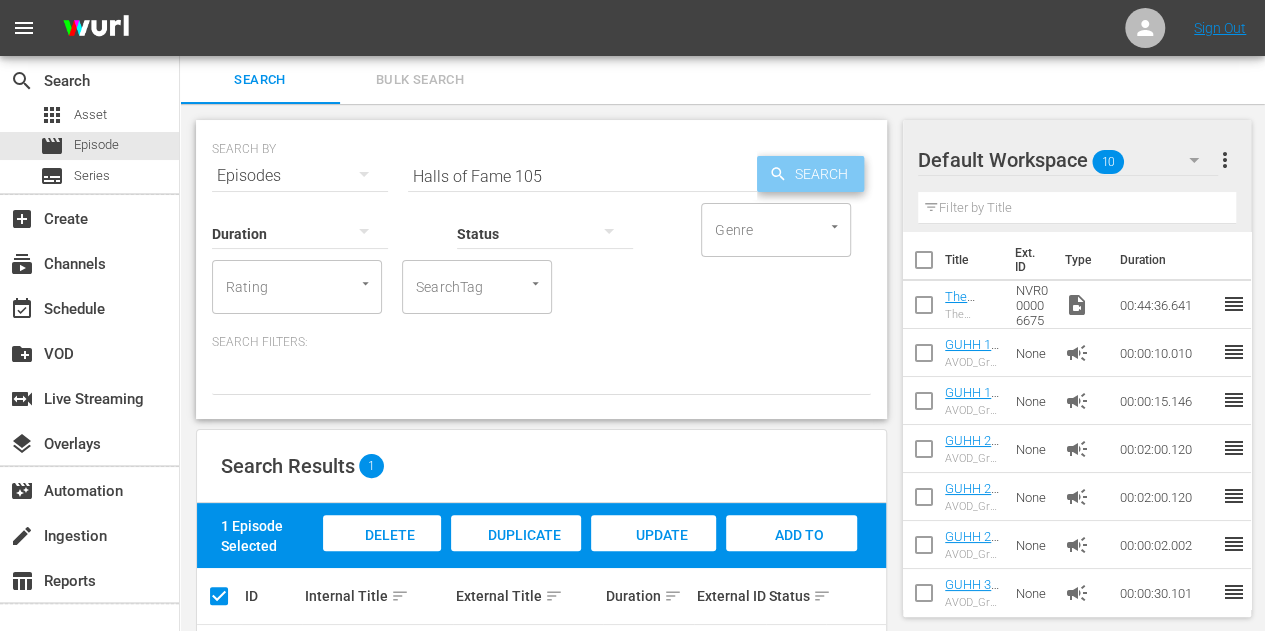 click on "Search" at bounding box center [825, 174] 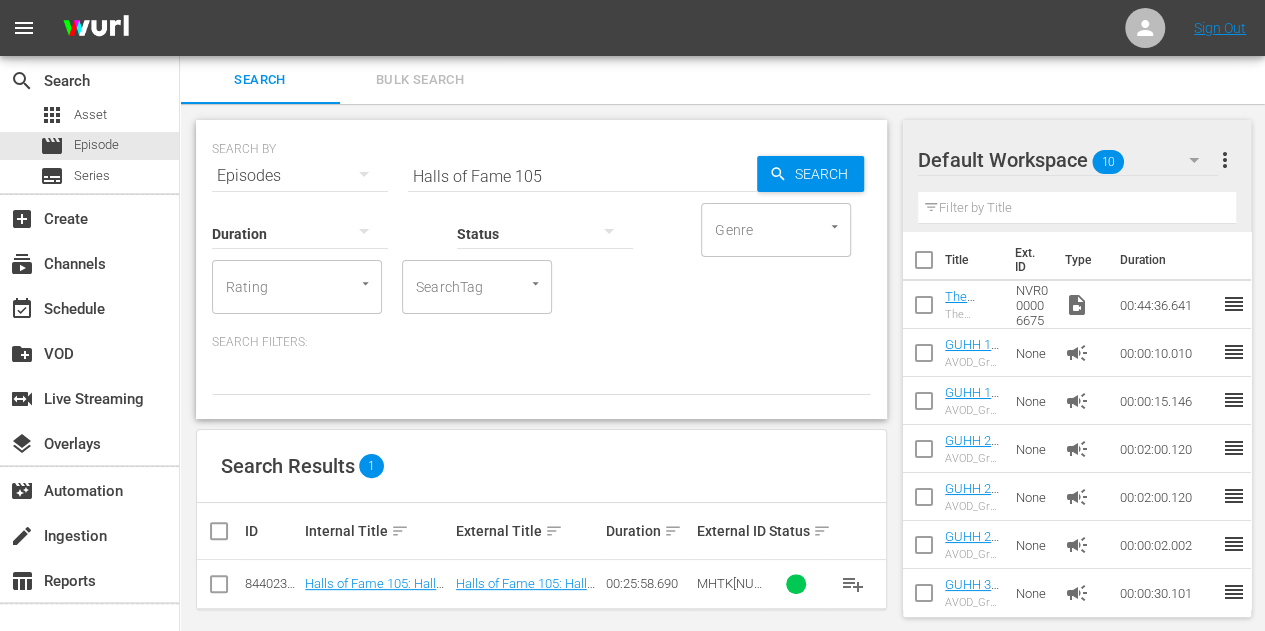 click at bounding box center [227, 531] 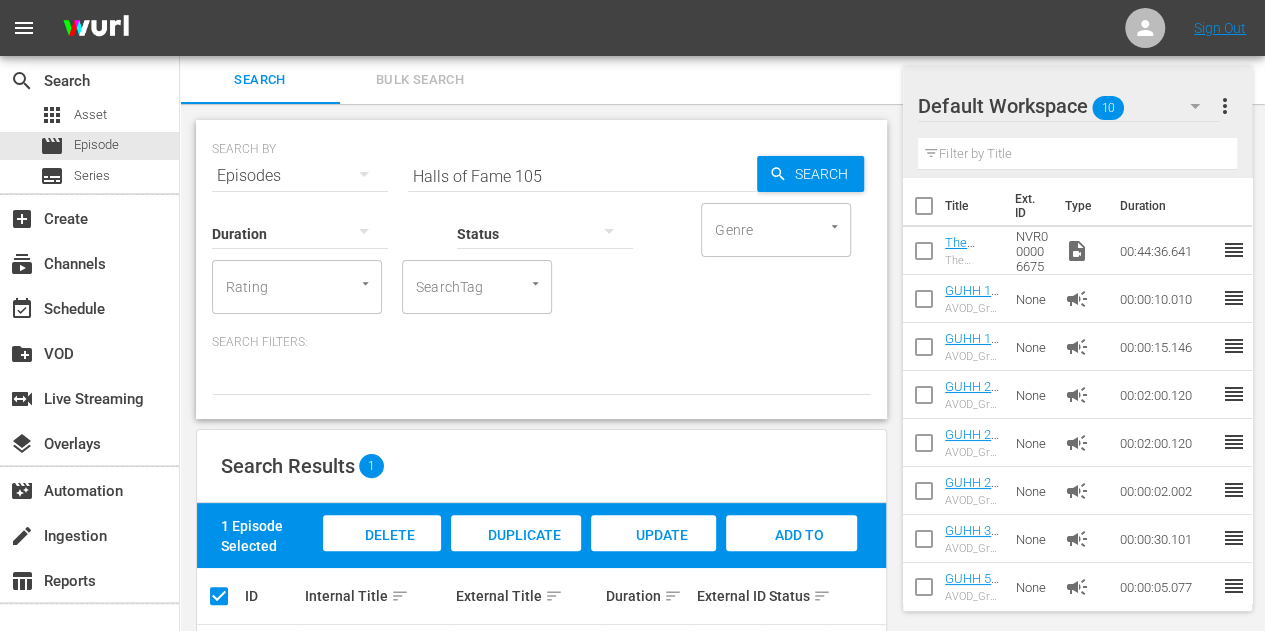 scroll, scrollTop: 78, scrollLeft: 0, axis: vertical 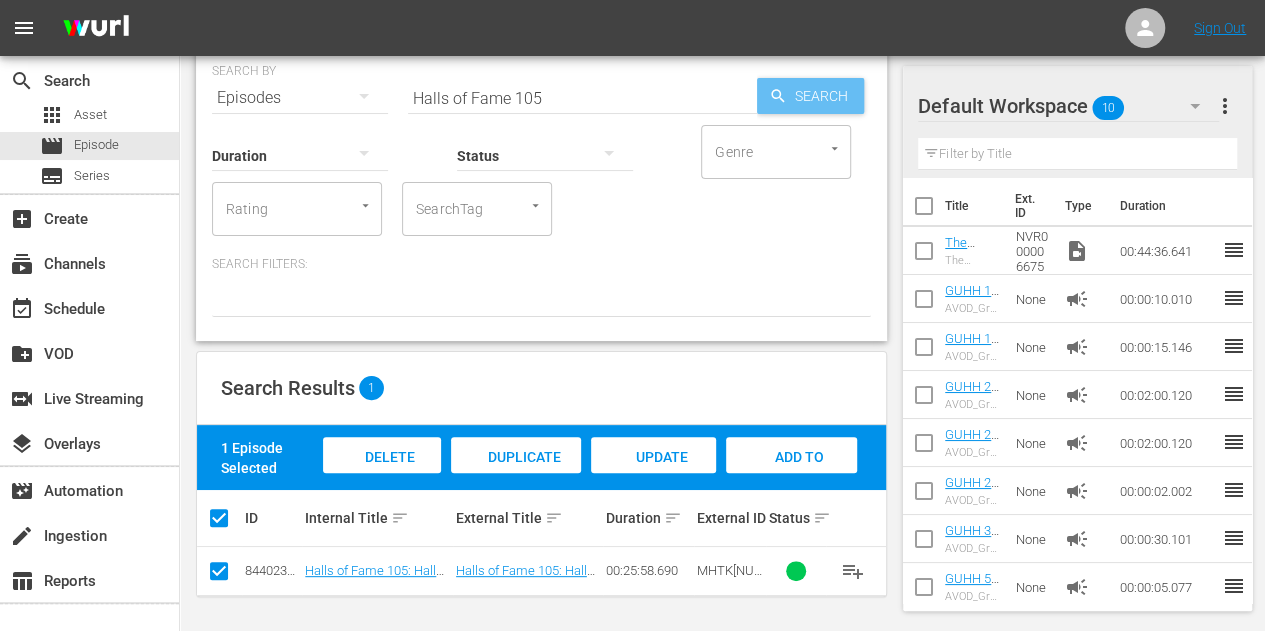 click on "Search" at bounding box center (825, 96) 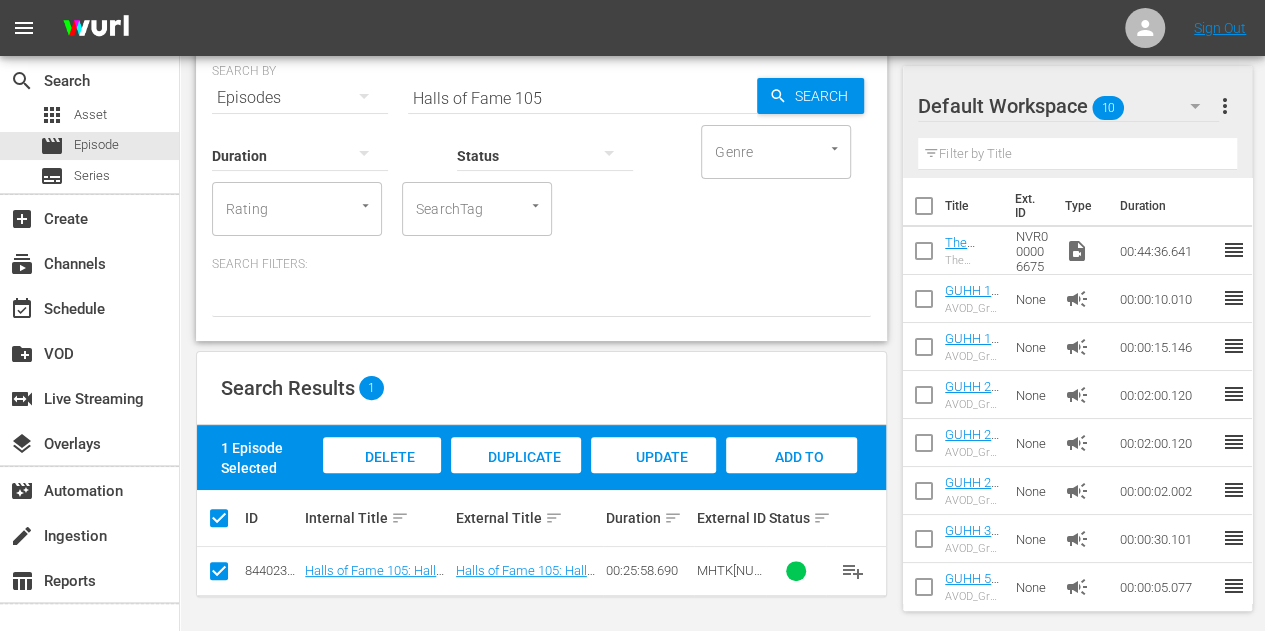 click on "Update Metadata" at bounding box center (653, 476) 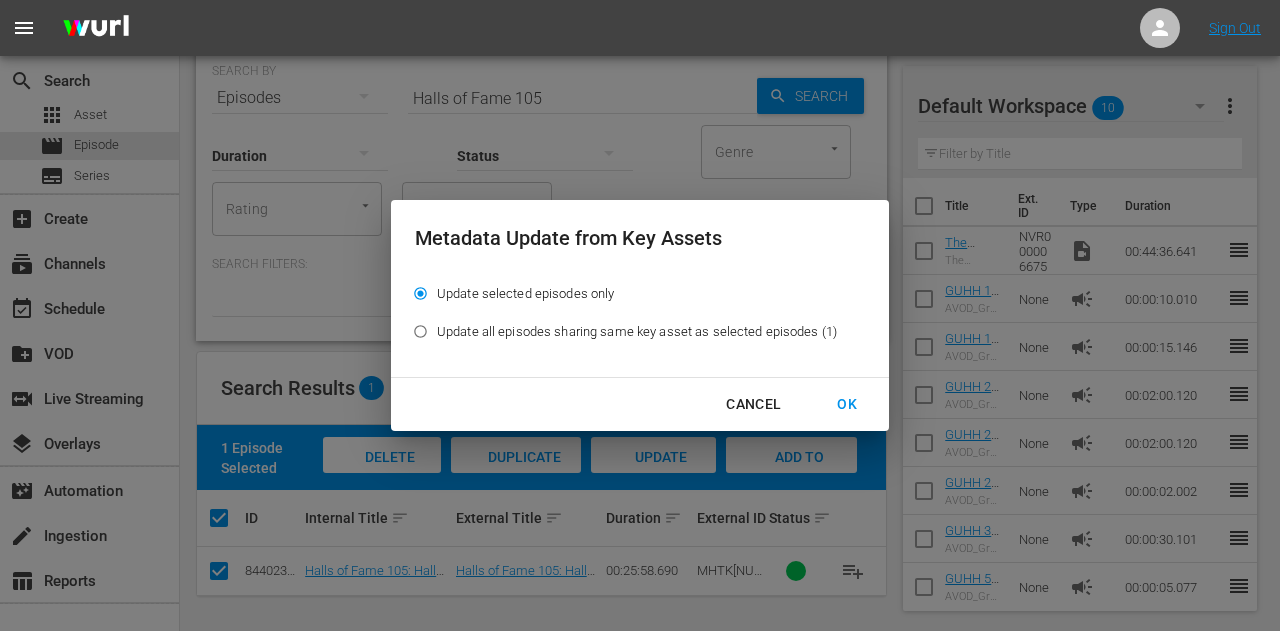 click on "OK" at bounding box center [847, 404] 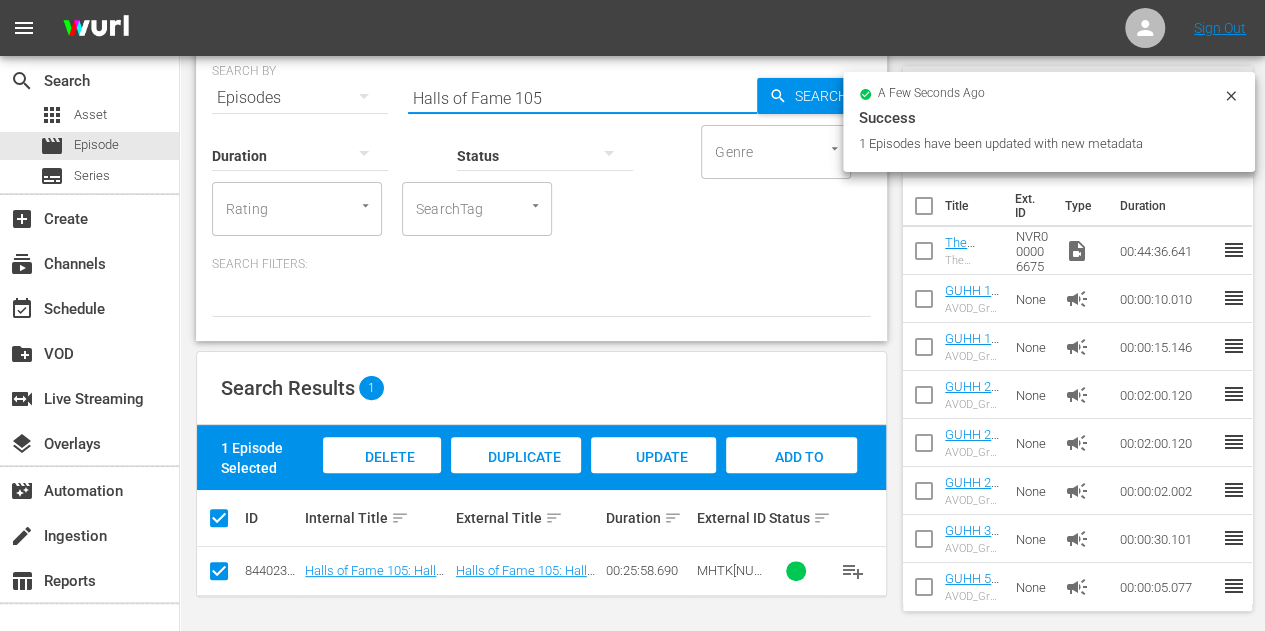 click on "Halls of Fame 105" at bounding box center (582, 98) 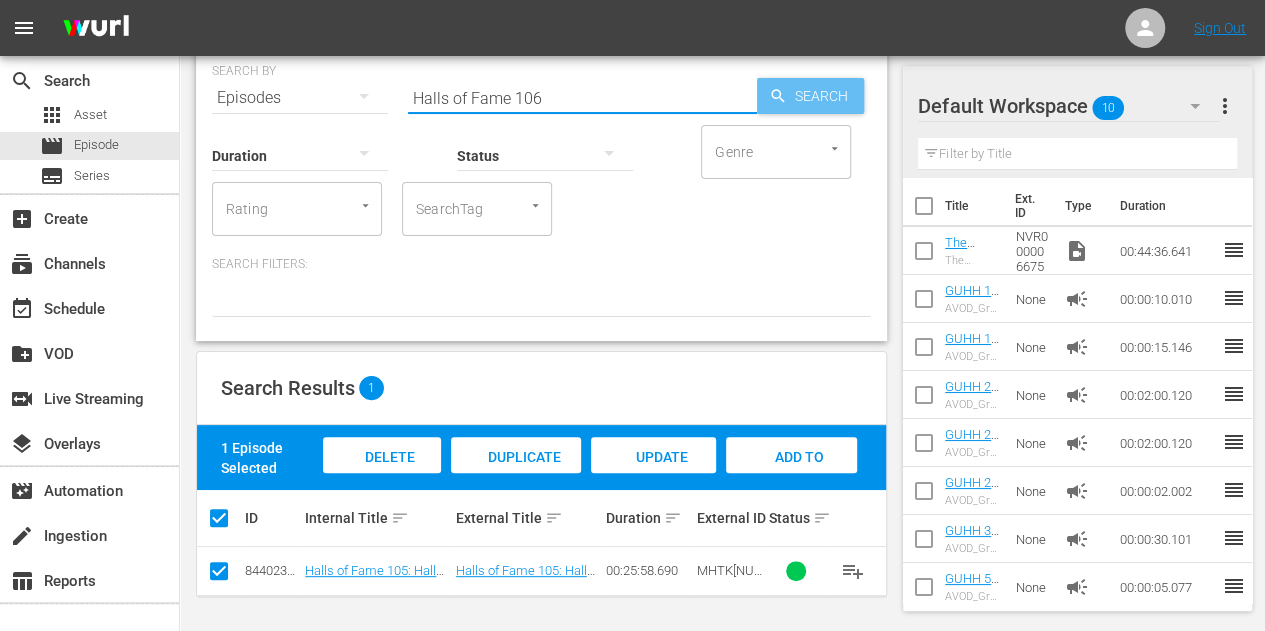 type on "Halls of Fame 106" 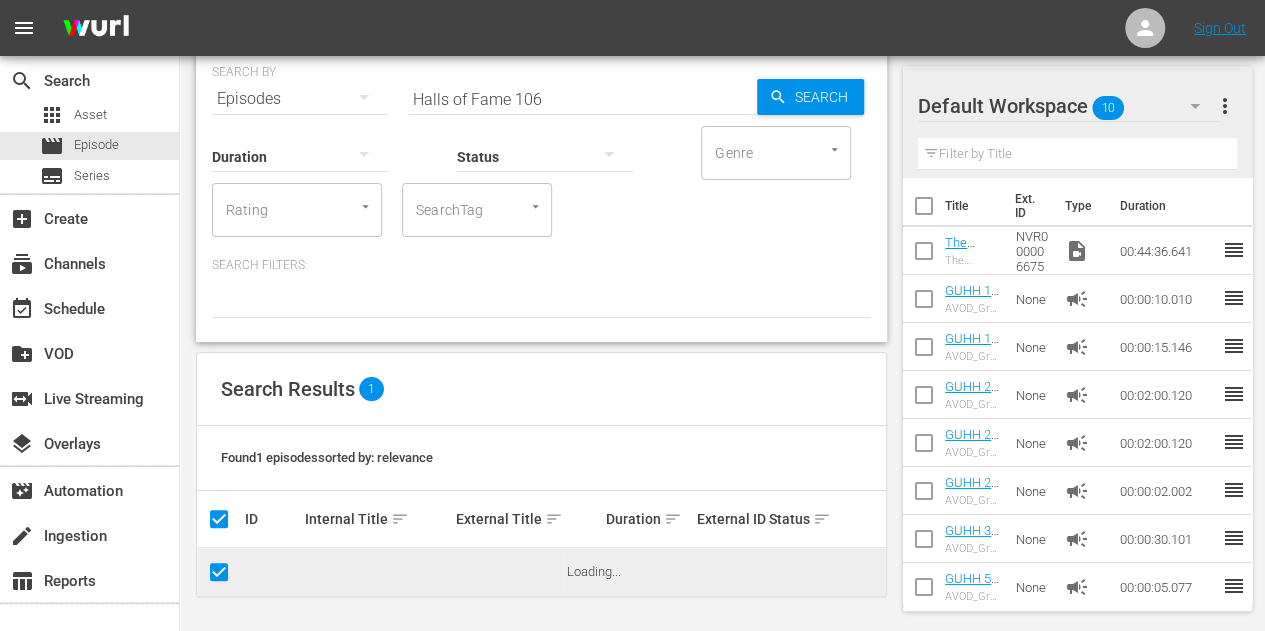 scroll, scrollTop: 12, scrollLeft: 0, axis: vertical 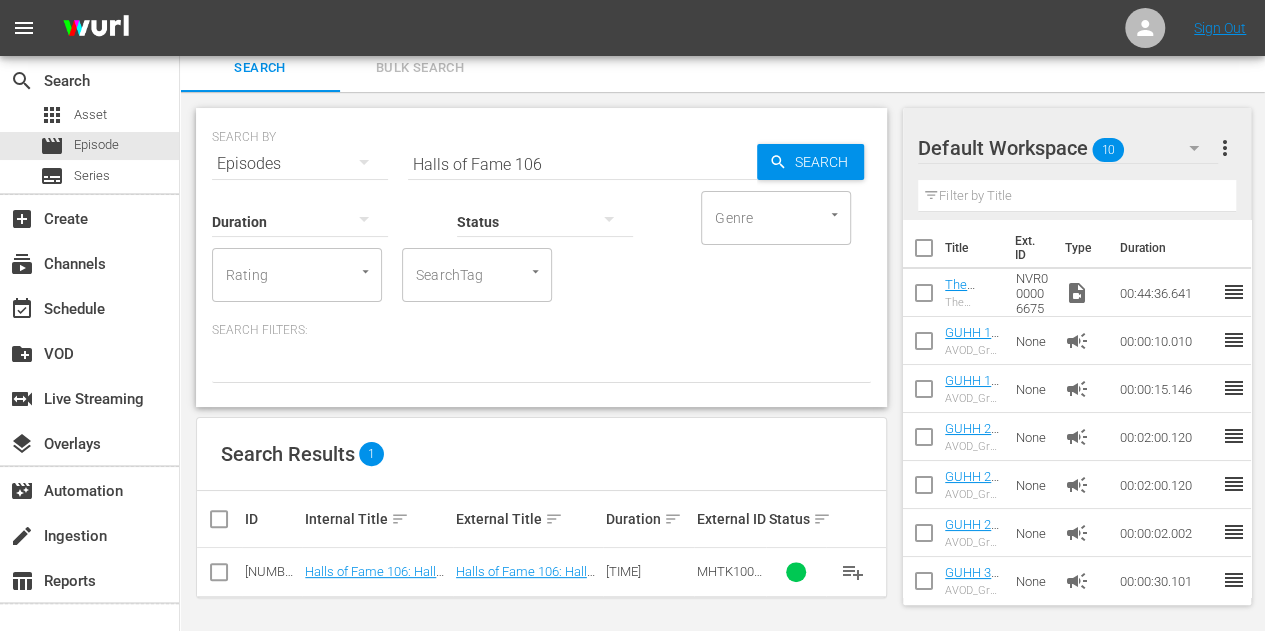 click at bounding box center (227, 519) 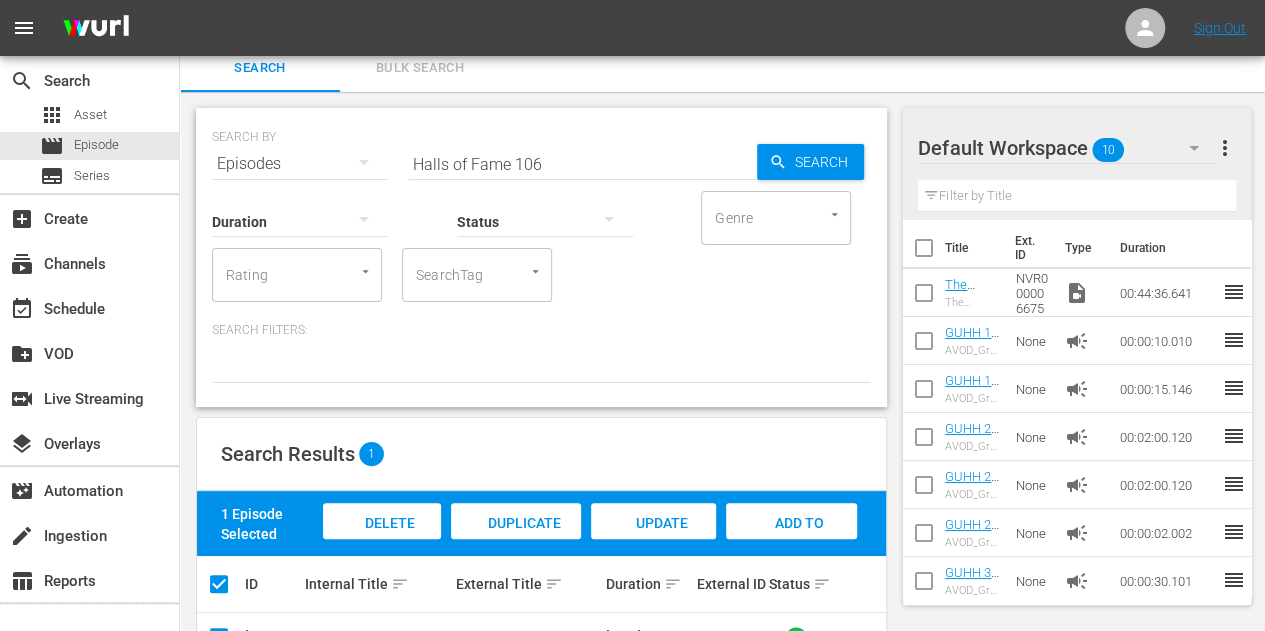 click on "Update Metadata" at bounding box center [653, 542] 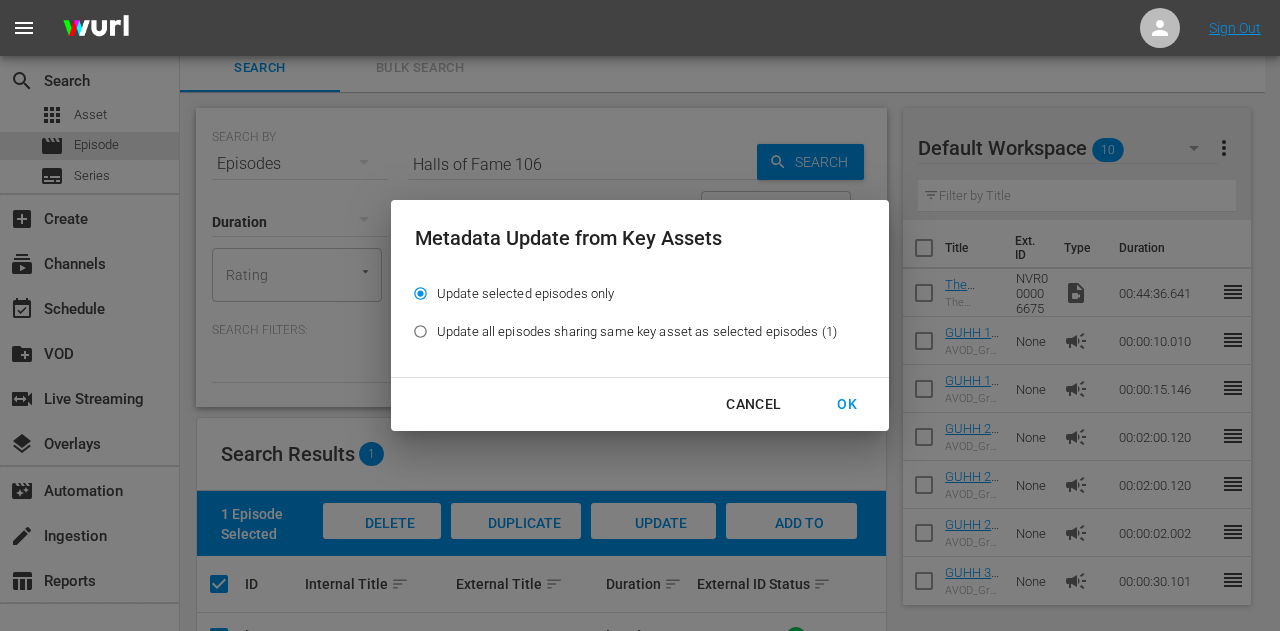 click on "OK" at bounding box center (847, 404) 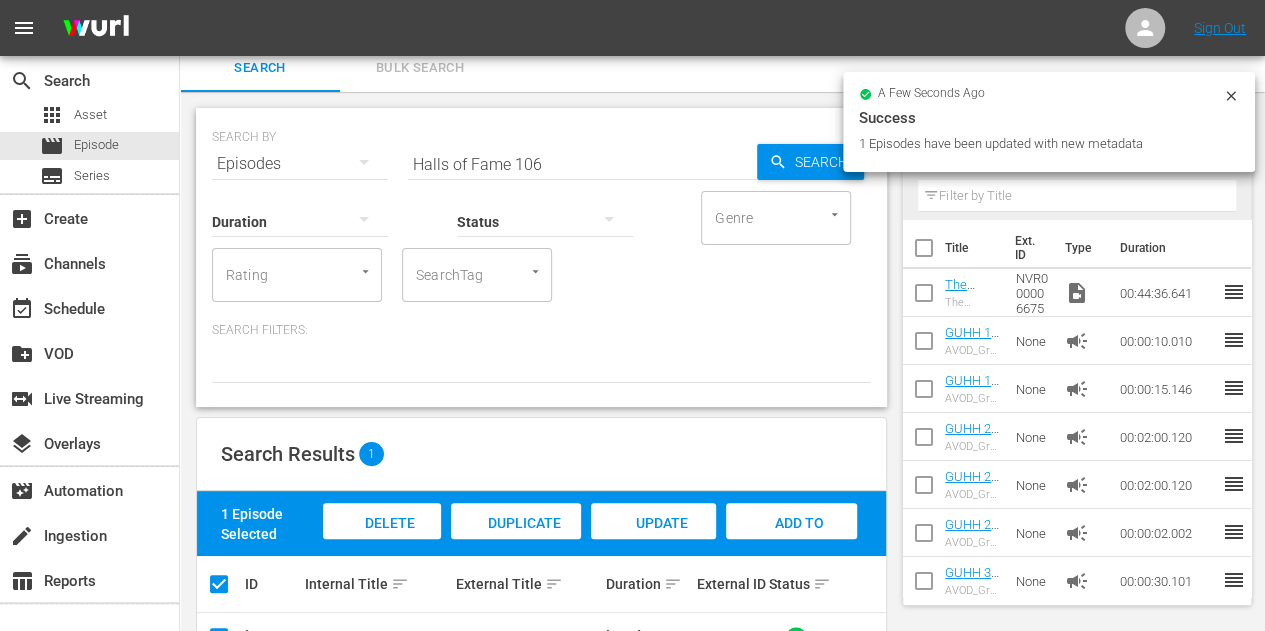 click on "Halls of Fame 106" at bounding box center (582, 164) 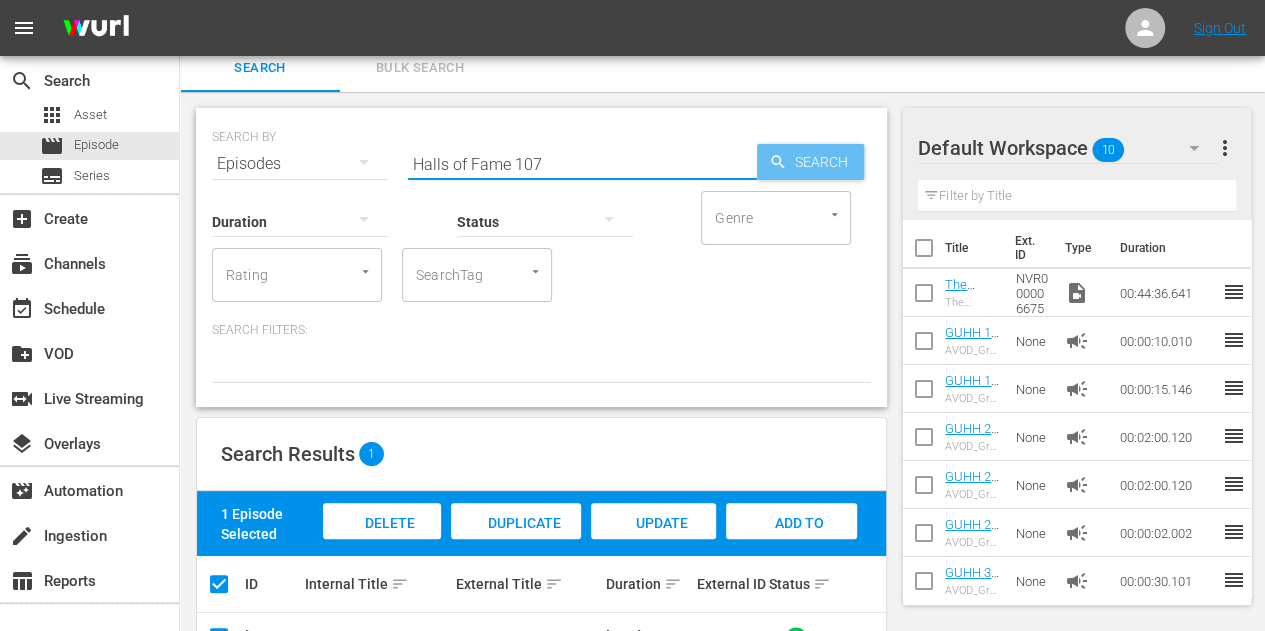 type on "Halls of Fame 107" 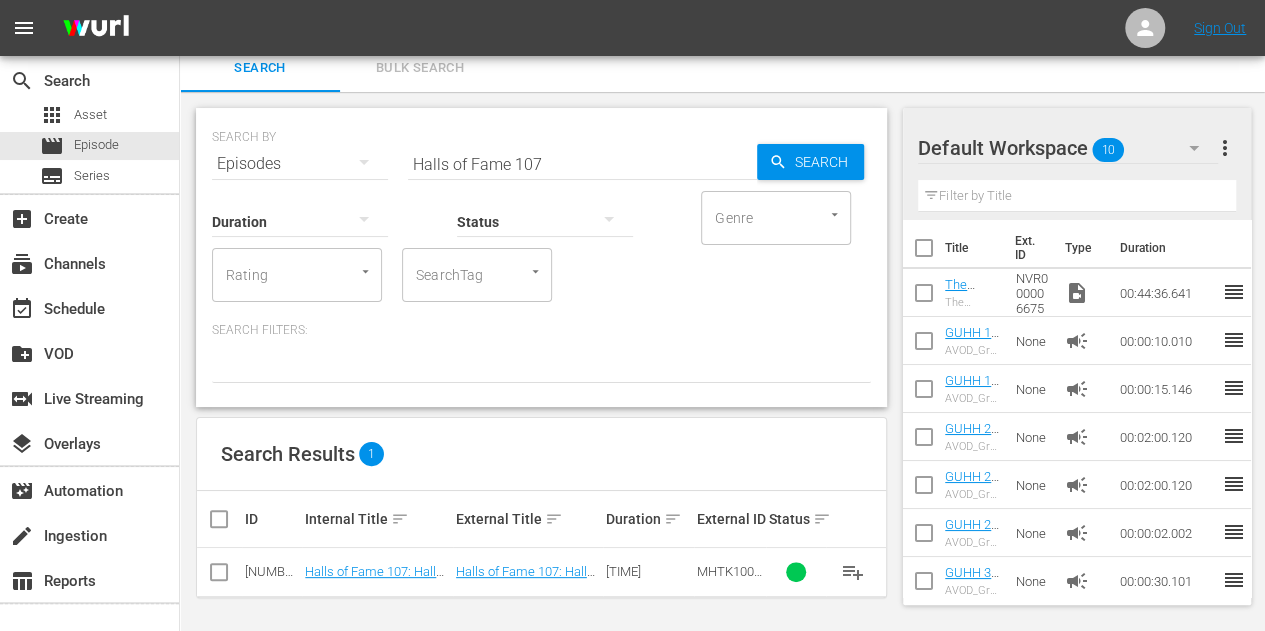 click at bounding box center [227, 519] 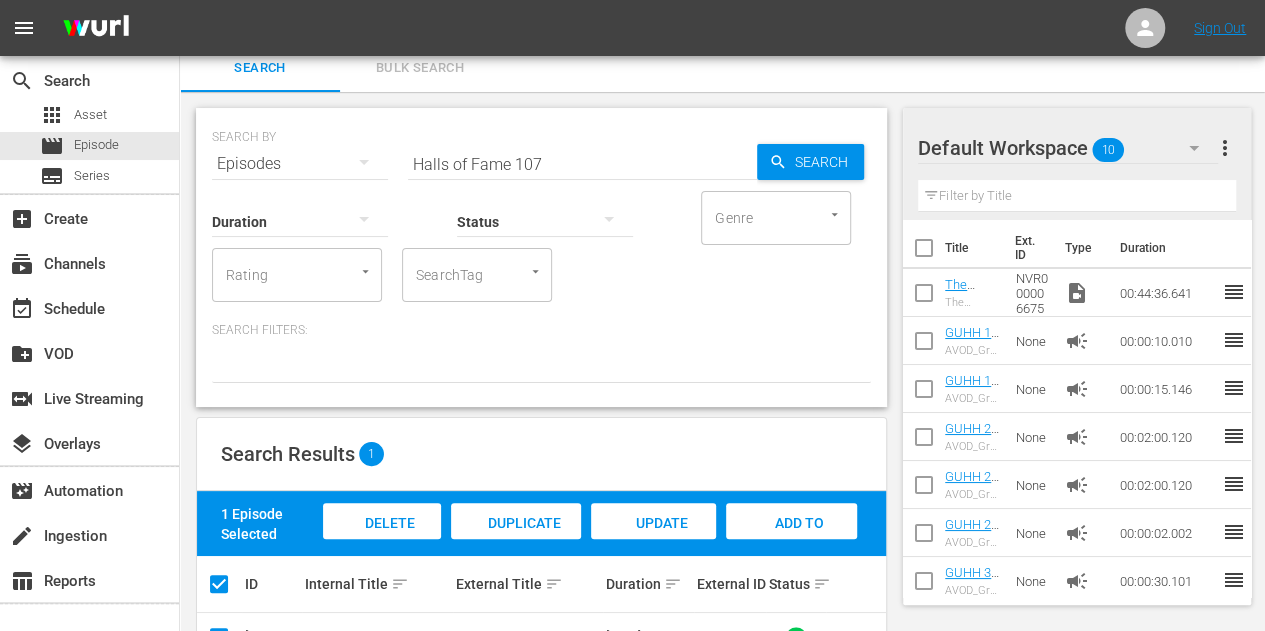 click on "Update Metadata" at bounding box center [653, 542] 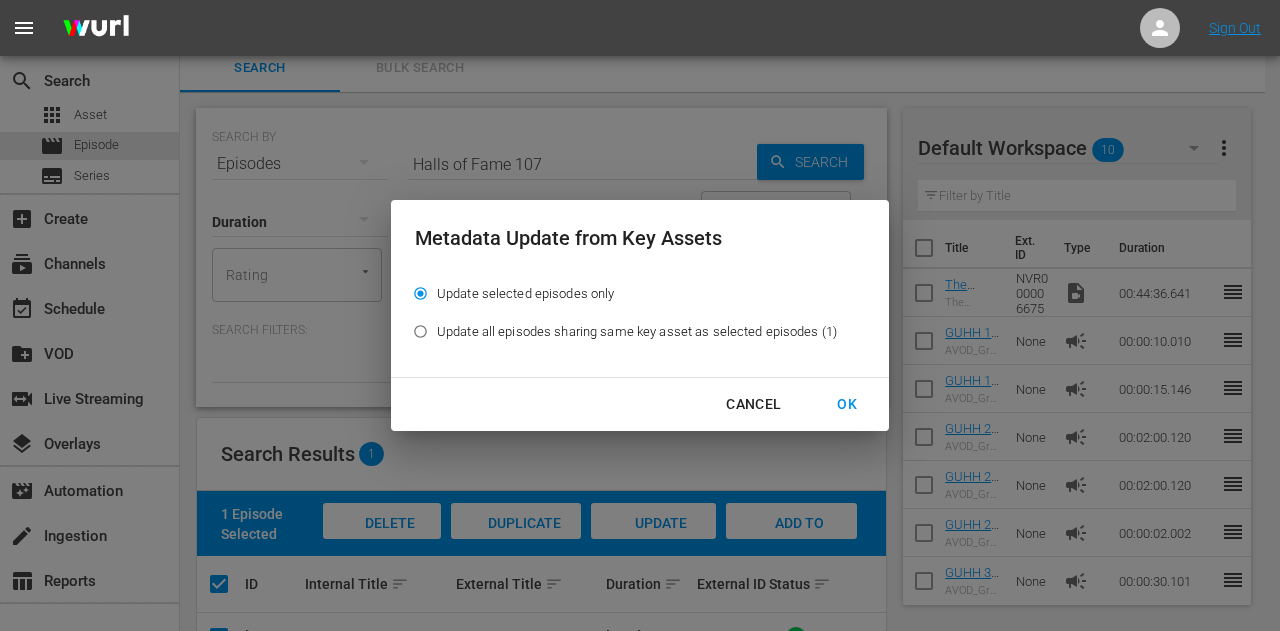 click on "OK" at bounding box center (847, 404) 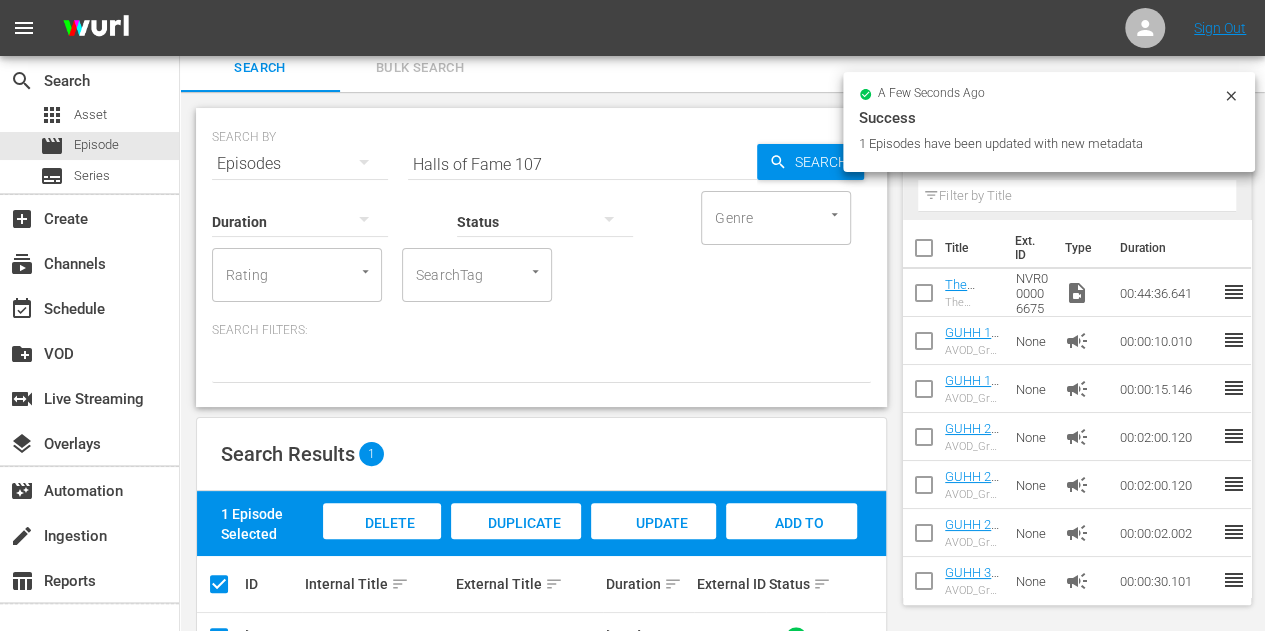click on "Halls of Fame 107" at bounding box center [582, 164] 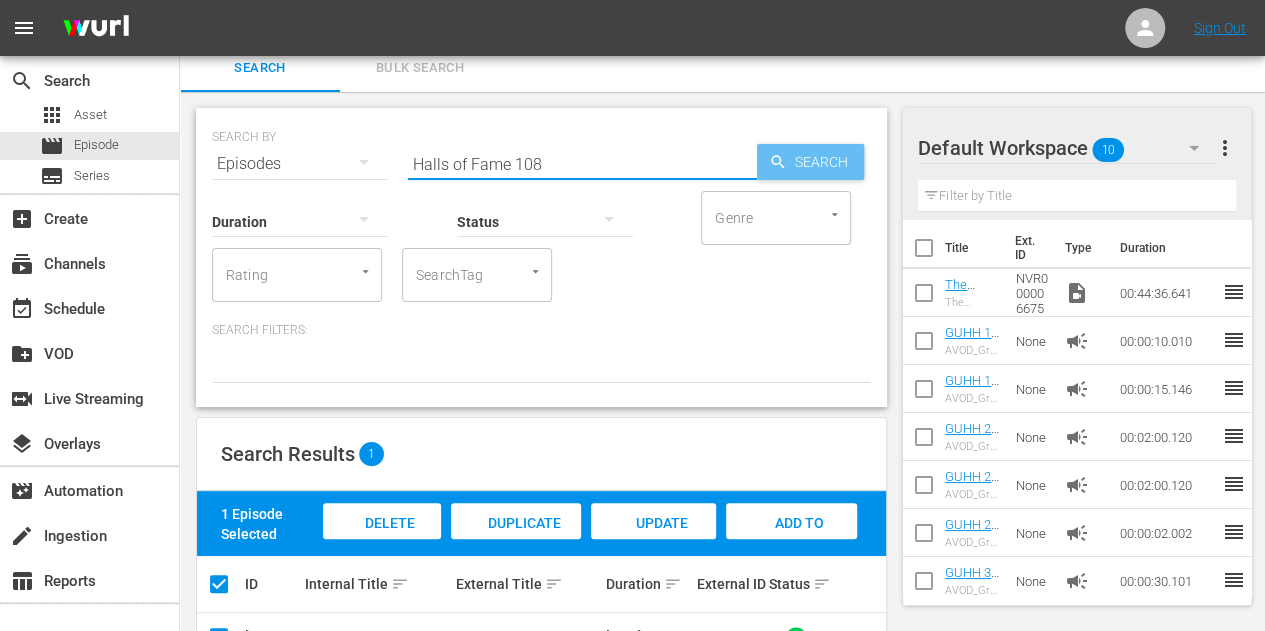 type on "Halls of Fame 108" 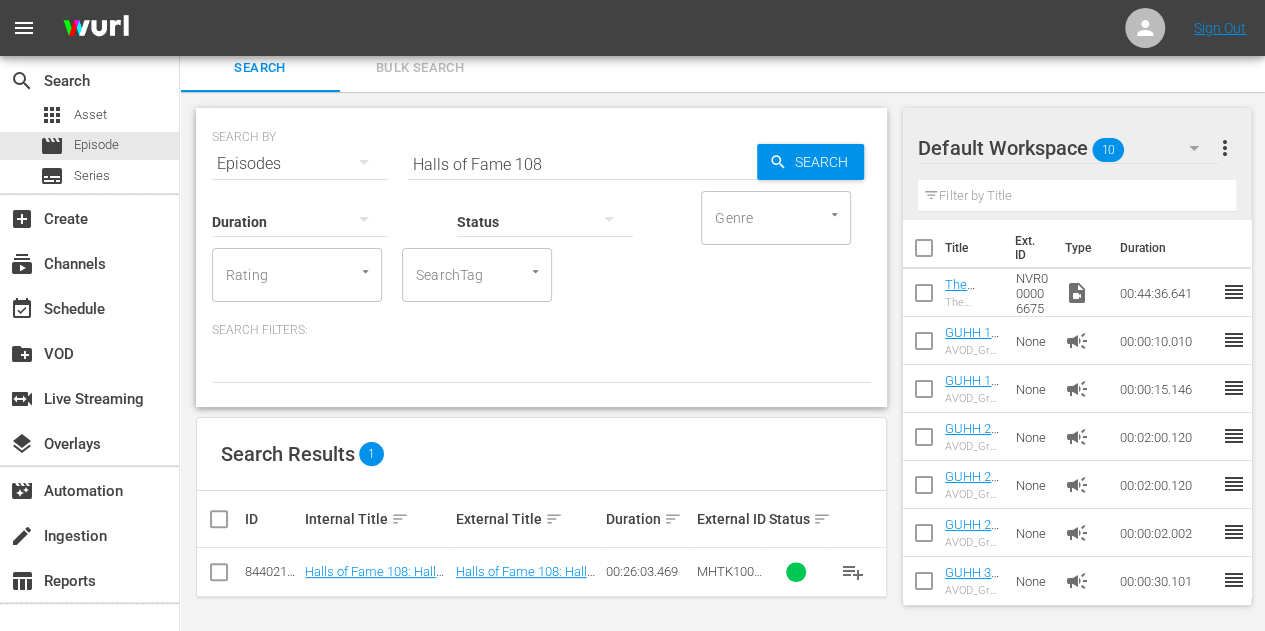 click at bounding box center [227, 519] 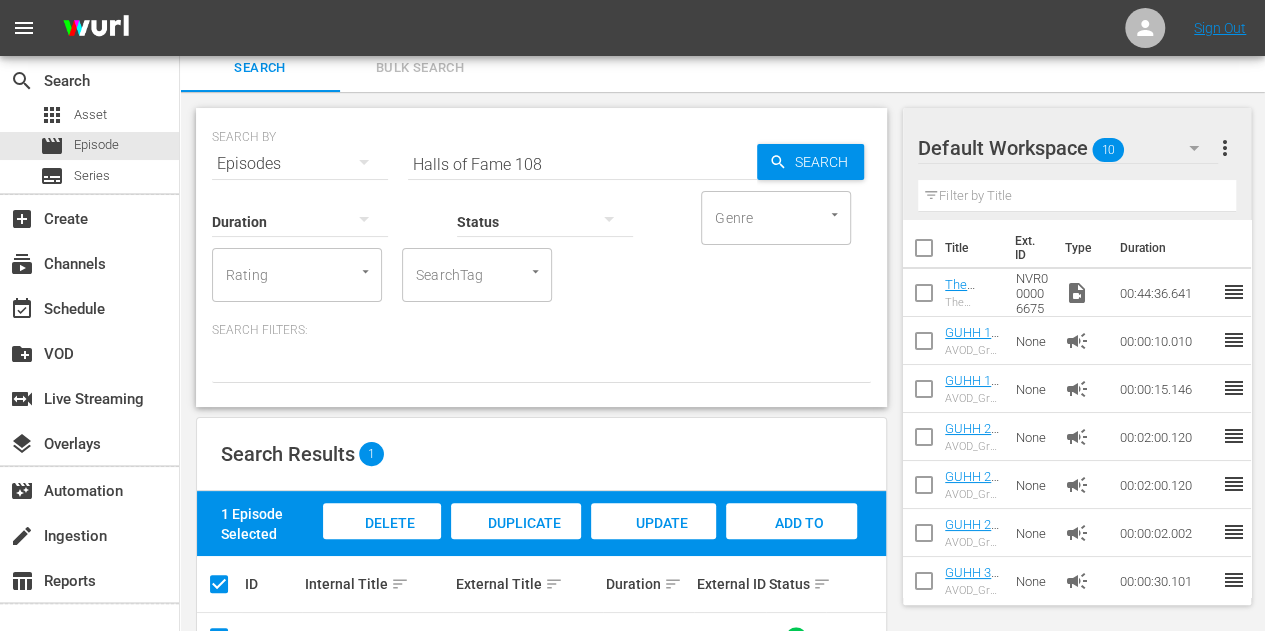 click on "Update Metadata" at bounding box center [653, 542] 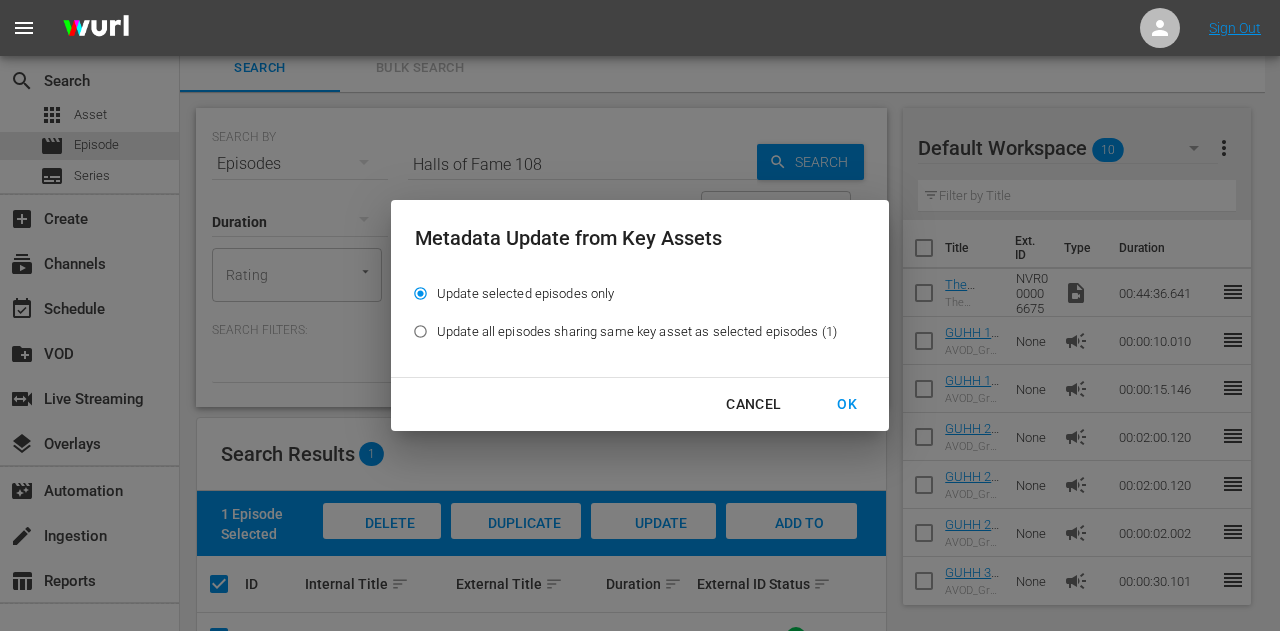 click on "OK" at bounding box center (847, 404) 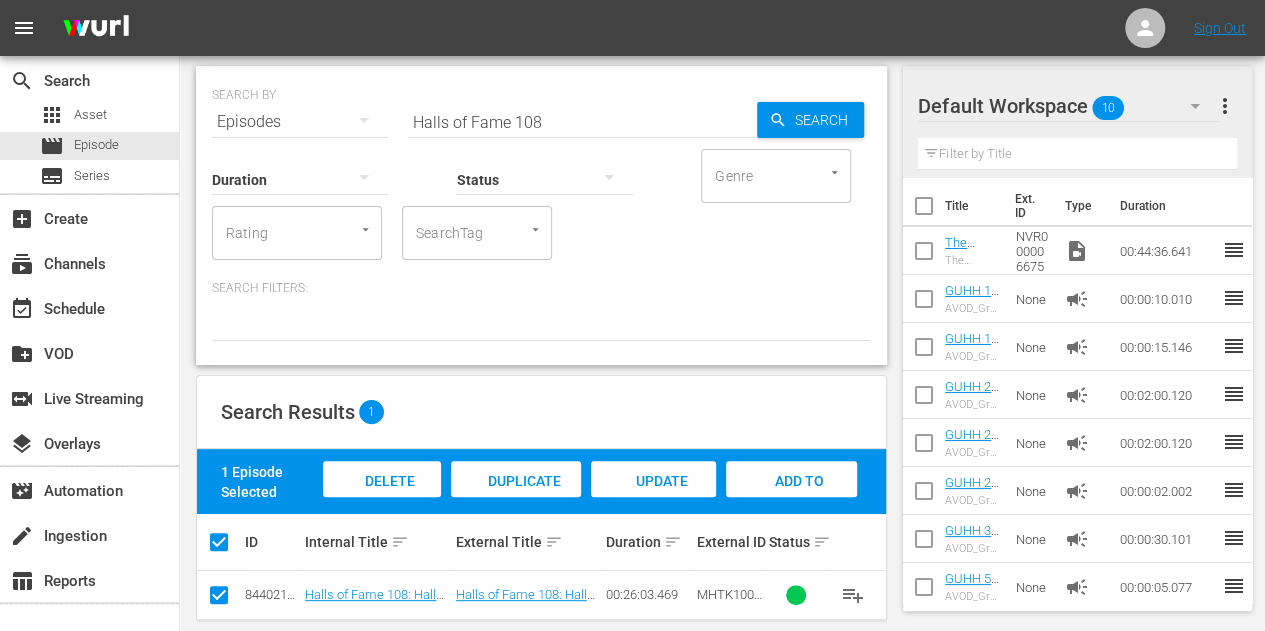 scroll, scrollTop: 78, scrollLeft: 0, axis: vertical 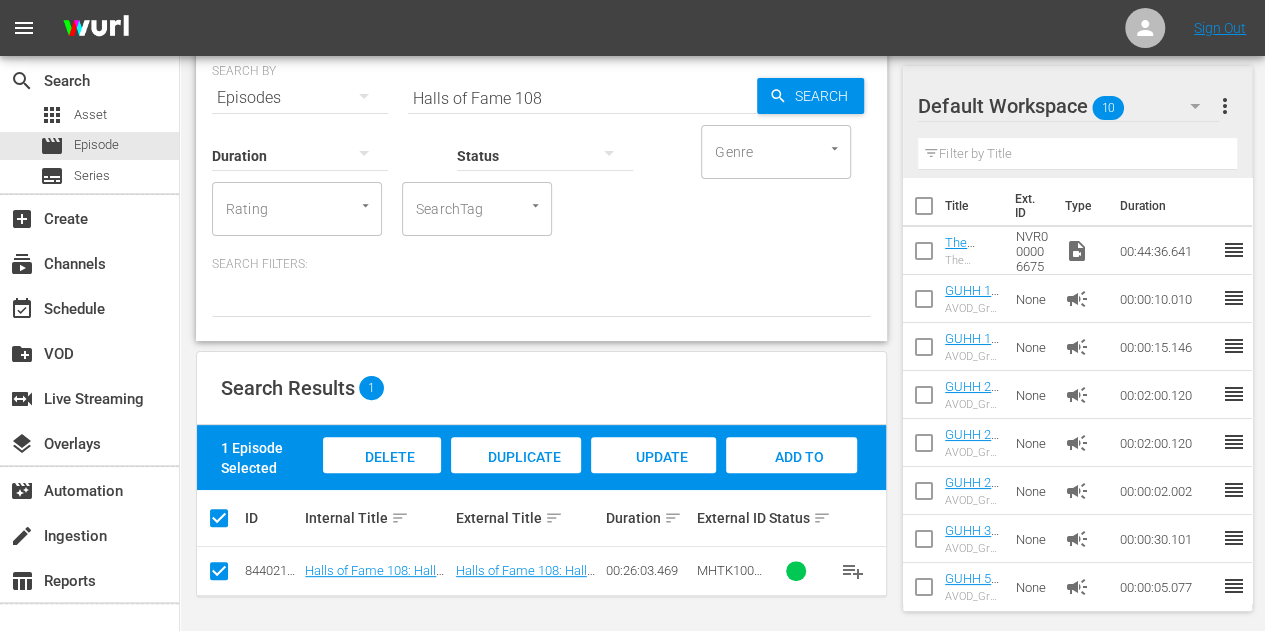 click on "Update Metadata" at bounding box center (653, 476) 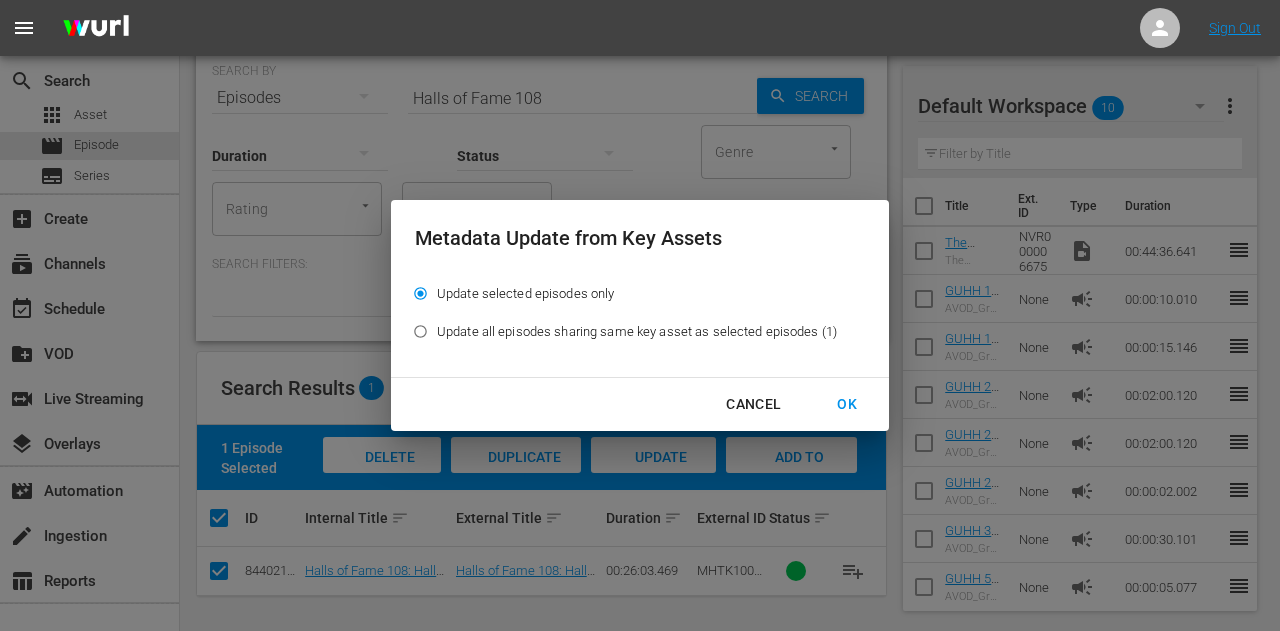 click on "OK" at bounding box center (847, 404) 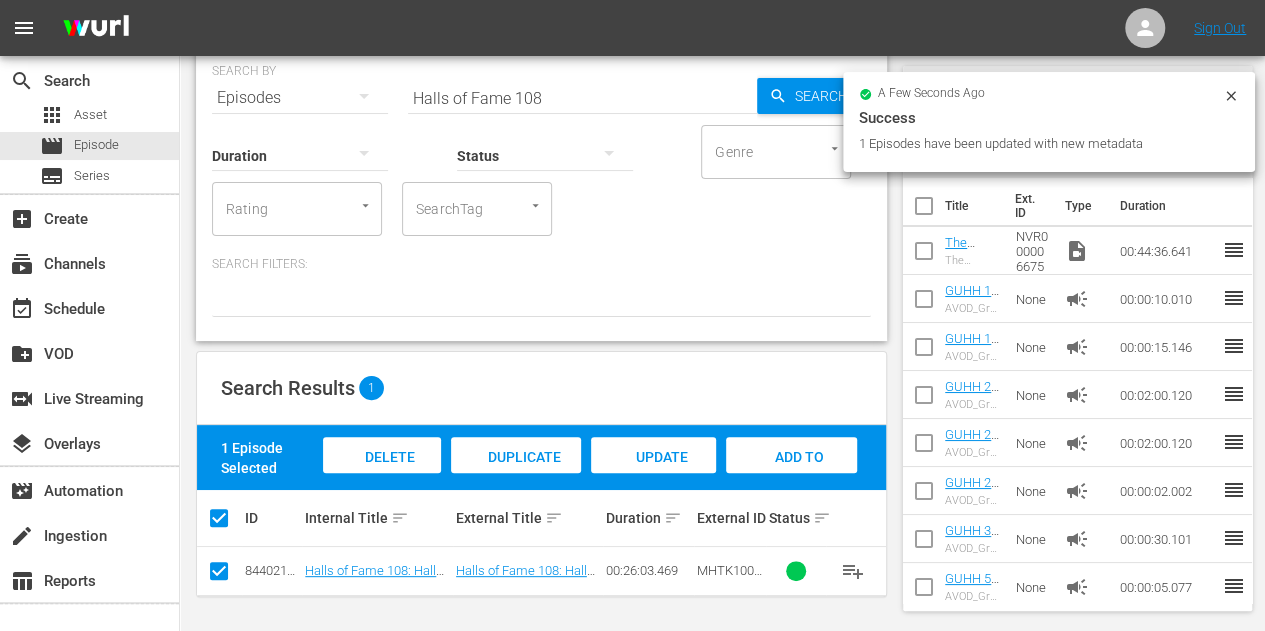 click on "Halls of Fame 108" at bounding box center (582, 98) 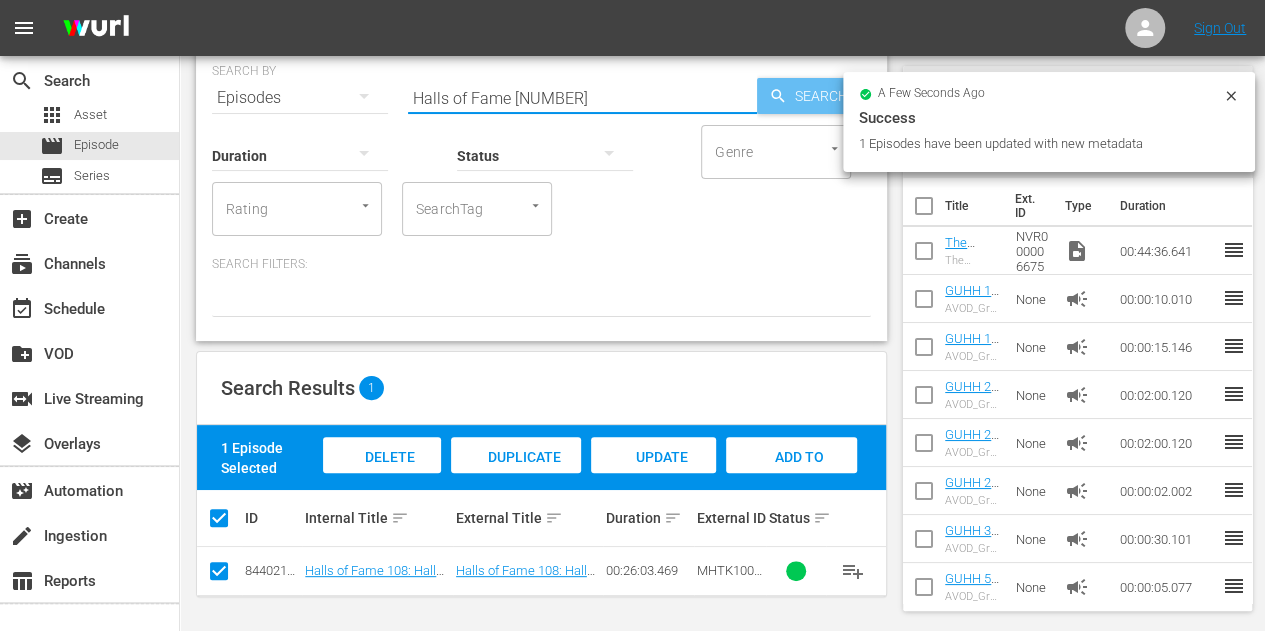 scroll, scrollTop: 77, scrollLeft: 0, axis: vertical 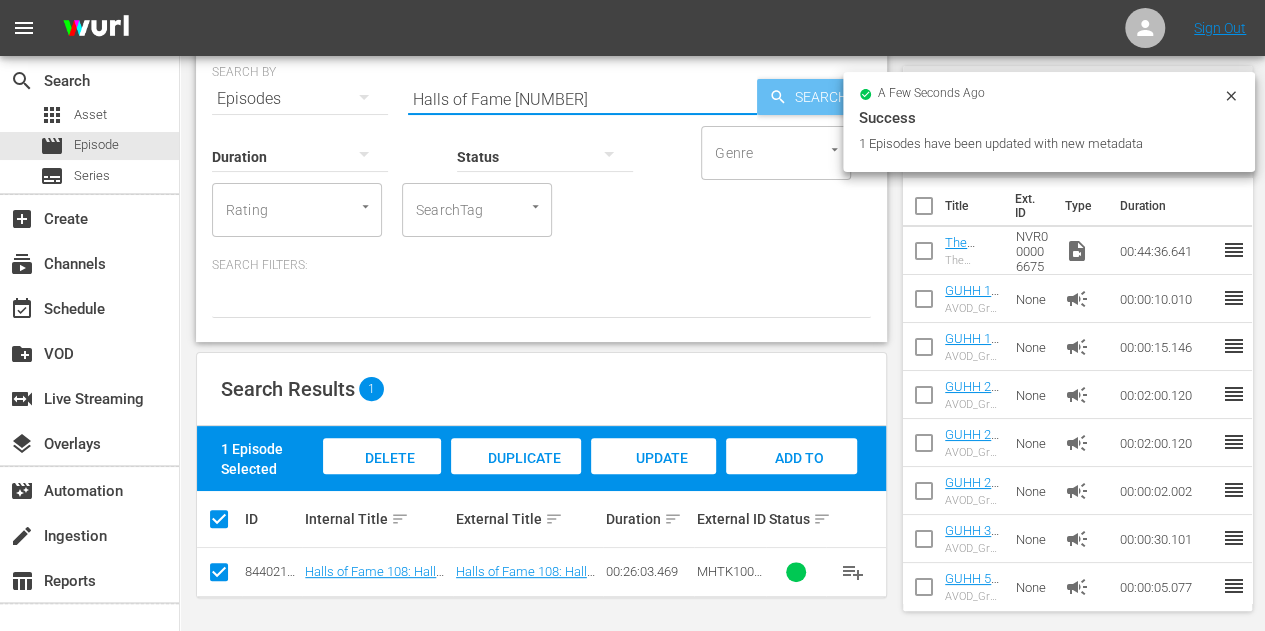 type on "Halls of Fame [NUMBER]" 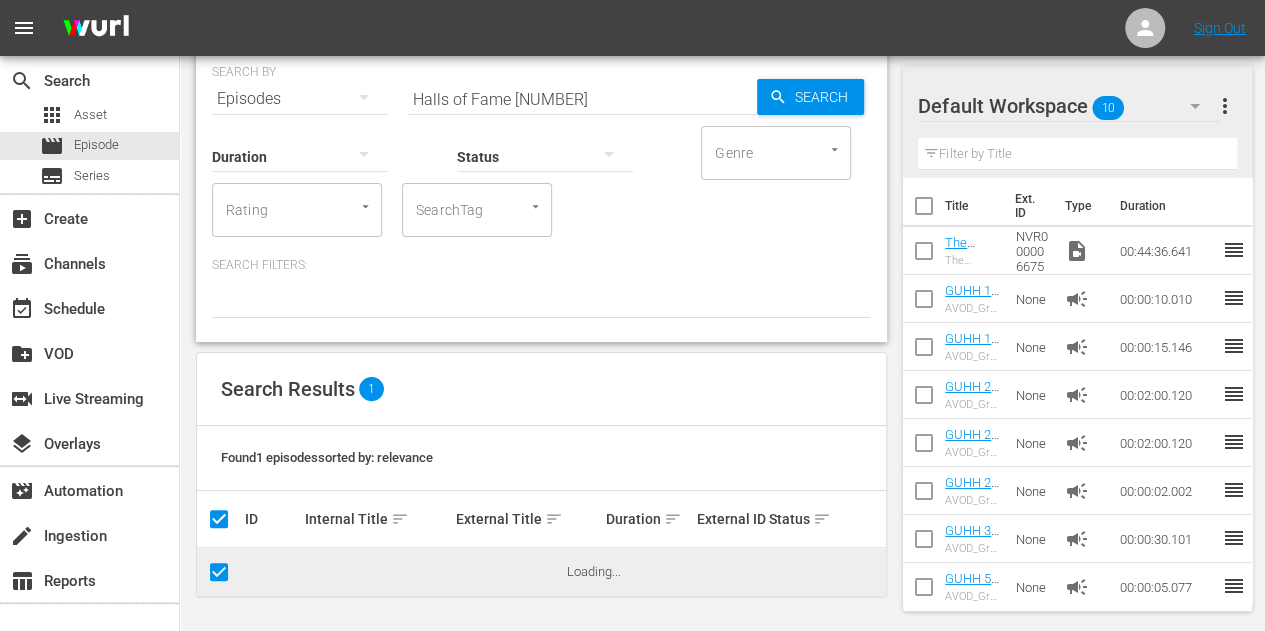 scroll, scrollTop: 12, scrollLeft: 0, axis: vertical 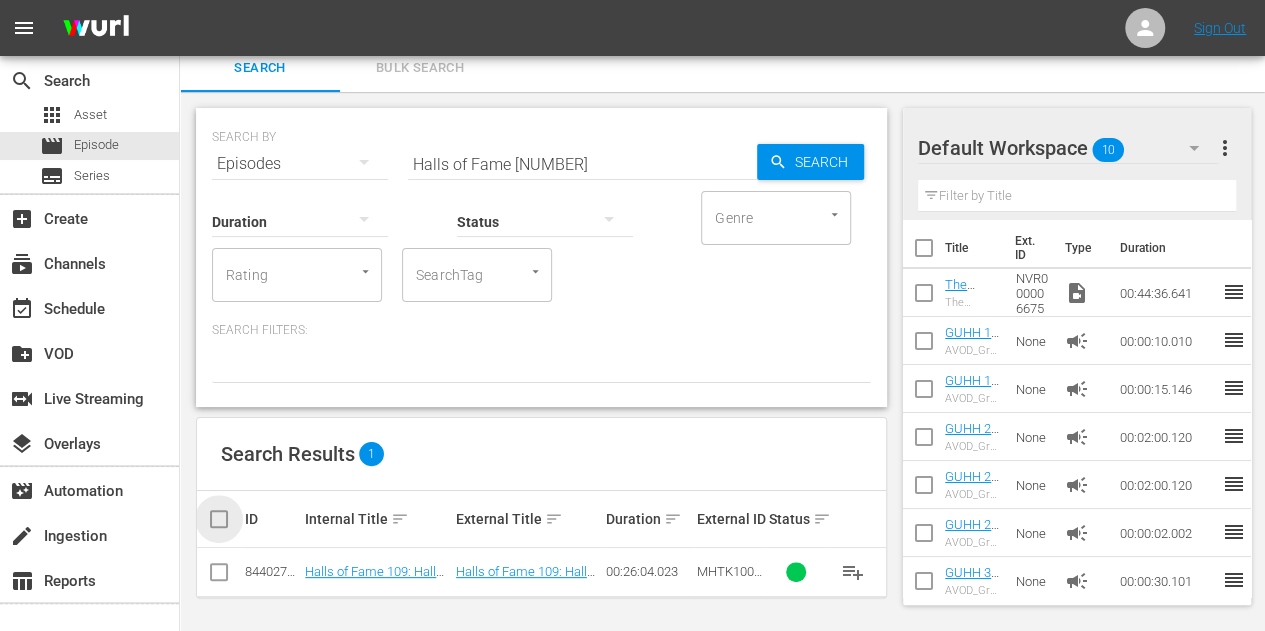 click at bounding box center [227, 519] 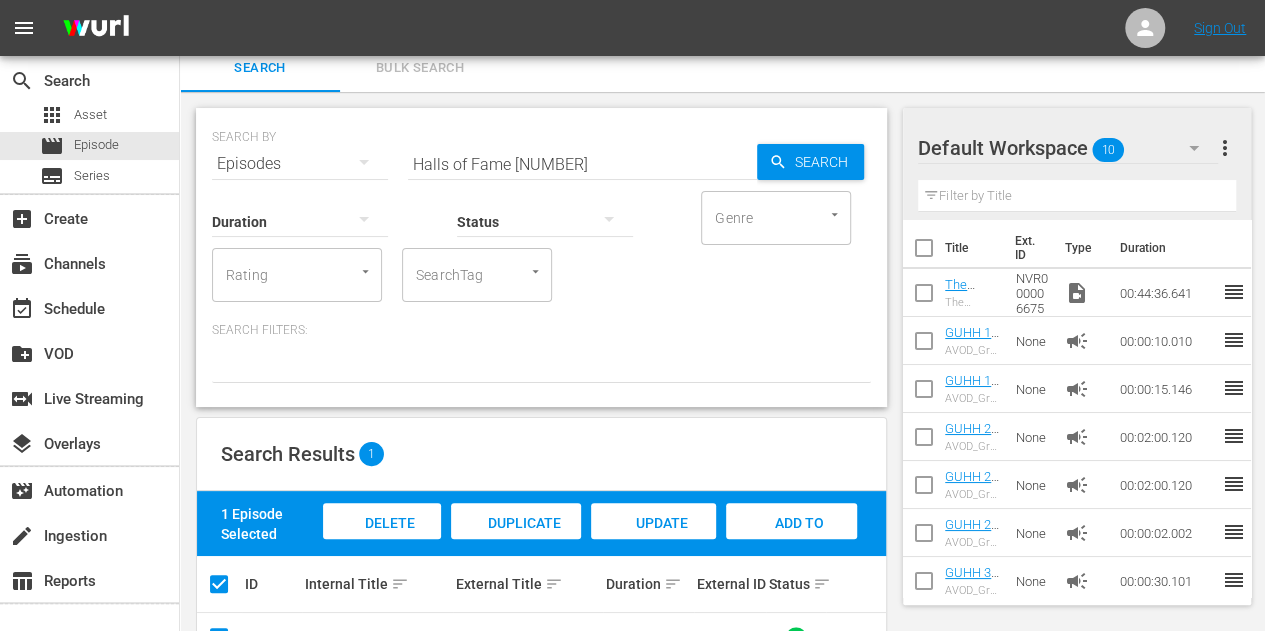 click on "Update Metadata" at bounding box center (653, 540) 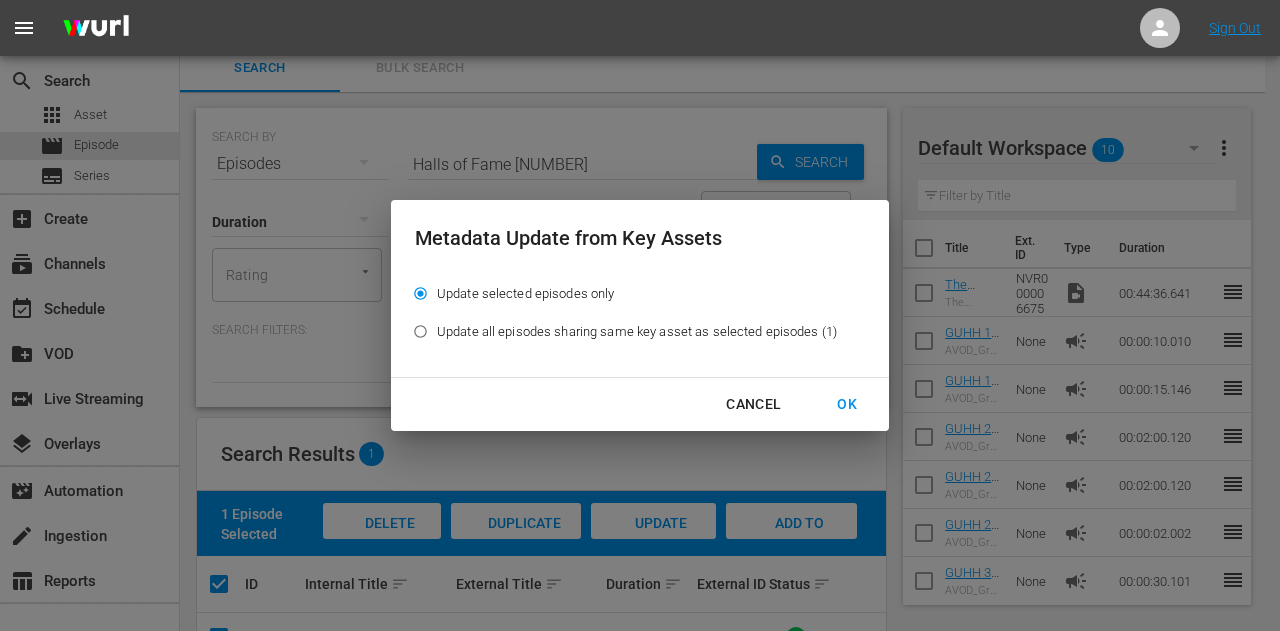 click on "OK" at bounding box center (847, 404) 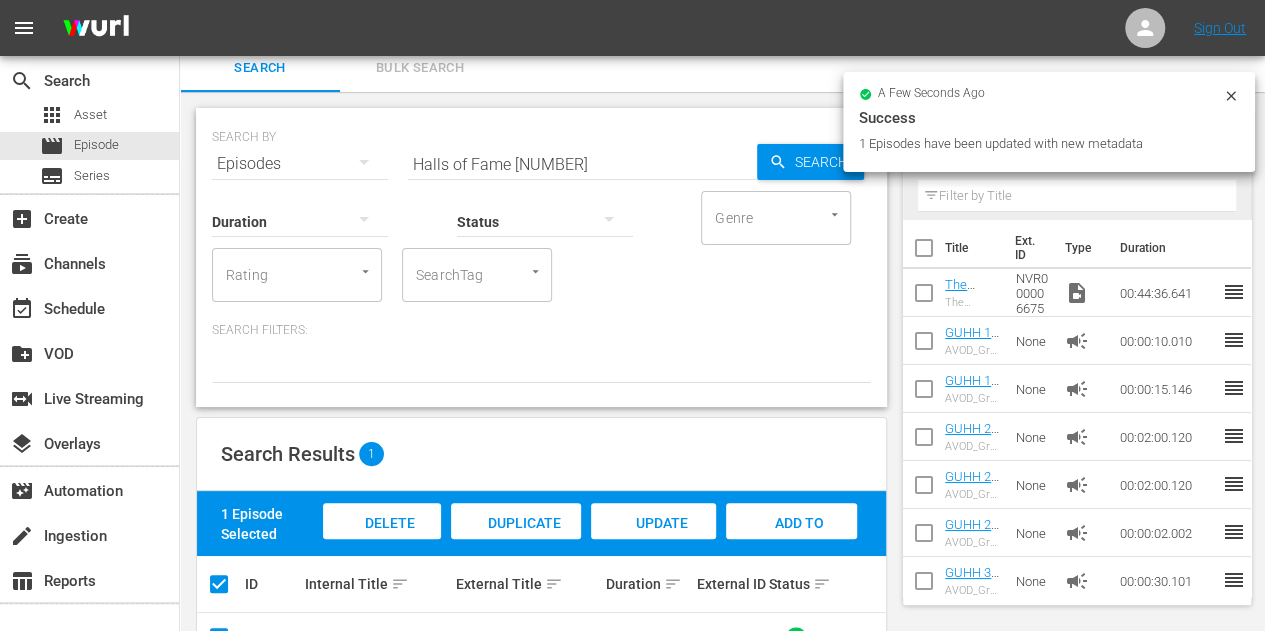 click on "Halls of Fame [NUMBER]" at bounding box center (582, 164) 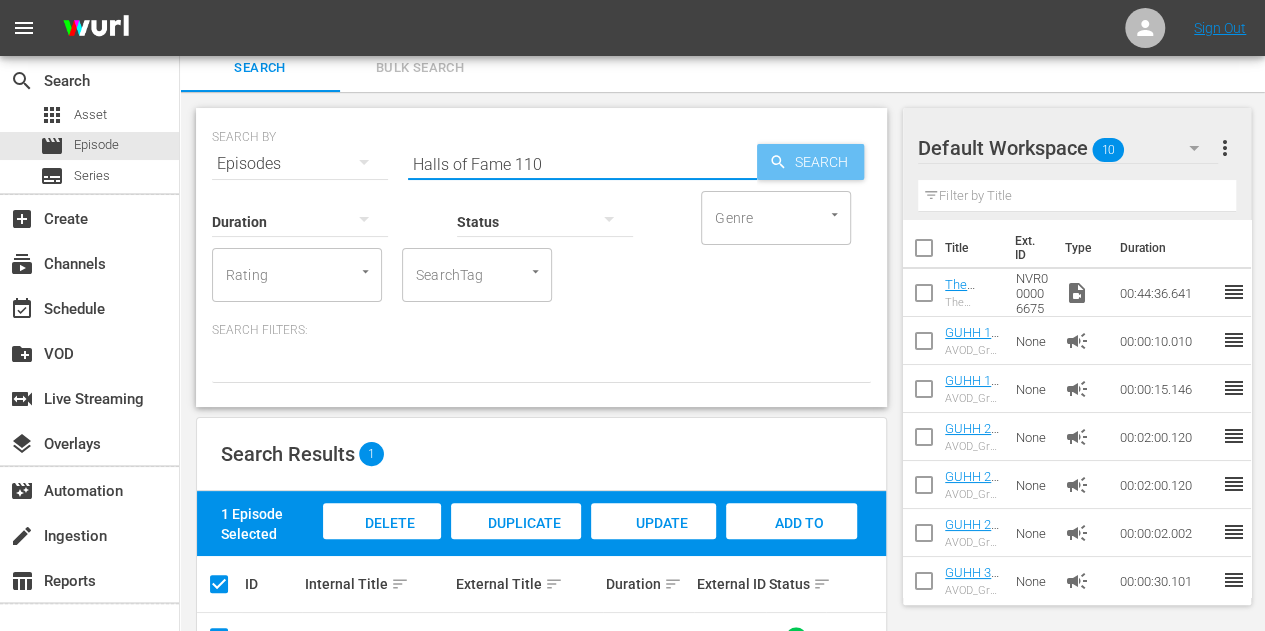 type on "Halls of Fame 110" 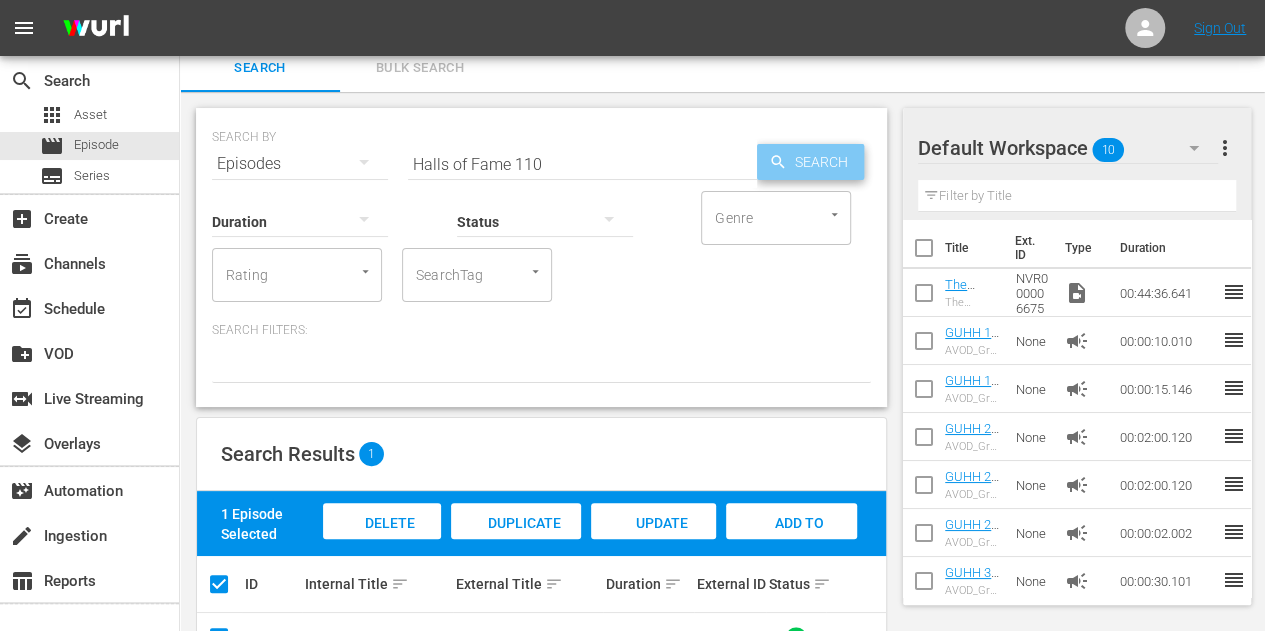 click 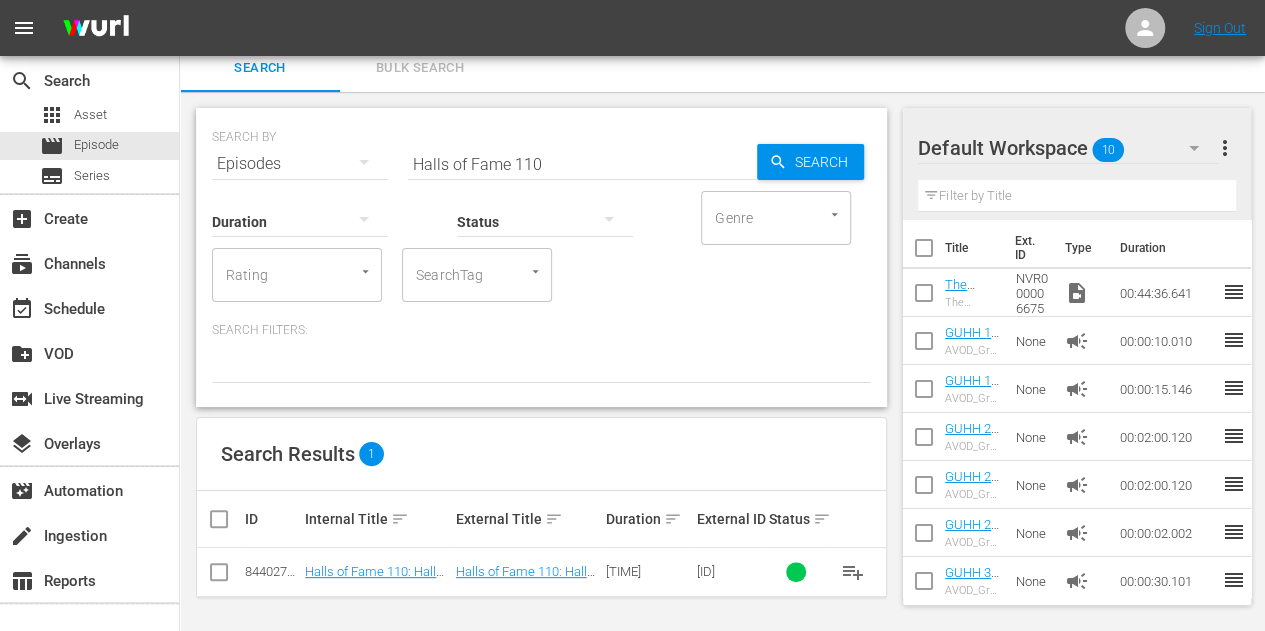 click at bounding box center [227, 519] 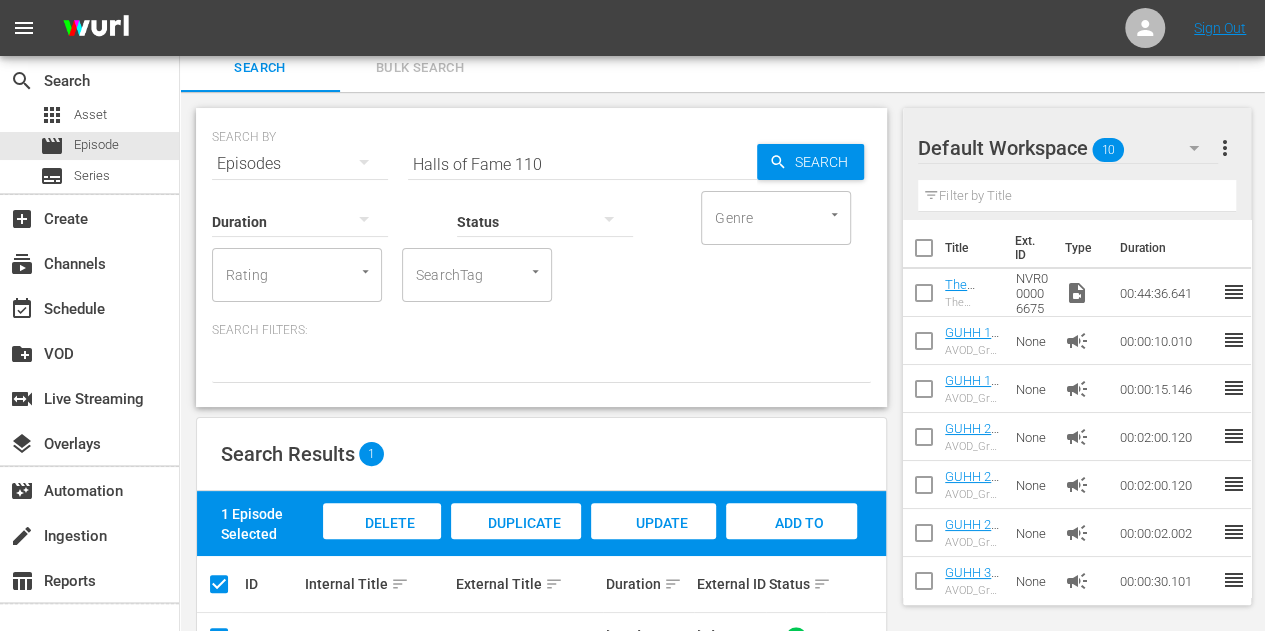 click on "Update Metadata" at bounding box center (653, 542) 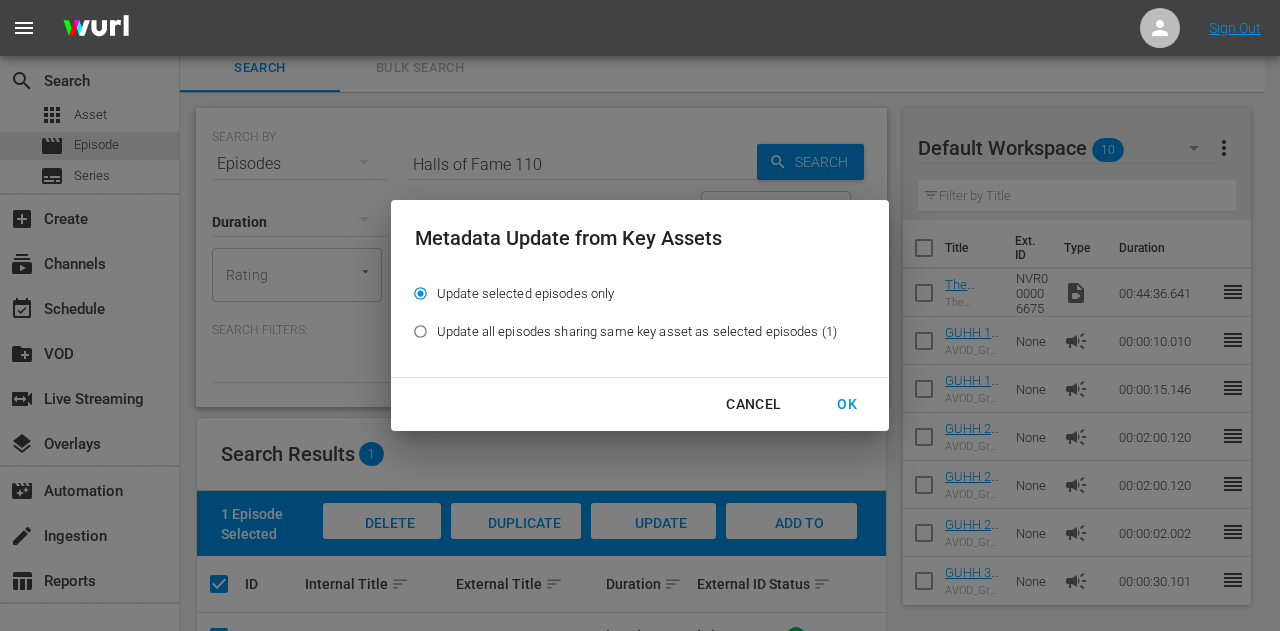 click on "OK" at bounding box center [847, 404] 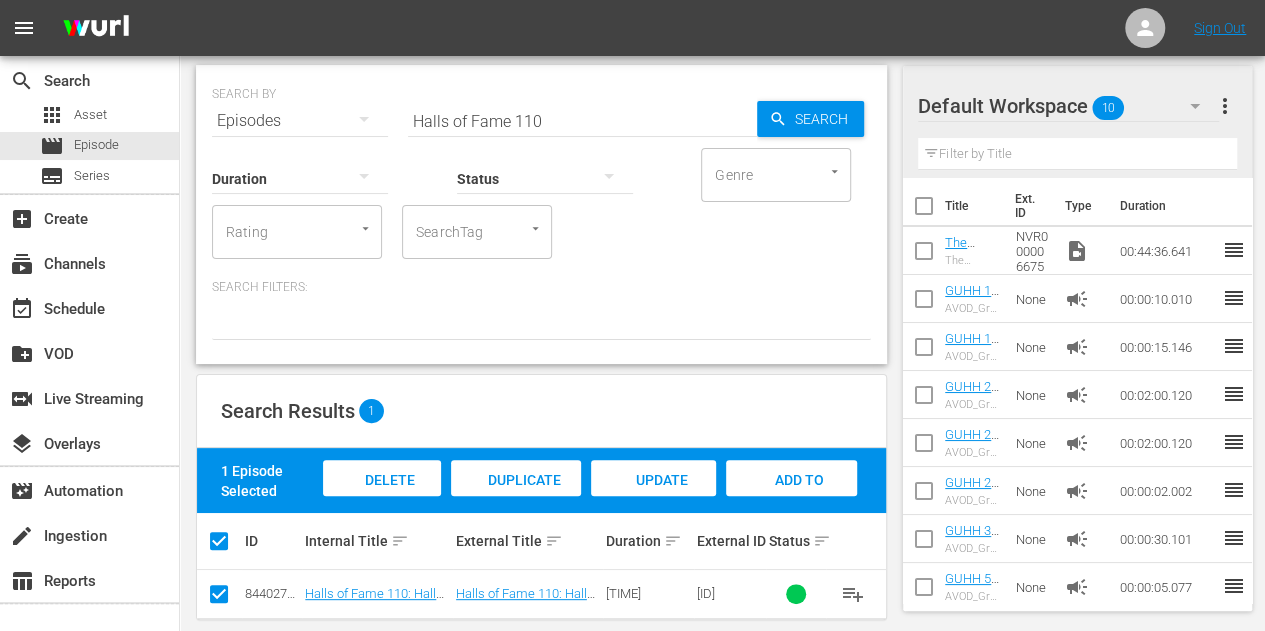 scroll, scrollTop: 78, scrollLeft: 0, axis: vertical 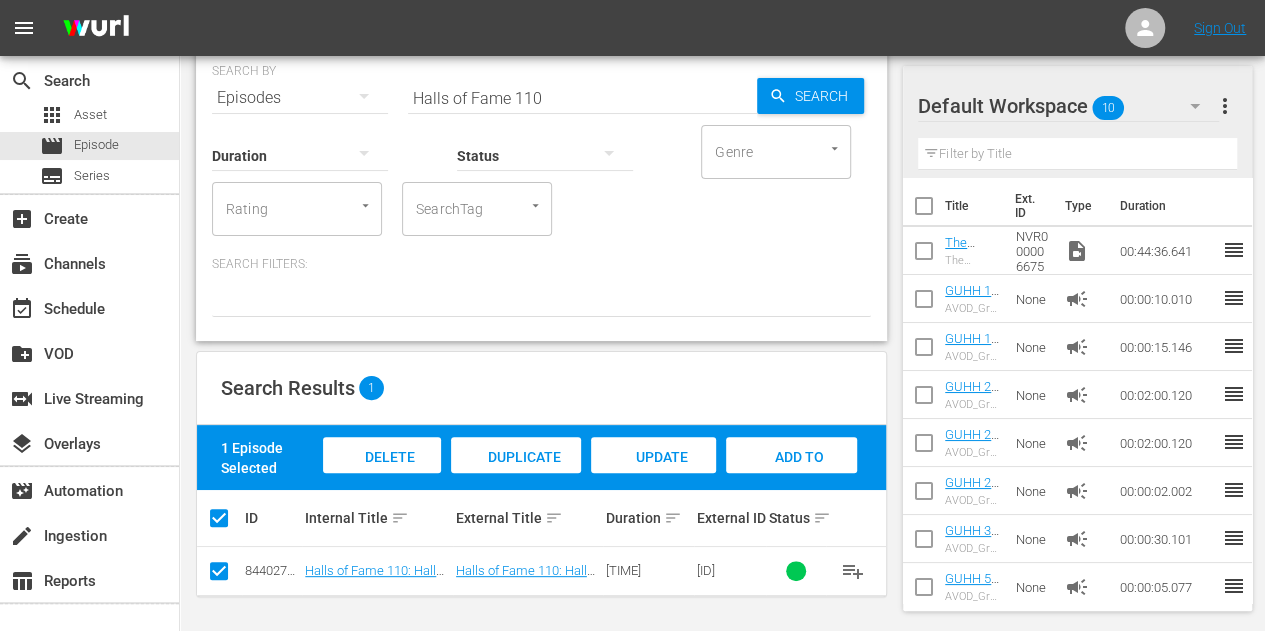 click on "Update Metadata" at bounding box center [653, 476] 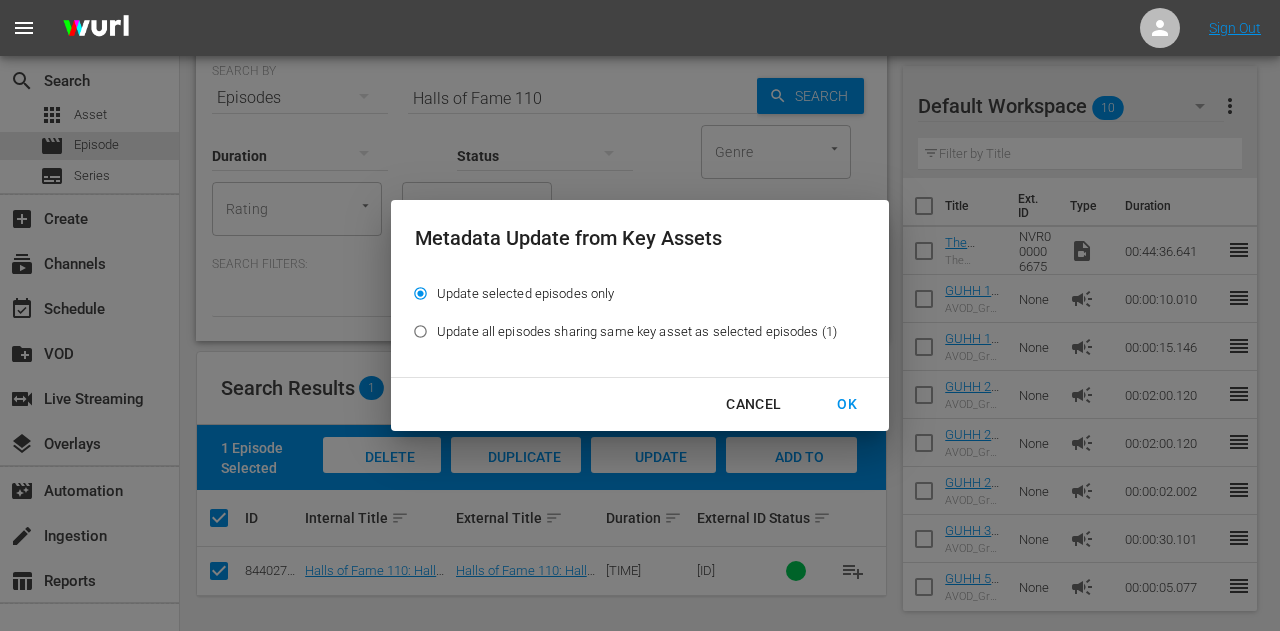 click on "OK" at bounding box center [847, 404] 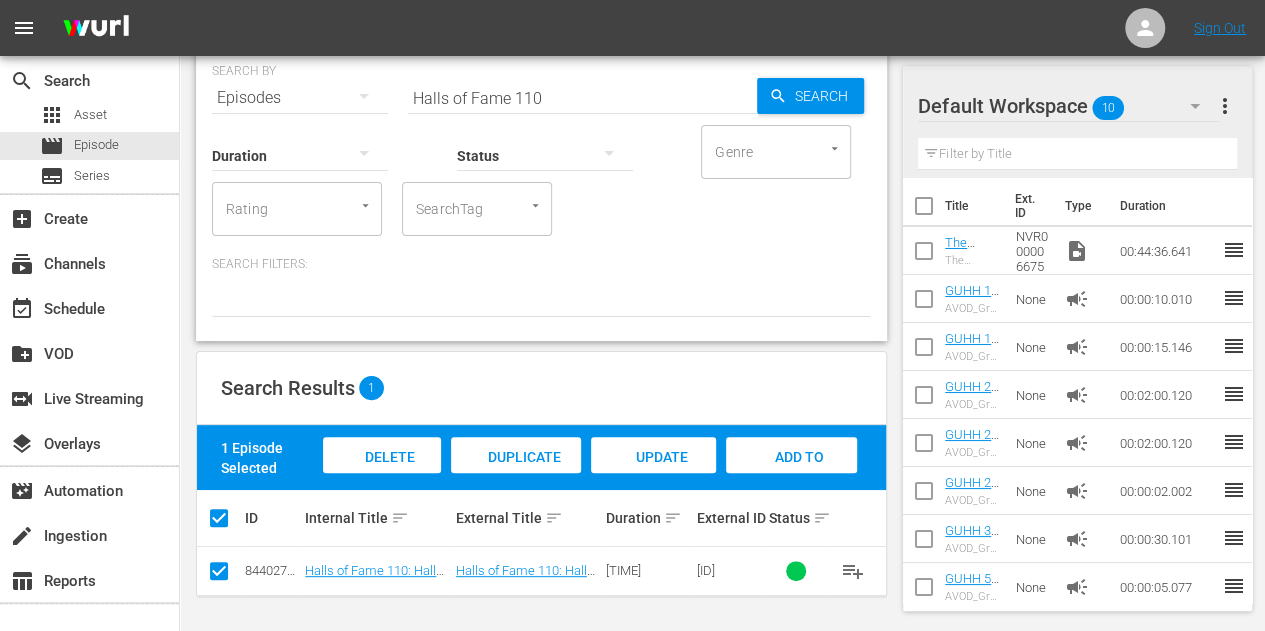 click on "Halls of Fame 110" at bounding box center [582, 98] 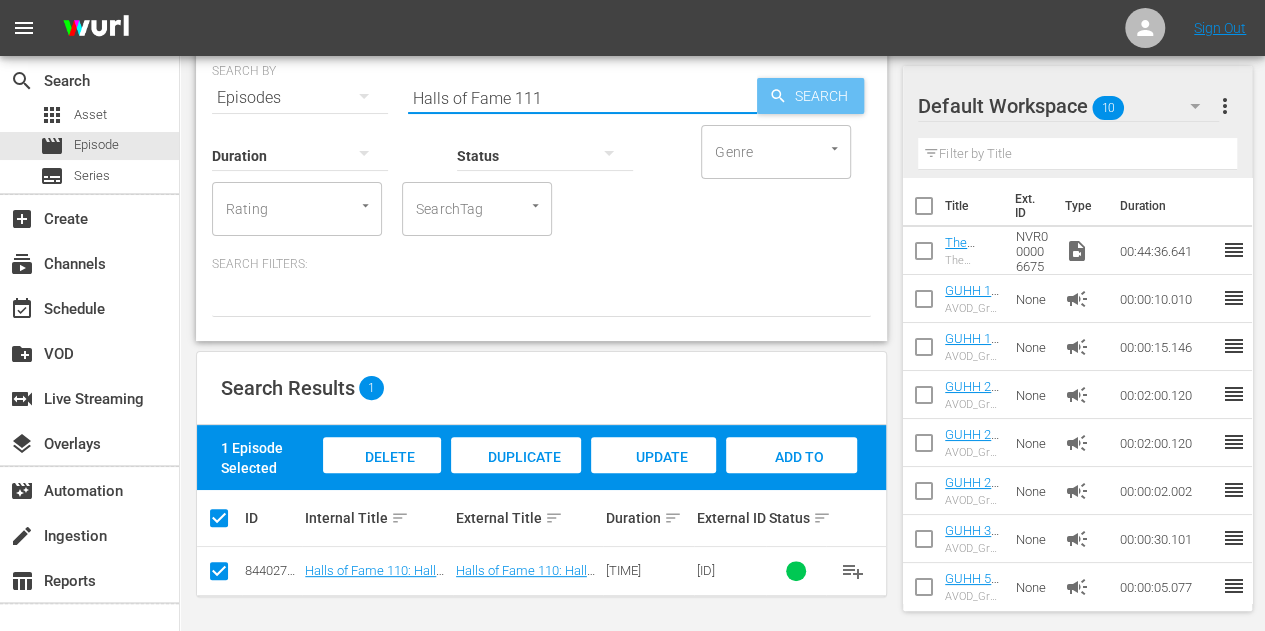 type on "Halls of Fame 111" 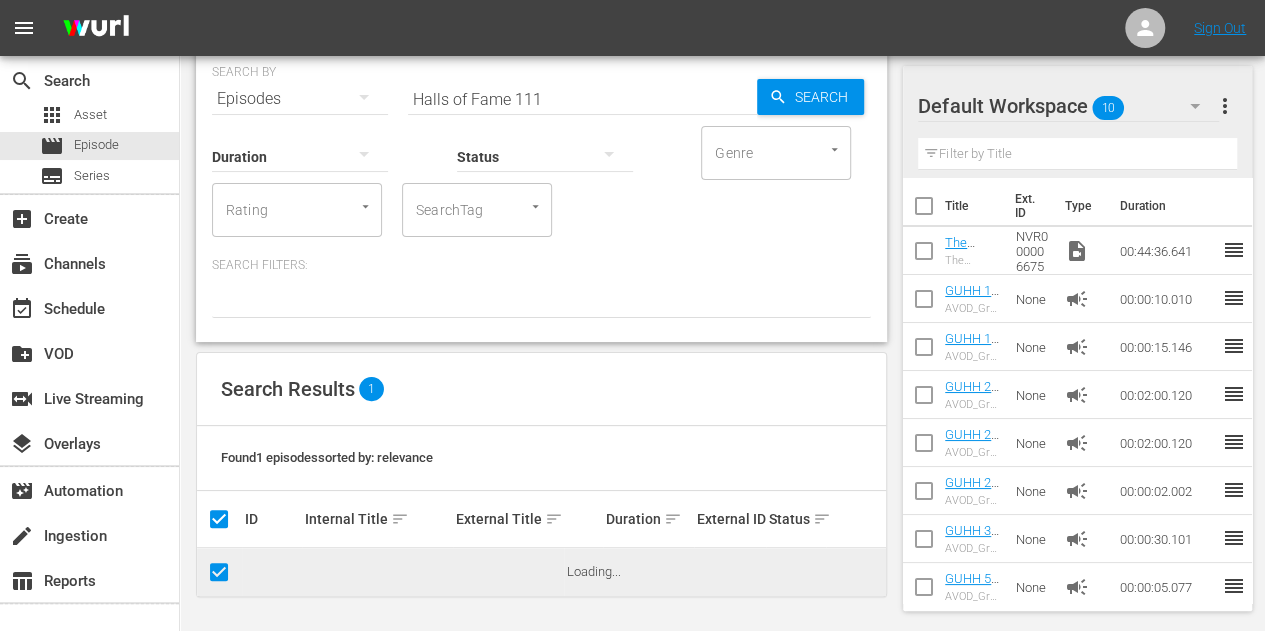 scroll, scrollTop: 12, scrollLeft: 0, axis: vertical 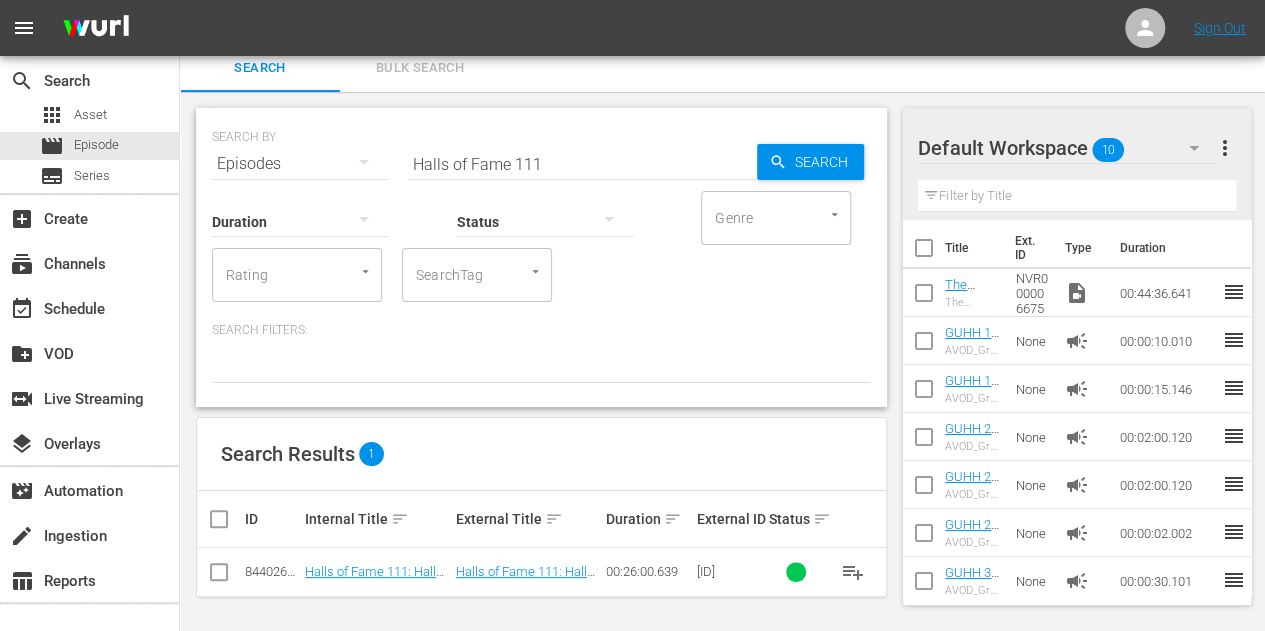 click at bounding box center (227, 519) 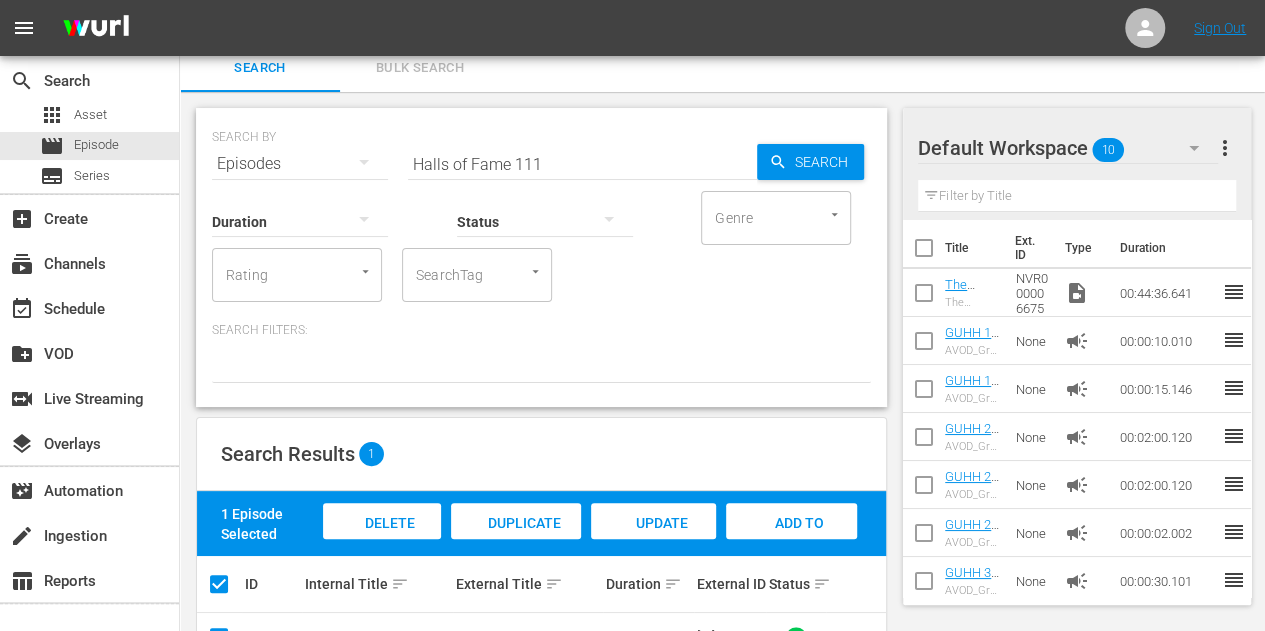 click on "Update Metadata" at bounding box center (653, 542) 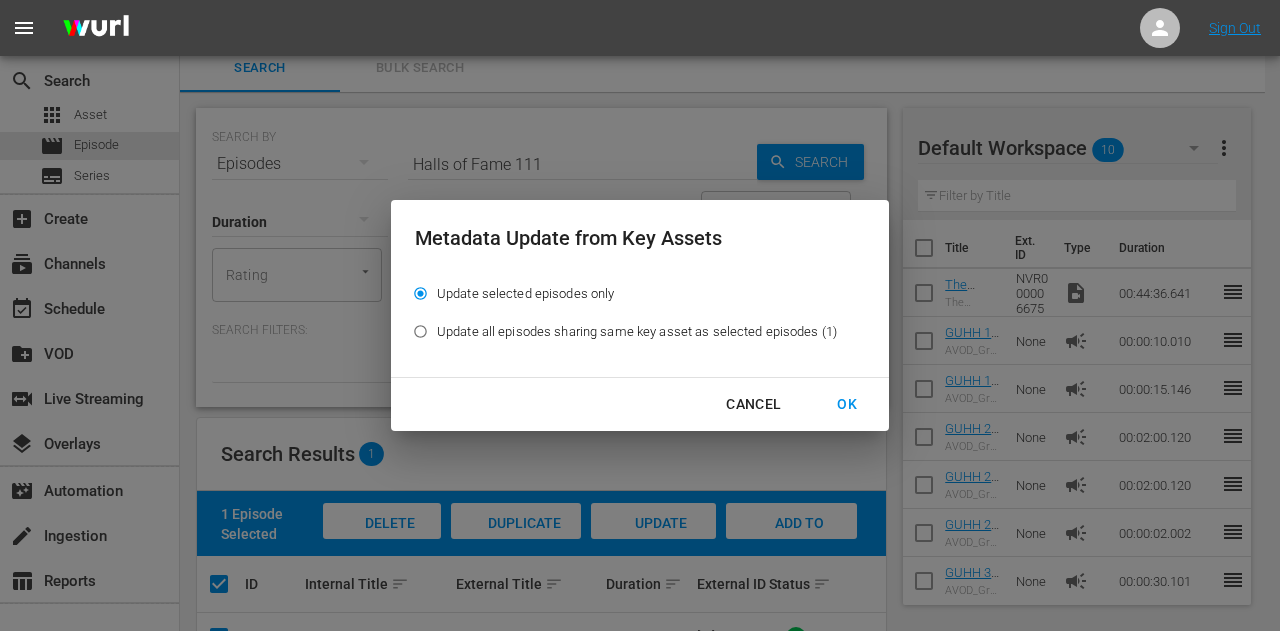 click on "OK" at bounding box center (847, 404) 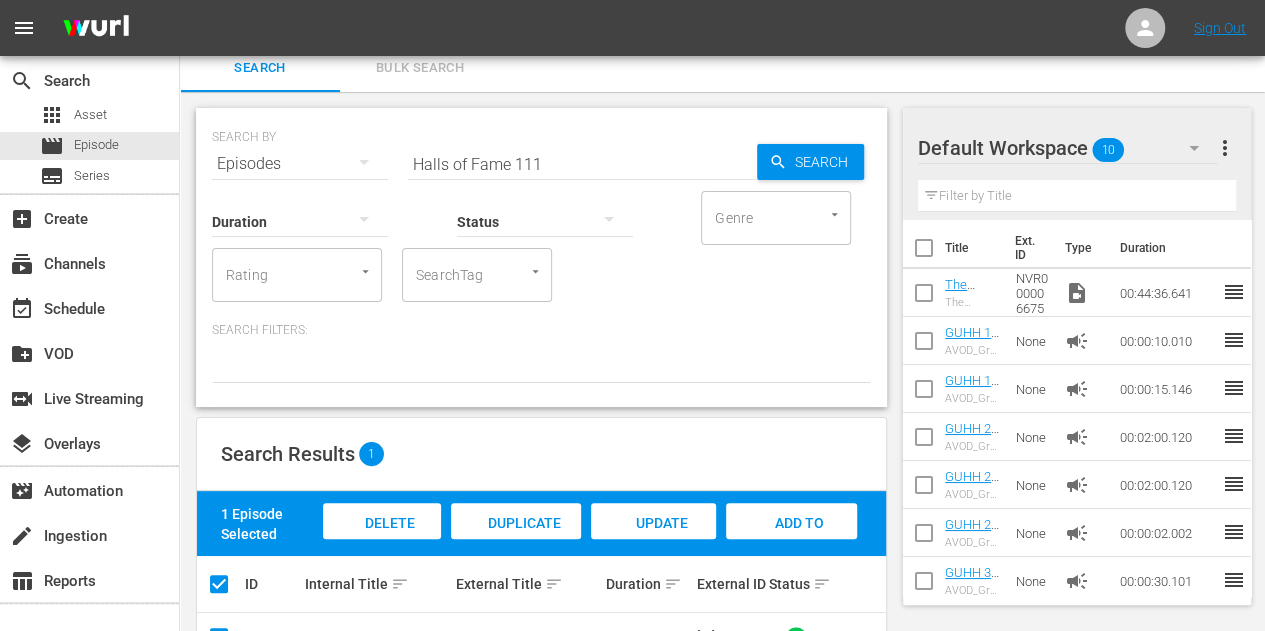 click on "Halls of Fame 111" at bounding box center (582, 164) 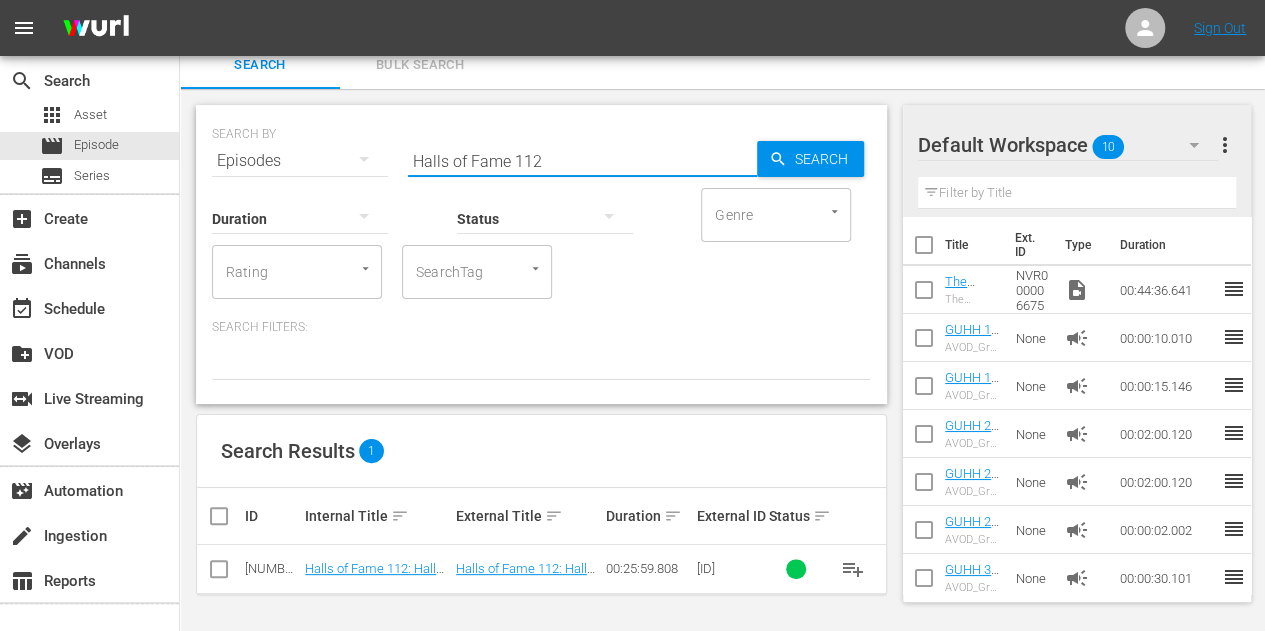 scroll, scrollTop: 12, scrollLeft: 0, axis: vertical 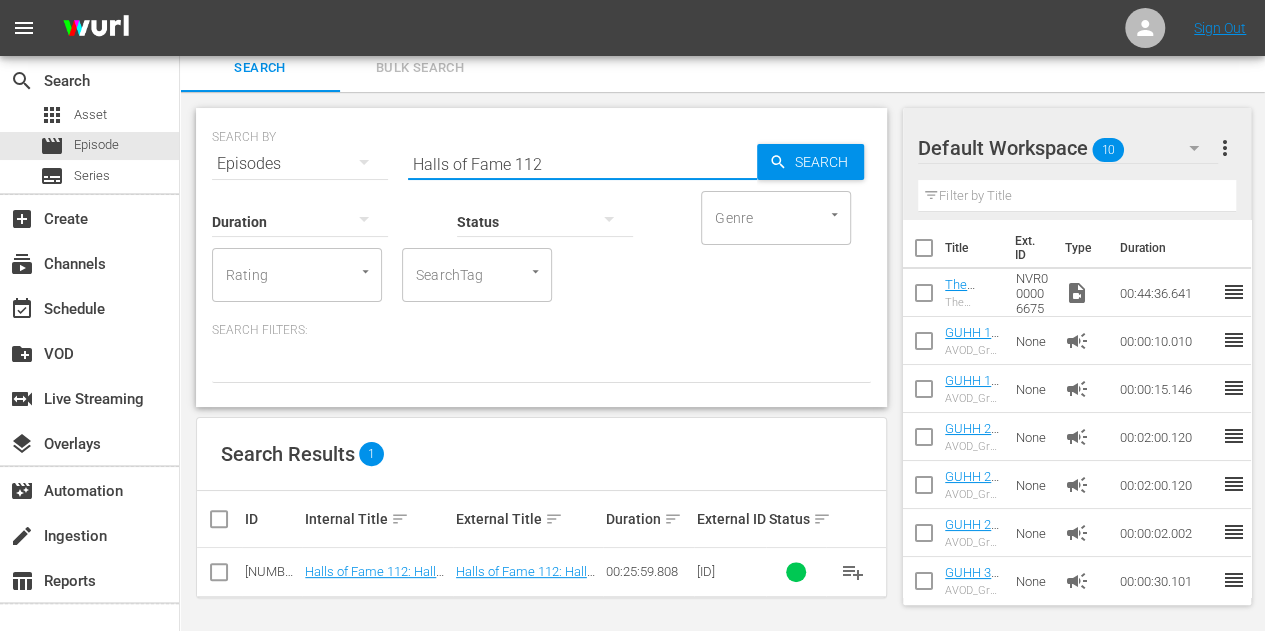 type on "Halls of Fame 112" 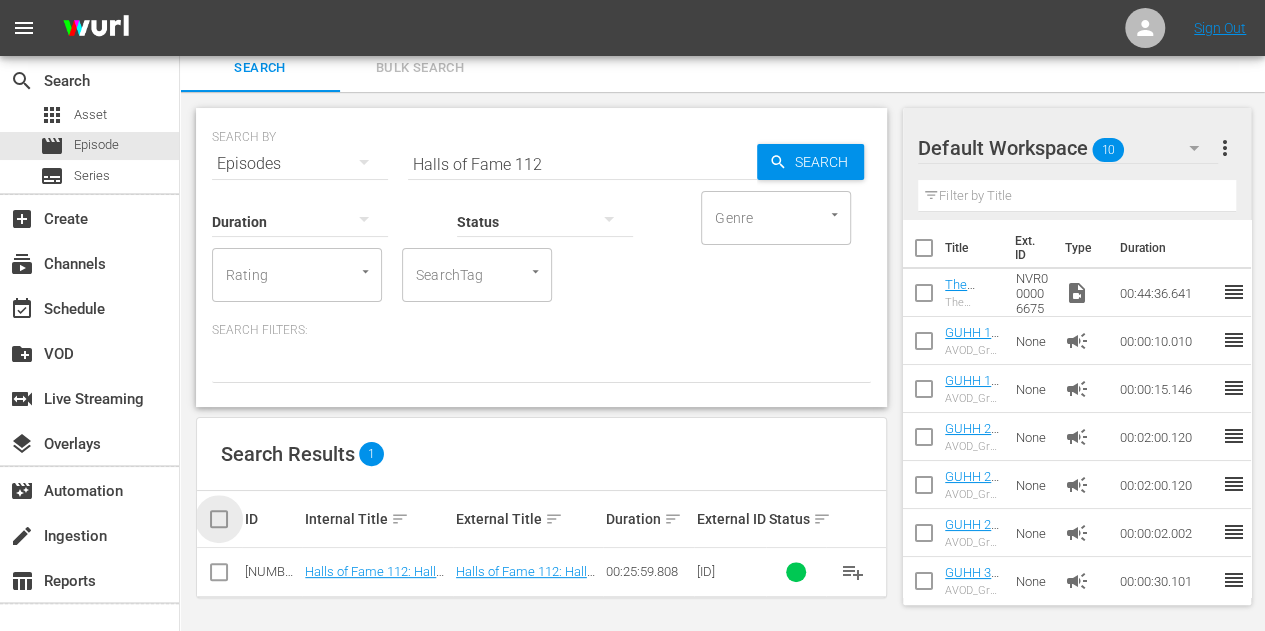 click at bounding box center [227, 519] 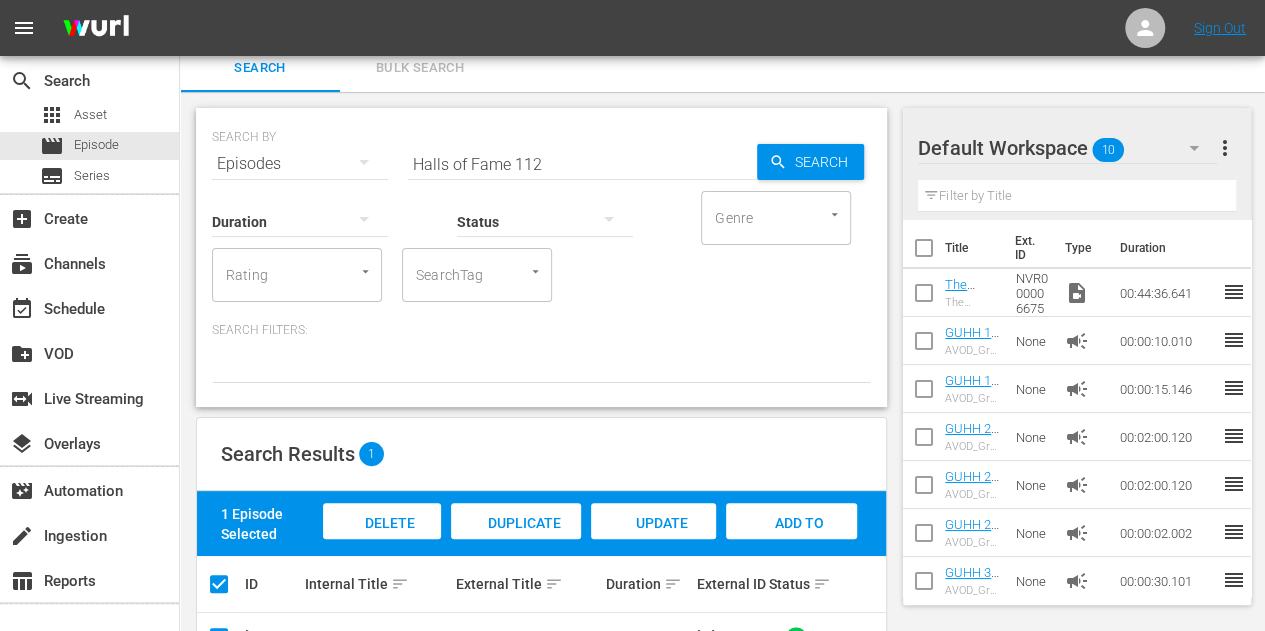click on "Update Metadata" at bounding box center (653, 542) 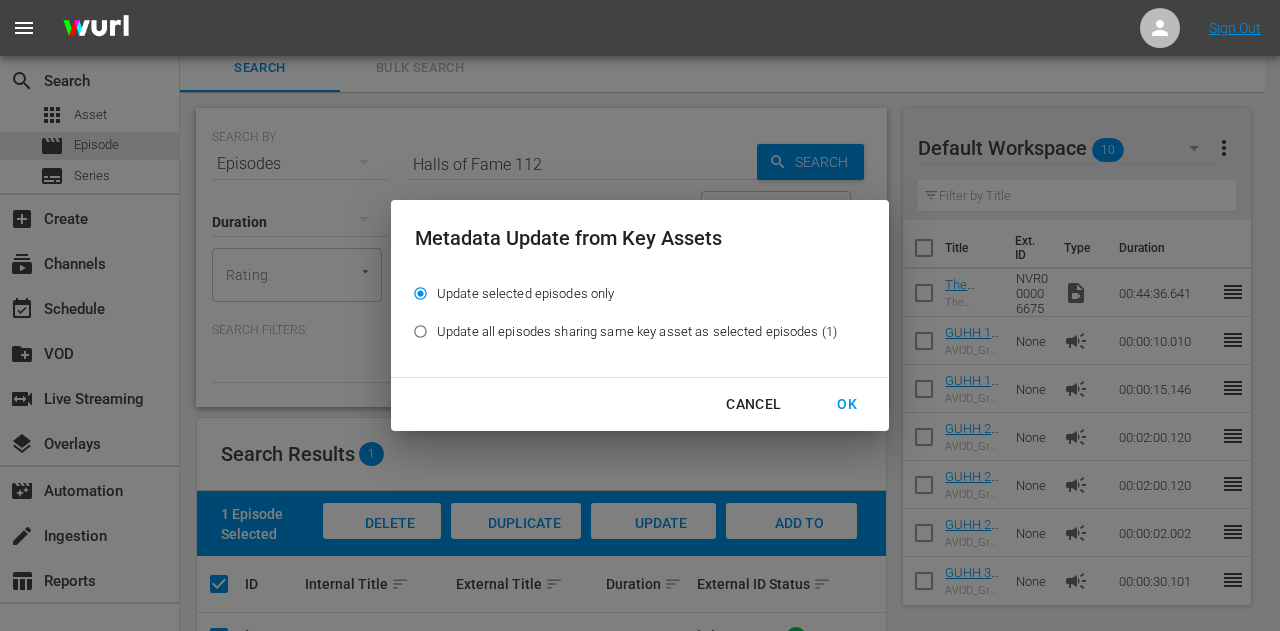 click on "OK" at bounding box center [847, 404] 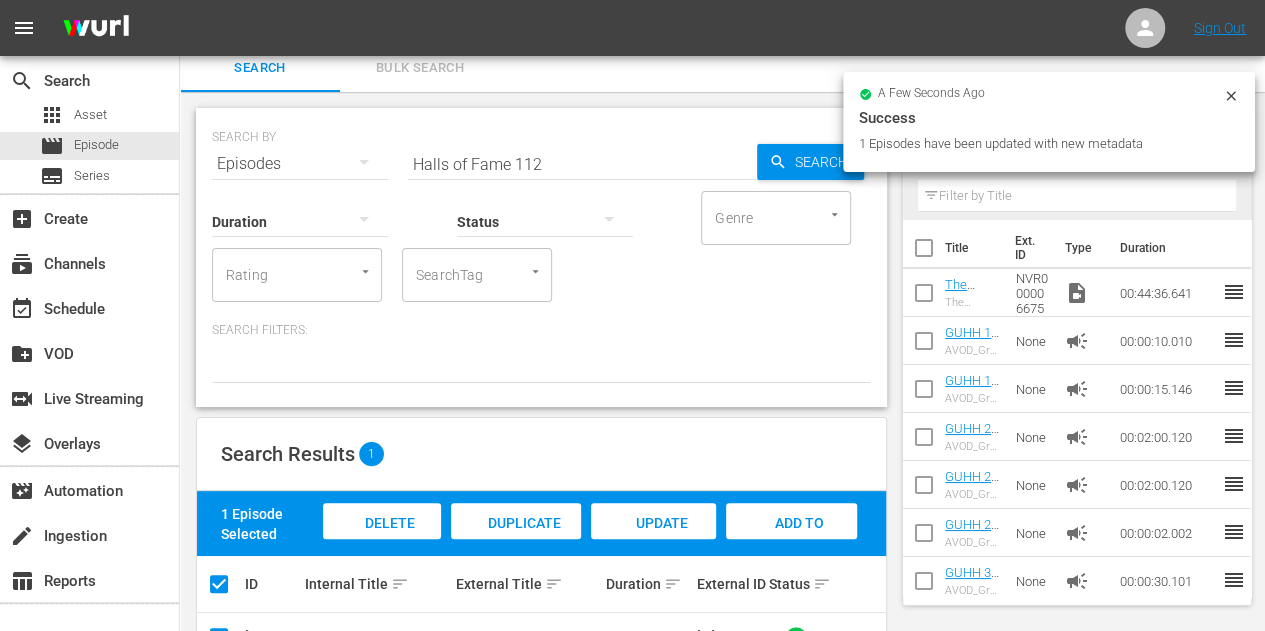 click on "Halls of Fame 112" at bounding box center [582, 164] 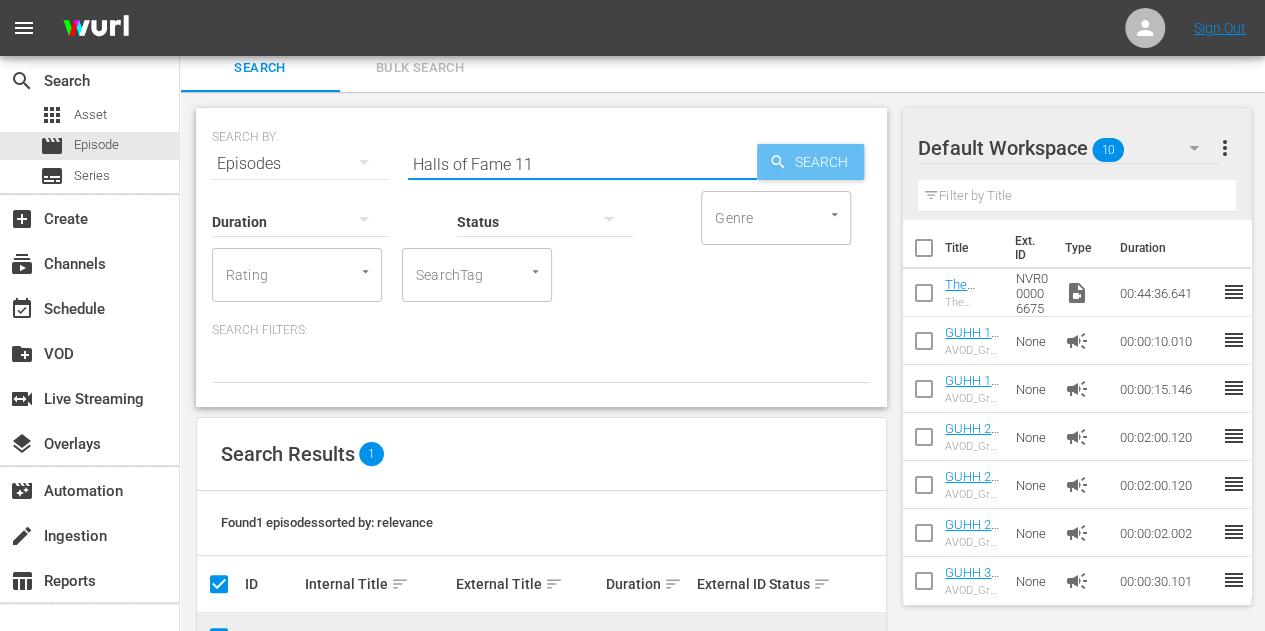 type on "Halls of Fame 11" 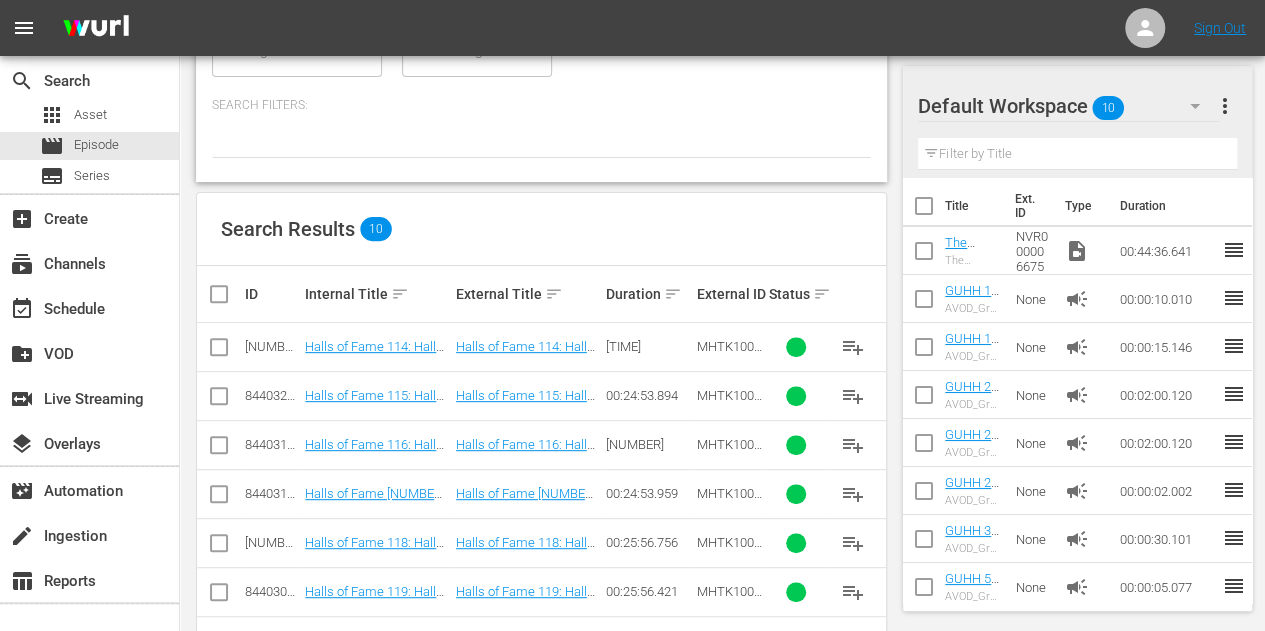 scroll, scrollTop: 150, scrollLeft: 0, axis: vertical 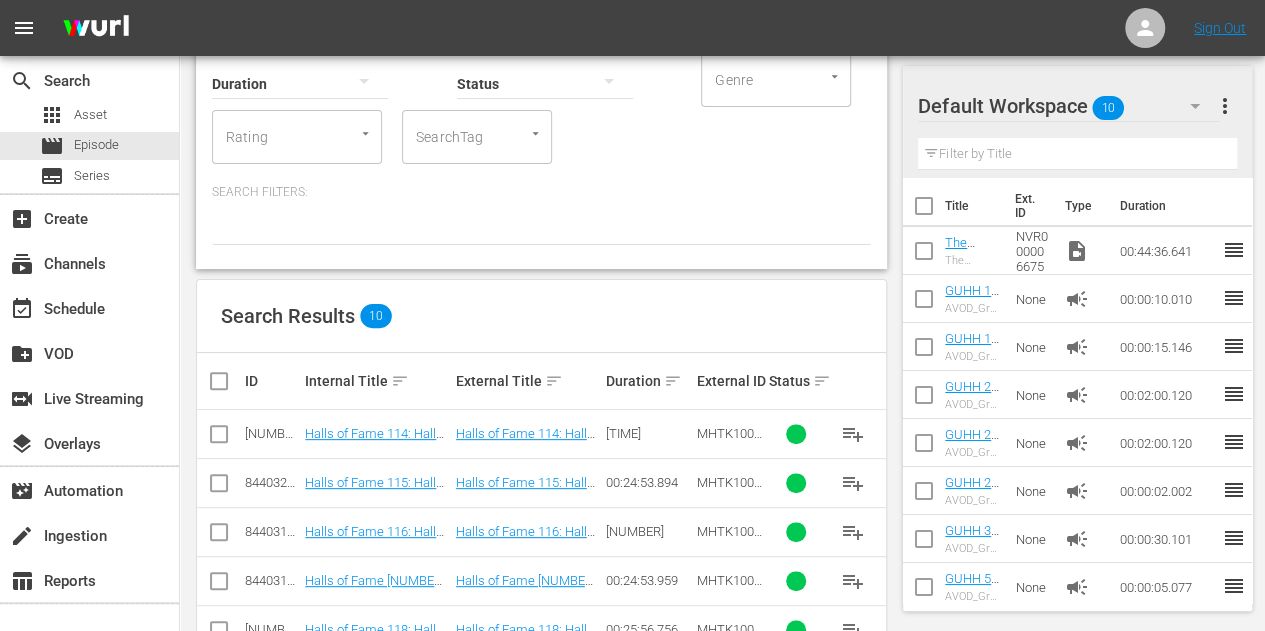 click at bounding box center (227, 381) 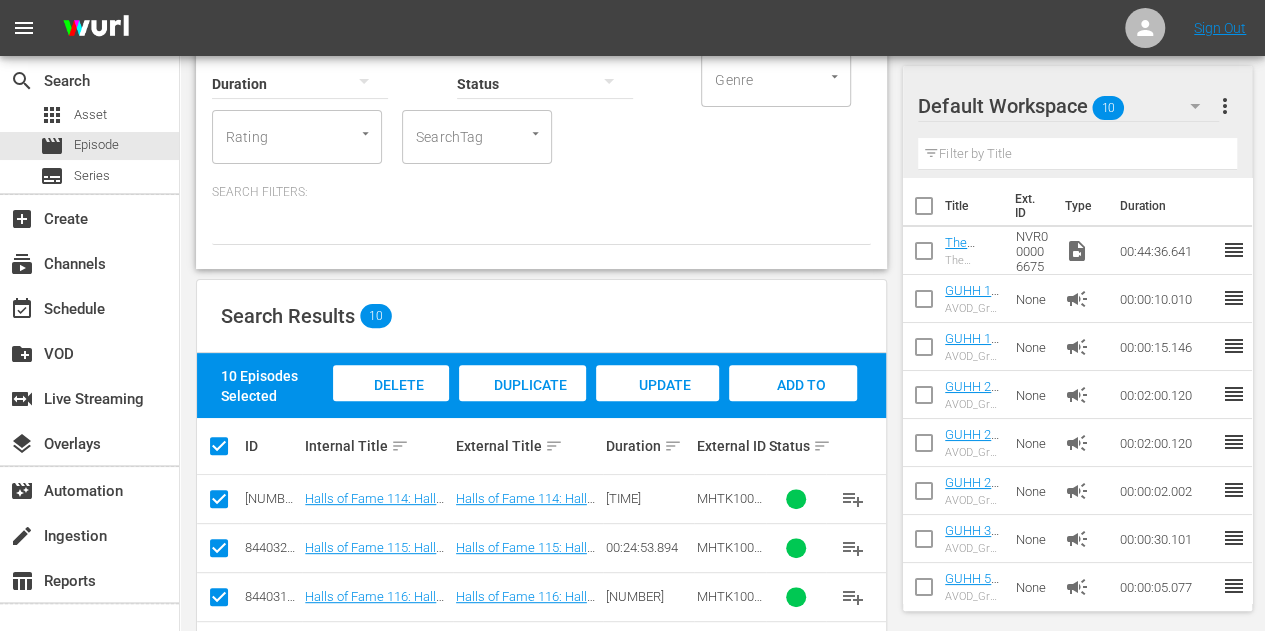 click on "Update Metadata" at bounding box center [657, 402] 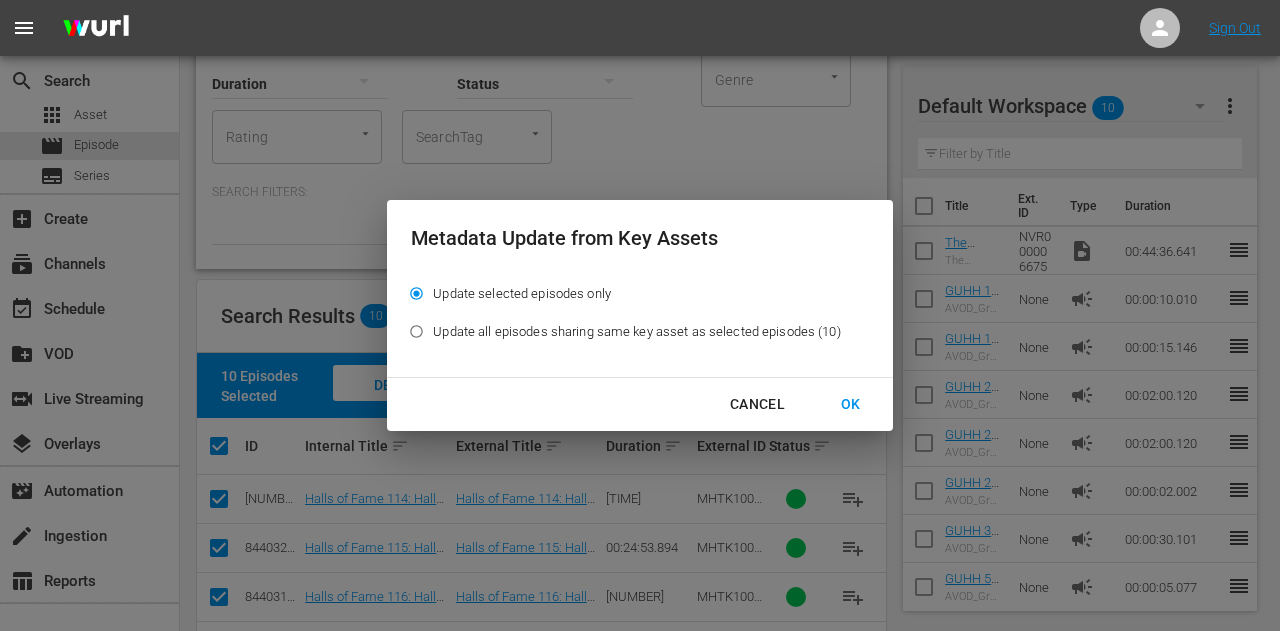 click on "OK" at bounding box center [851, 404] 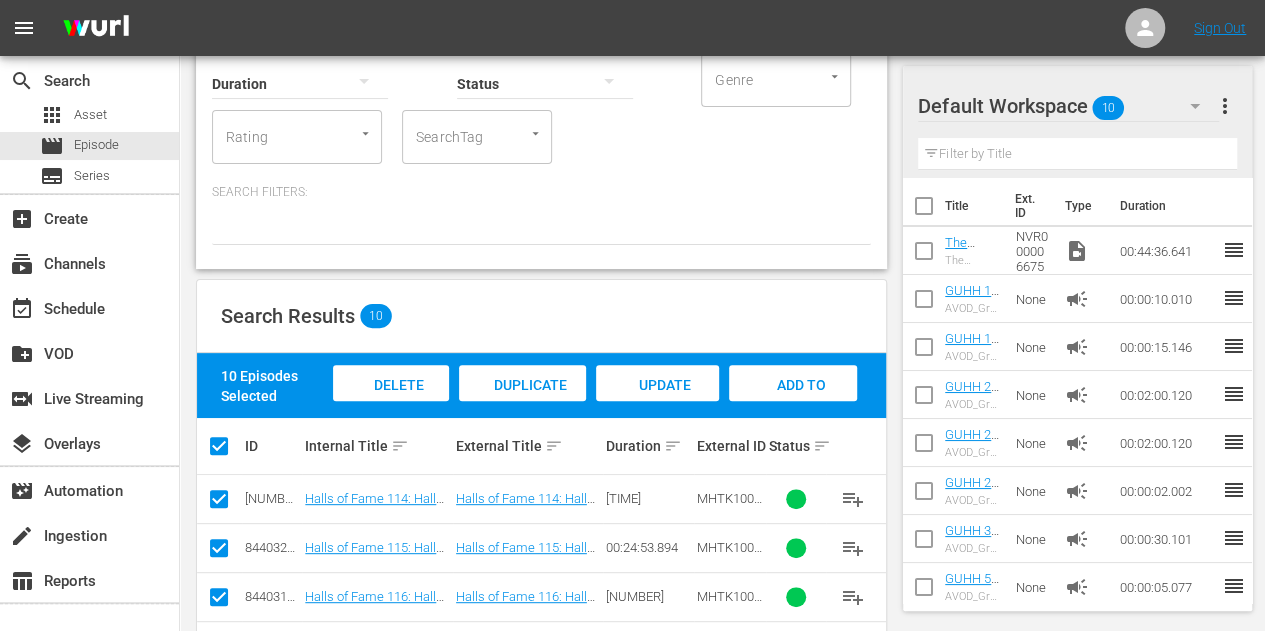 click on "SEARCH BY Search By Episodes Search ID, Title, Description, Keywords, or Category Halls of Fame [NUMBER] Search Duration Status Genre Genre Rating Rating SearchTag SearchTag Search Filters: Search Results [NUMBER] [NUMBER] Episodes Selected Delete Episodes Duplicate Episode Update Metadata Add to Workspace ID Internal Title sort External Title sort Duration sort External ID Status sort [NUMBER] Halls of Fame [NUMBER]: Halls of Fame: [NAME] Halls of Fame [NUMBER]: Halls of Fame: [NAME] [TIME] MHTK[NUMBER] playlist_add [NUMBER] Halls of Fame [NUMBER]: Halls of Fame: [NAME] Halls of Fame [NUMBER]: Halls of Fame: [NAME] [TIME] MHTK[NUMBER] playlist_add [NUMBER] Halls of Fame [NUMBER]: Halls of Fame: [NAME] Halls of Fame [NUMBER]: Halls of Fame: [NAME] [TIME] MHTK[NUMBER] playlist_add [NUMBER] Halls of Fame [NUMBER]: [NAME] Halls of Fame [NUMBER]: [NAME] [TIME] MHTK[NUMBER] playlist_add [NUMBER] Halls of Fame [NUMBER]: Halls of Fame: [NAME] Halls of Fame [NUMBER]: Halls of Fame: [NAME]" at bounding box center [541, 478] 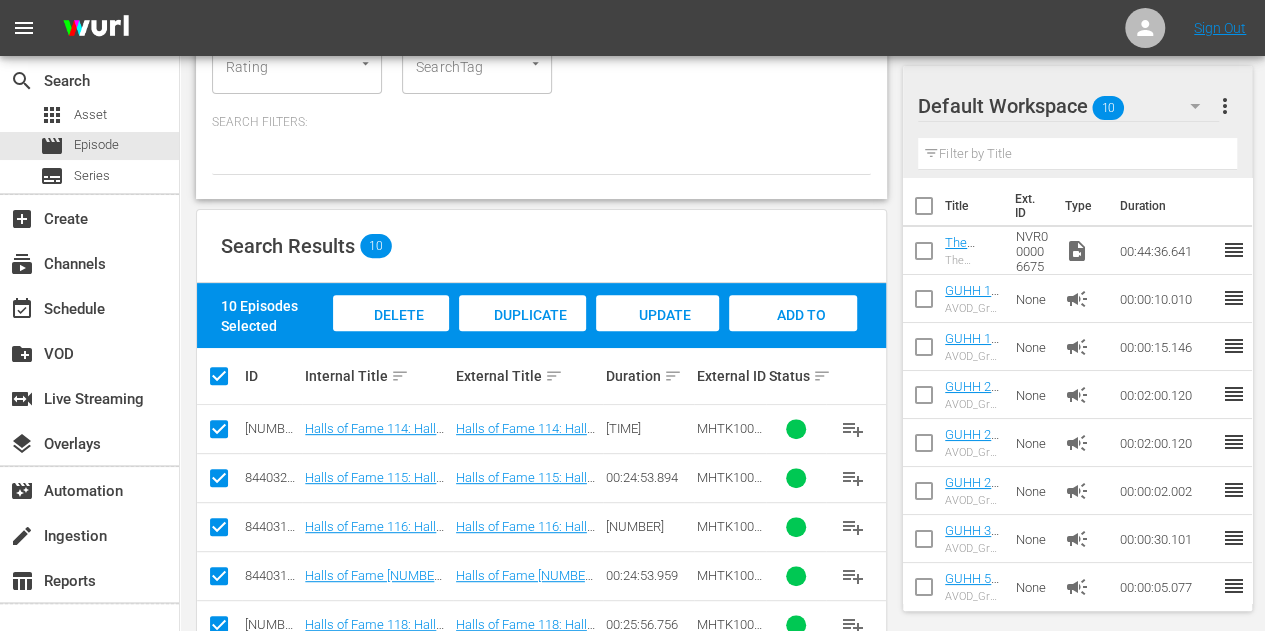scroll, scrollTop: 0, scrollLeft: 0, axis: both 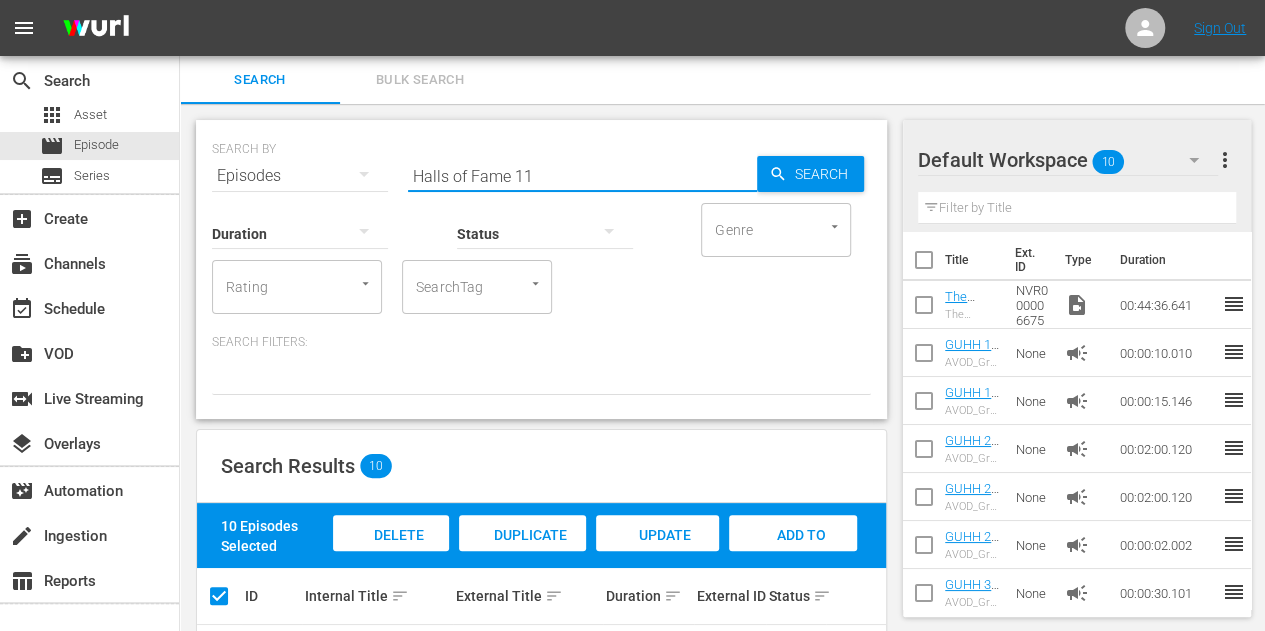 click on "Halls of Fame 11" at bounding box center [582, 176] 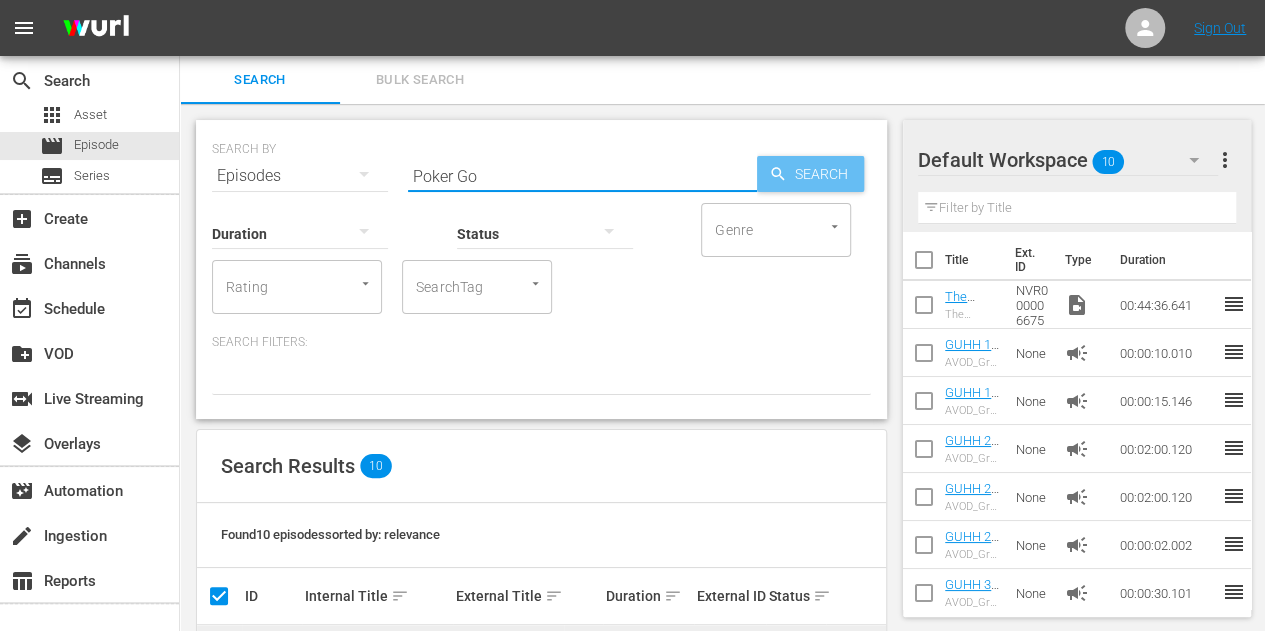 type on "Poker Go" 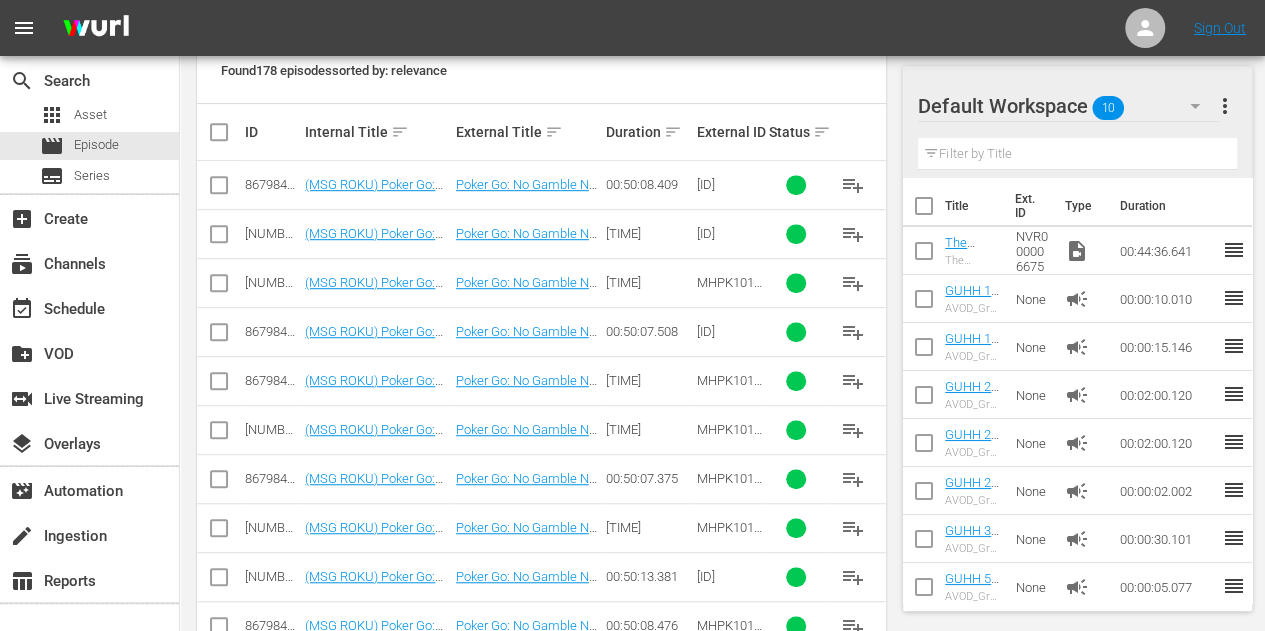 scroll, scrollTop: 0, scrollLeft: 0, axis: both 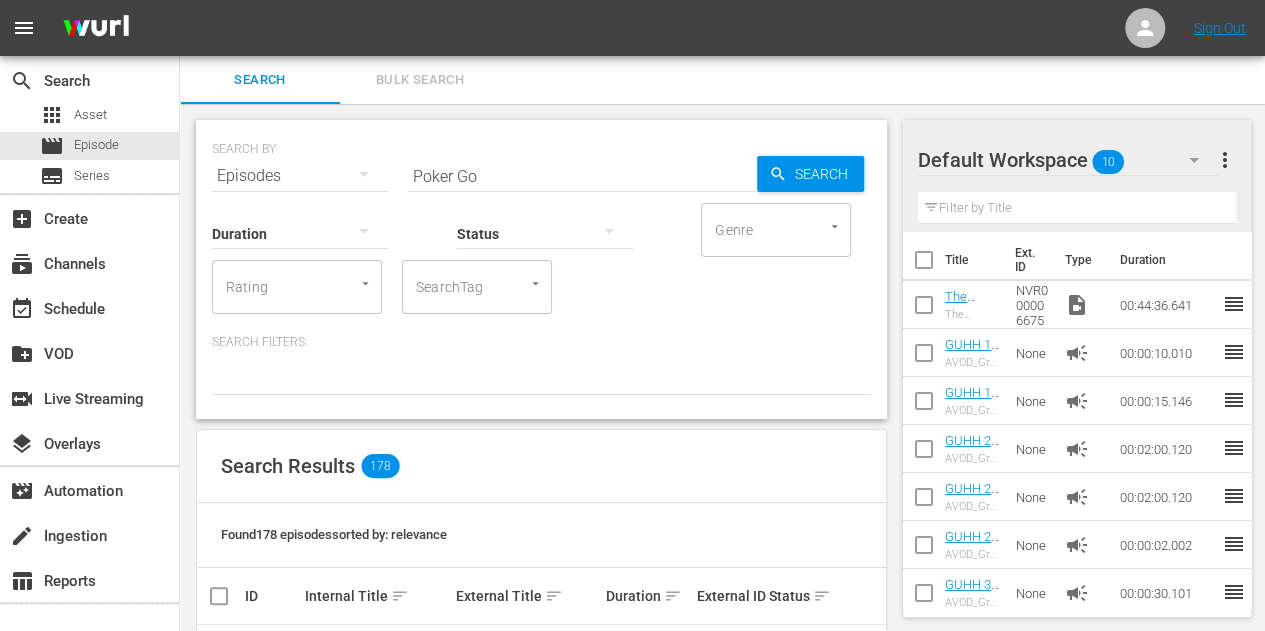 click at bounding box center [227, 596] 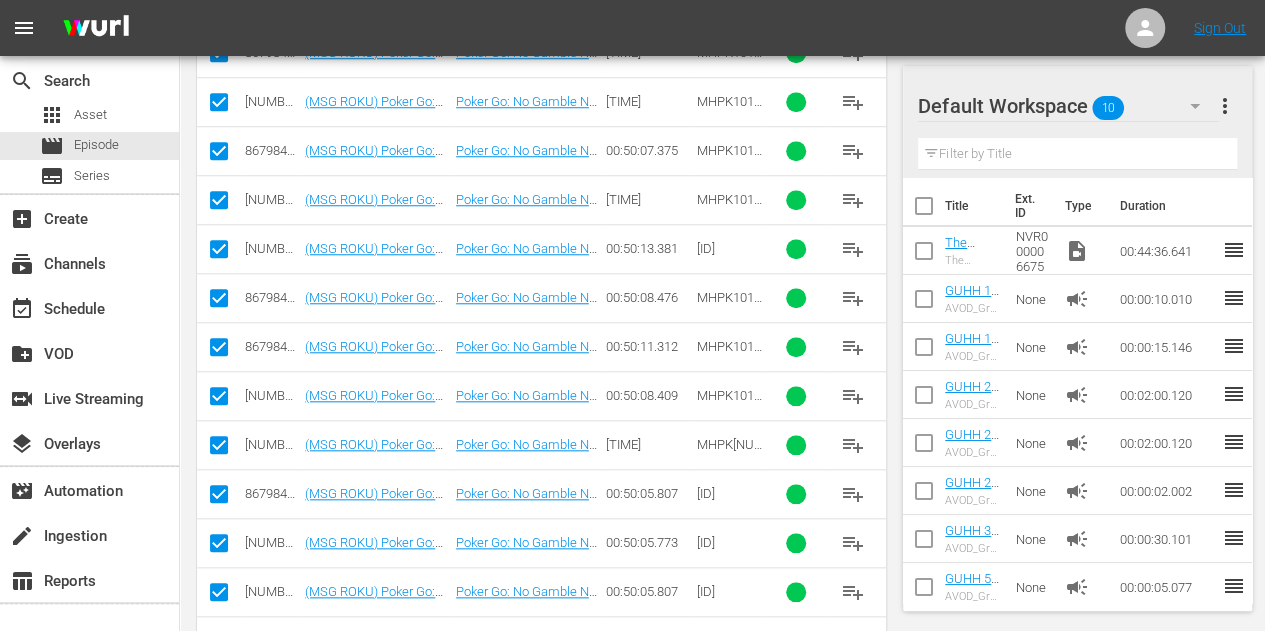 scroll, scrollTop: 92, scrollLeft: 0, axis: vertical 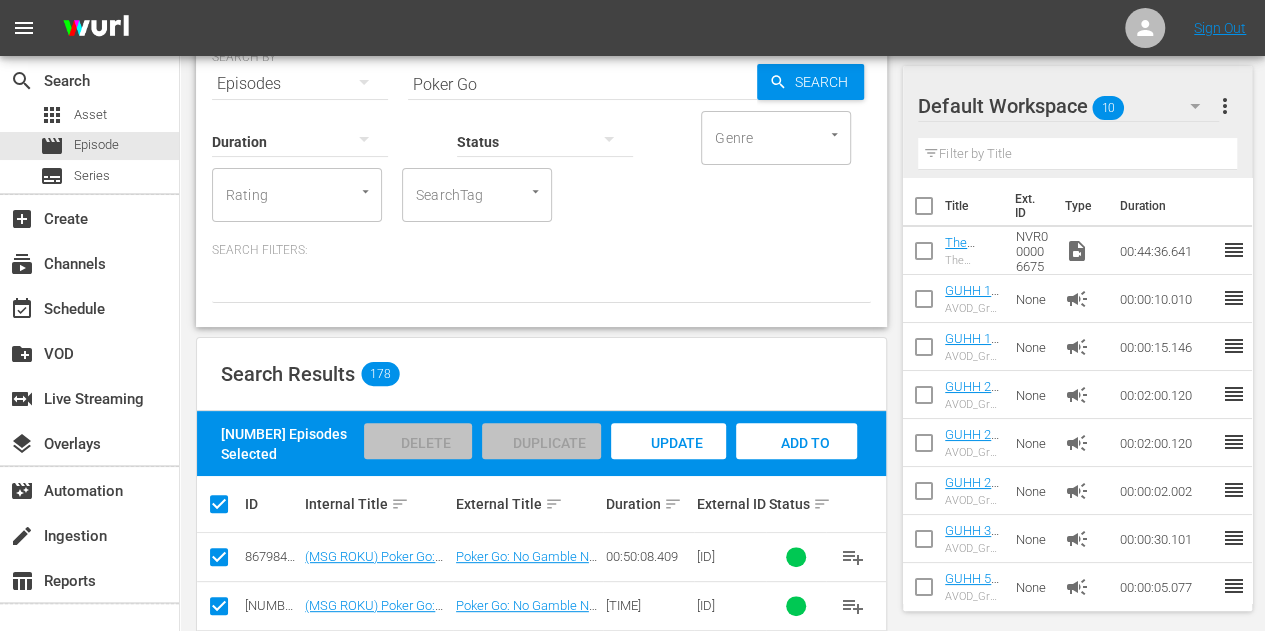 click on "Update Metadata" at bounding box center [668, 462] 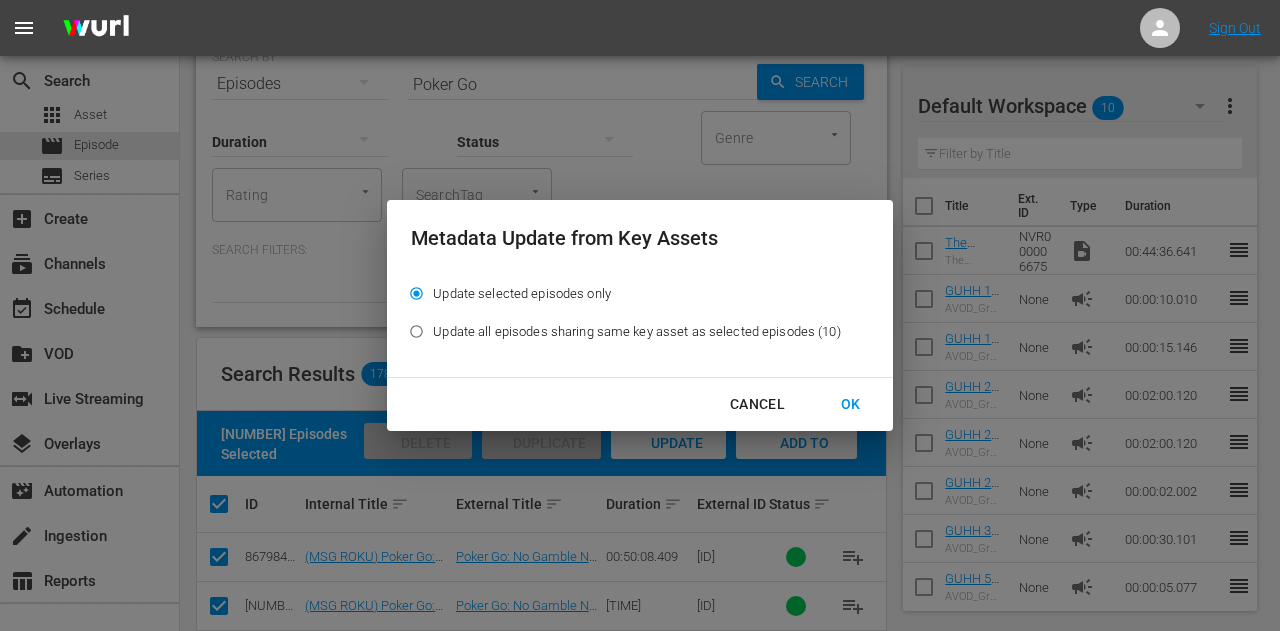 click on "OK" at bounding box center [851, 404] 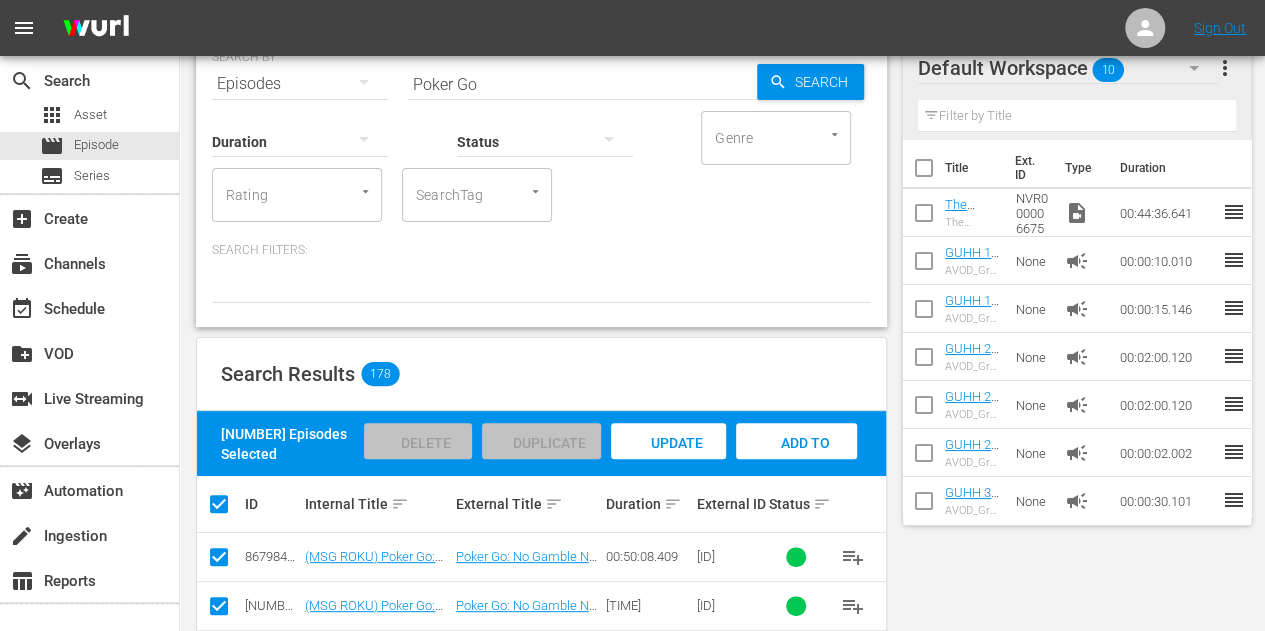 scroll, scrollTop: 0, scrollLeft: 0, axis: both 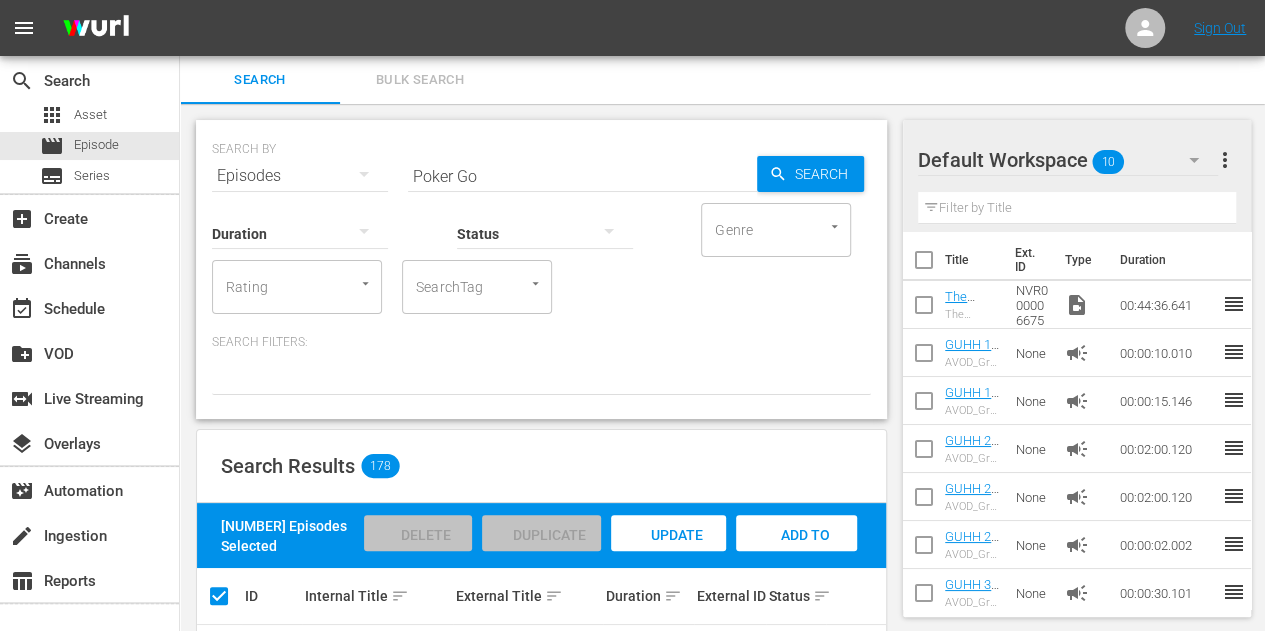 click on "SEARCH BY Search By Episodes Search ID, Title, Description, Keywords, or Category Poker Go Search Duration Status Genre Genre Rating Rating SearchTag SearchTag Search Filters: Search Results 178 178 Episodes Selected Delete Episodes Duplicate Episode Update Metadata Add to Workspace ID Internal Title sort External Title sort Duration sort External ID Status sort 86798437 (MSG ROKU) Poker Go: No Gamble No Future 406: Poker Go: No Gamble No Future Poker Go: No Gamble No Future 406: Poker Go: No Gamble No Future 00:50:08.409 MHPK101171 playlist_add 86798436 (MSG ROKU) Poker Go: No Gamble No Future 401: Poker Go: No Gamble No Future Poker Go: No Gamble No Future 401: Poker Go: No Gamble No Future 00:50:06.774 MHPK101166 playlist_add 86798435 (MSG ROKU) Poker Go: No Gamble No Future 405: Poker Go: No Gamble No Future Poker Go: No Gamble No Future 405: Poker Go: No Gamble No Future 00:50:07.608 MHPK101170 playlist_add 86798434 (MSG ROKU) Poker Go: No Gamble No Future 403: Poker Go: No Gamble No Future 00:50:07.508" at bounding box center (541, 4744) 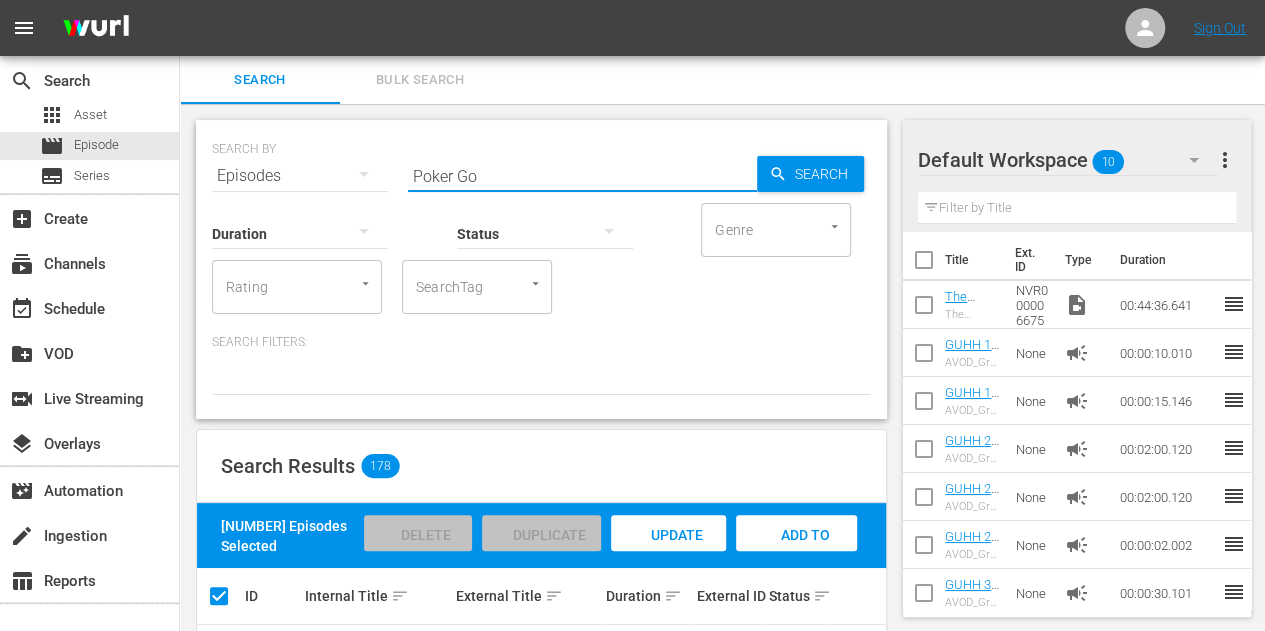 click on "Poker Go" at bounding box center (582, 176) 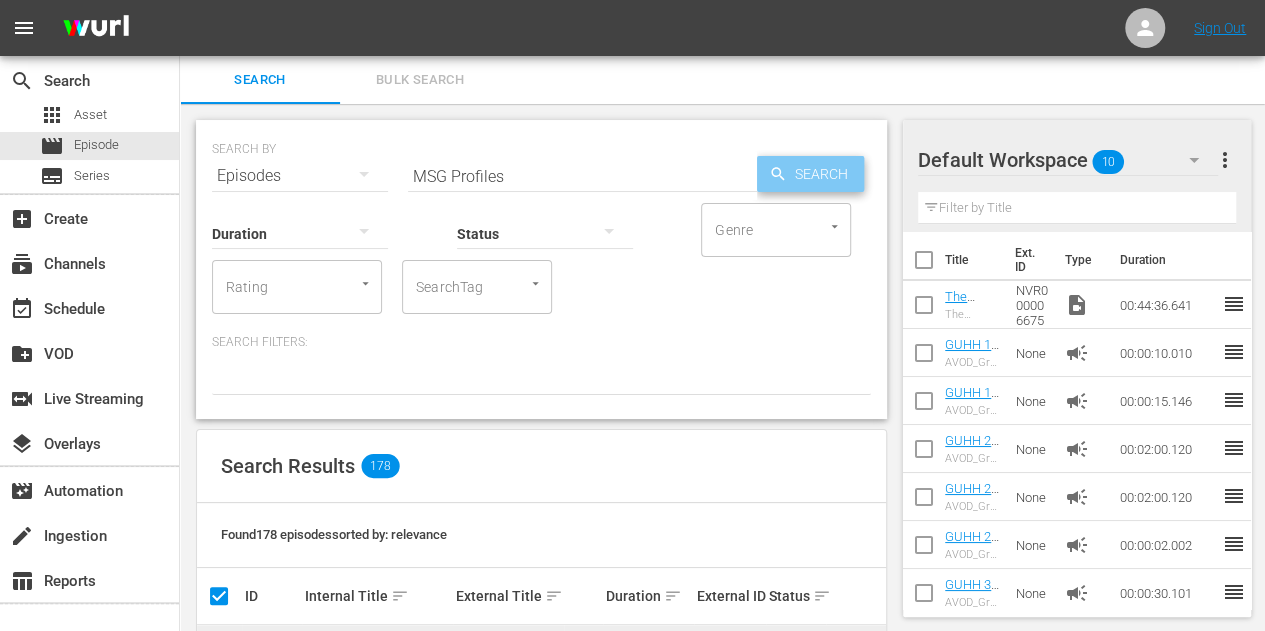 drag, startPoint x: 811, startPoint y: 183, endPoint x: 598, endPoint y: 257, distance: 225.48836 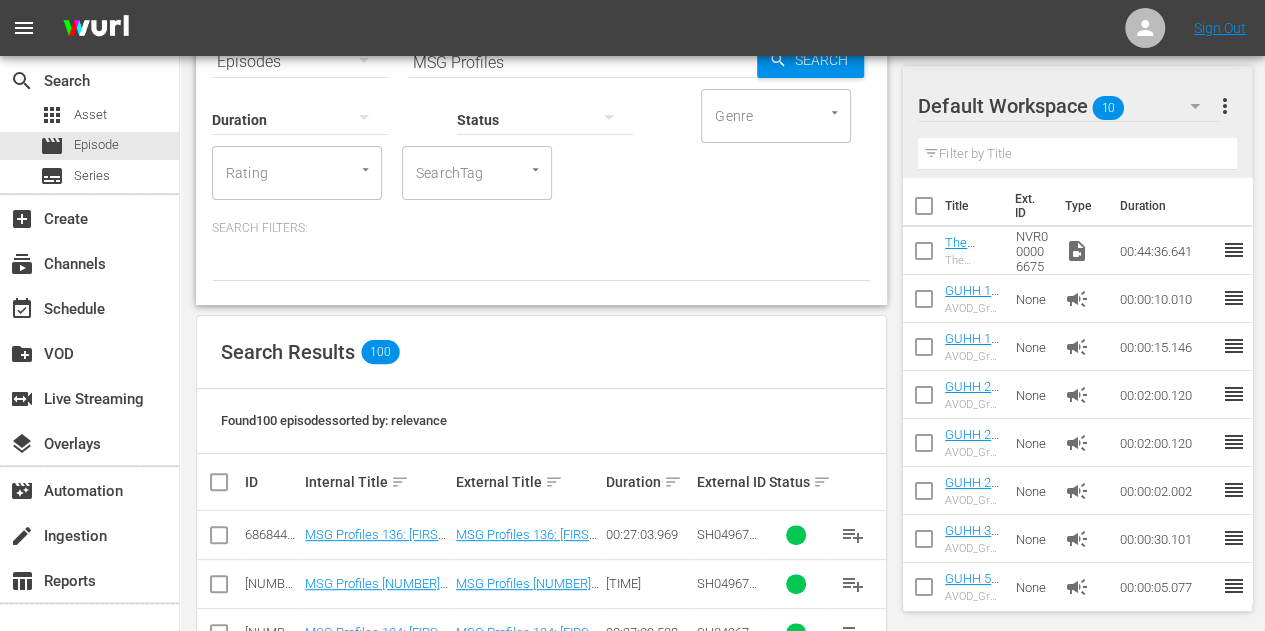 scroll, scrollTop: 300, scrollLeft: 0, axis: vertical 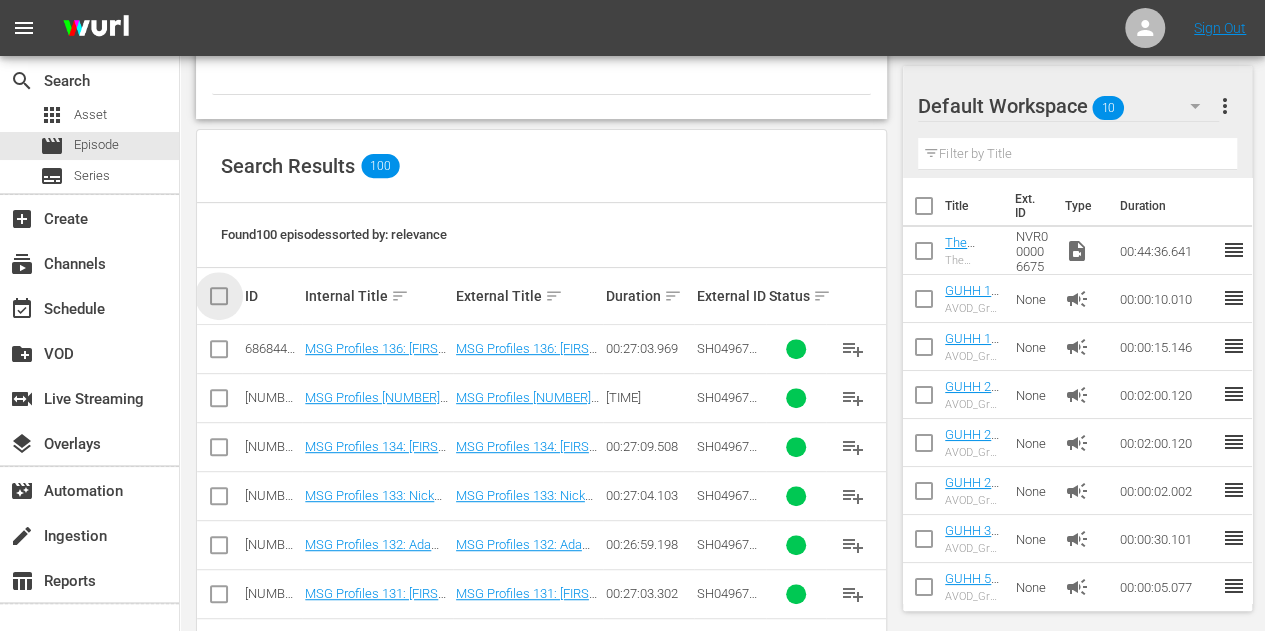 click at bounding box center [227, 296] 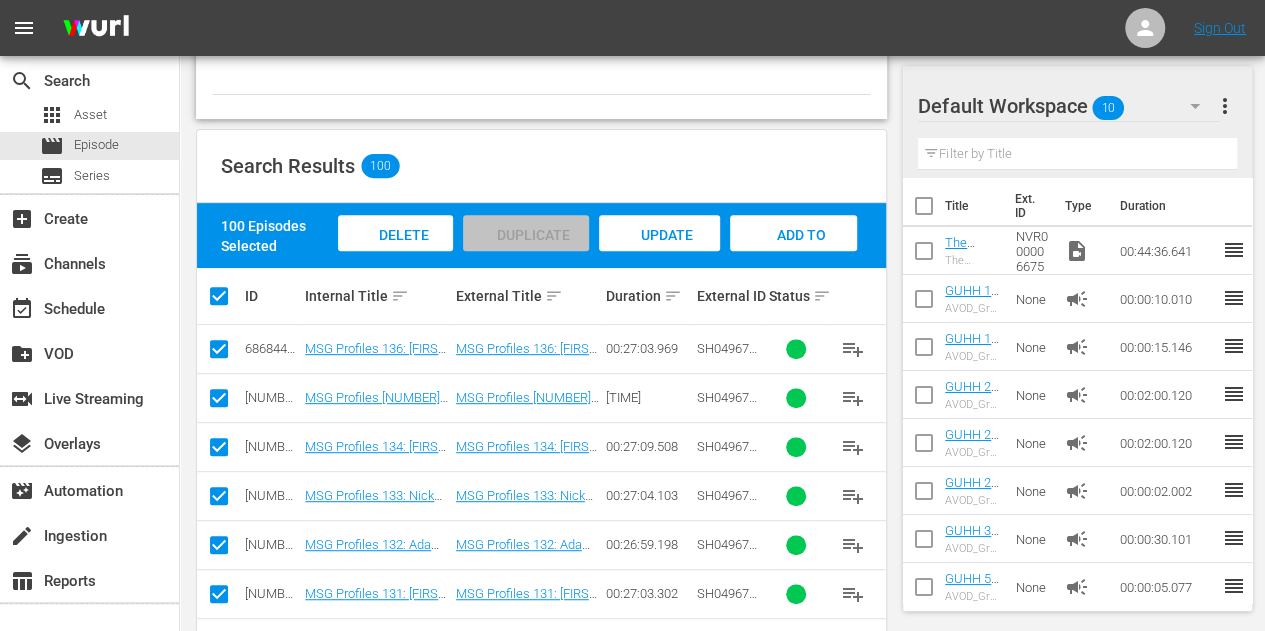 click on "Update Metadata" at bounding box center (659, 254) 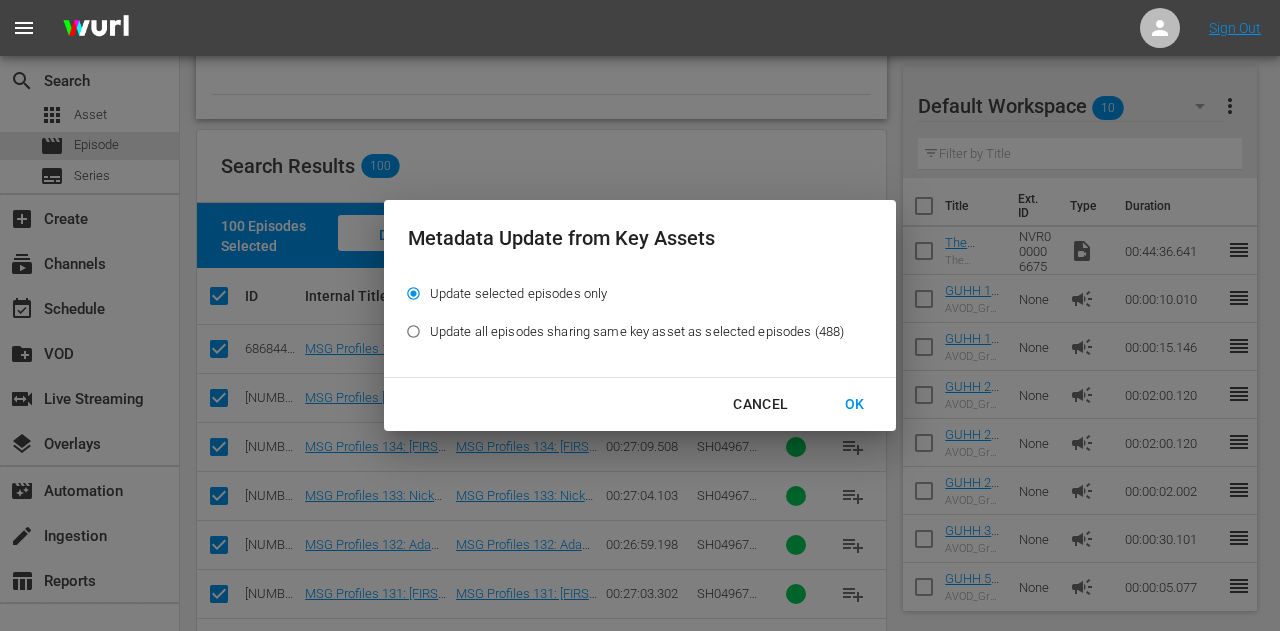 click on "OK" at bounding box center [855, 404] 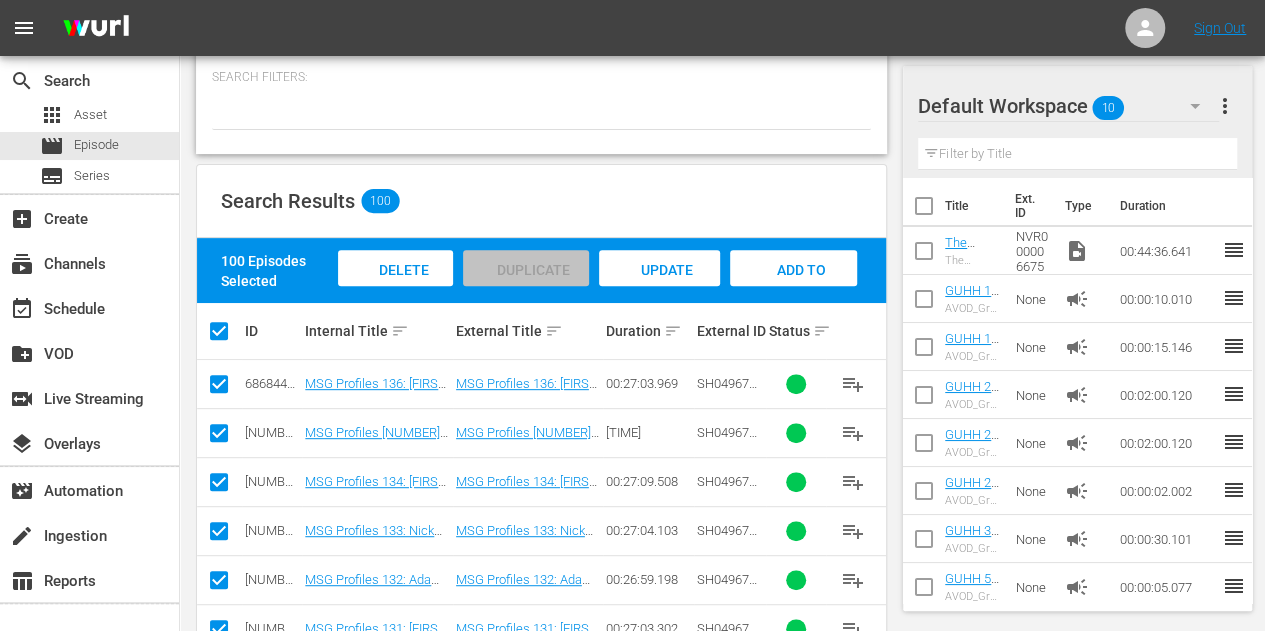 scroll, scrollTop: 0, scrollLeft: 0, axis: both 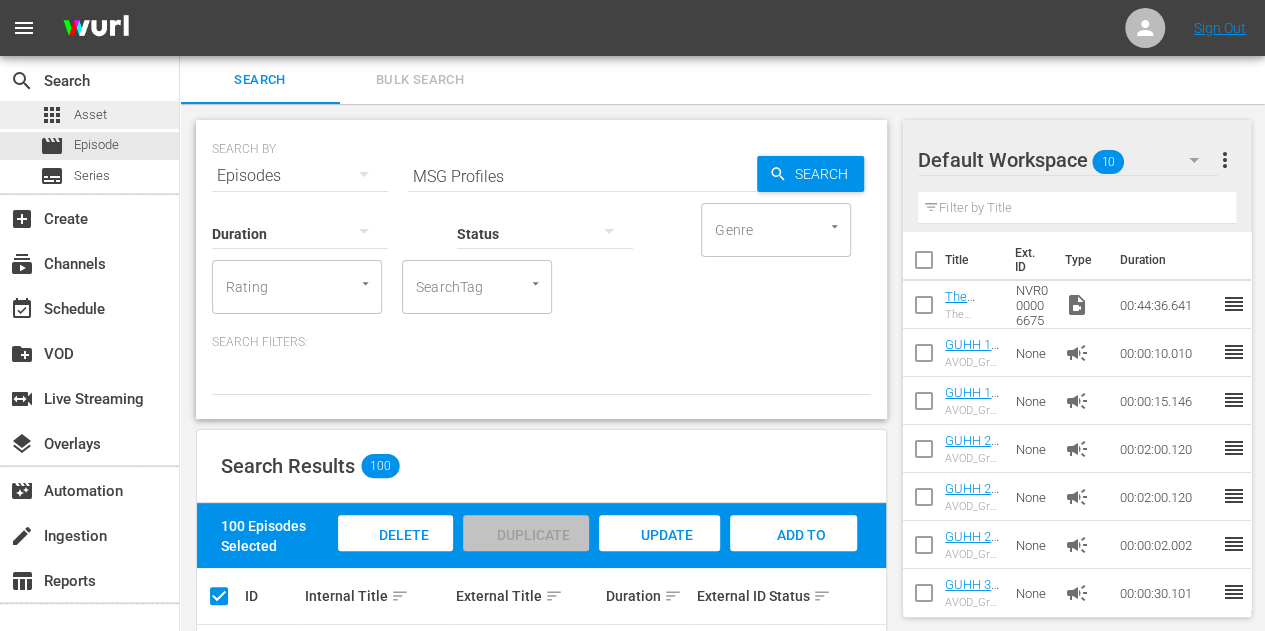 click on "Asset" at bounding box center [90, 115] 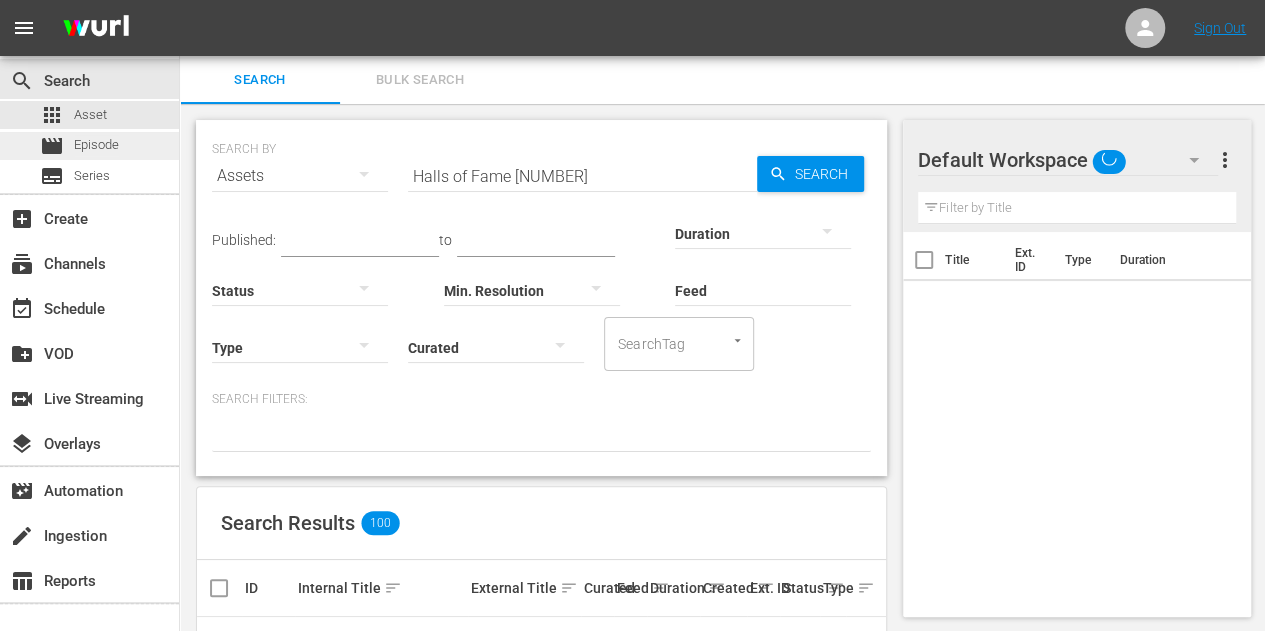click on "Episode" at bounding box center [96, 145] 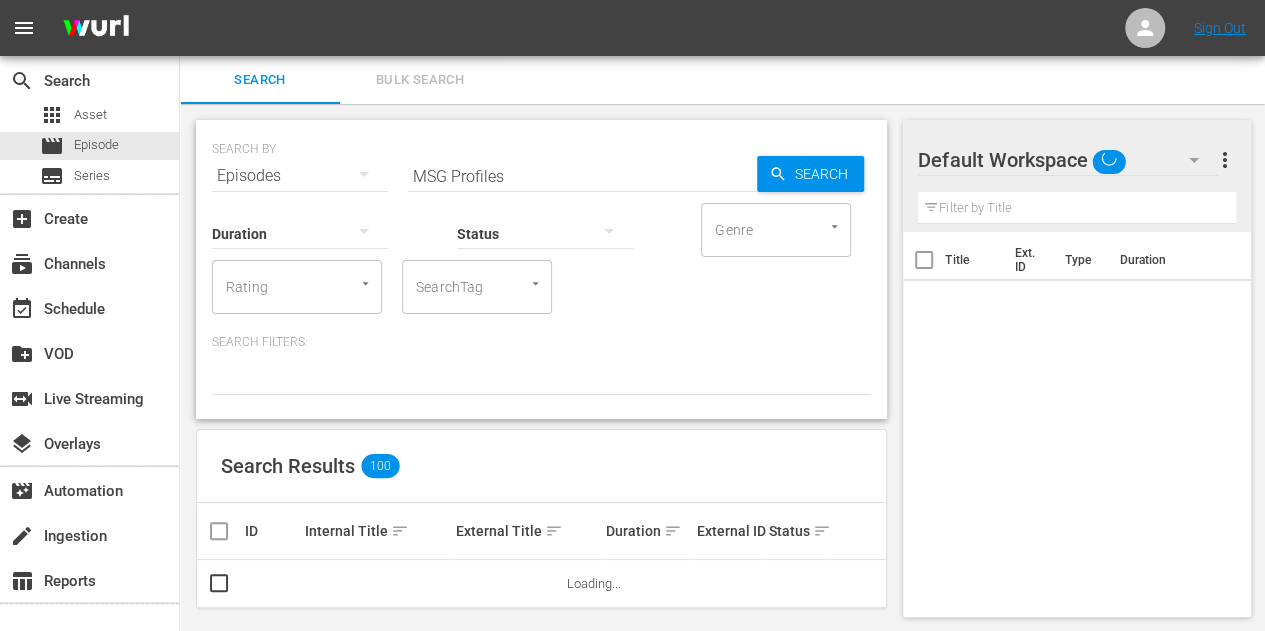 click on "Status" at bounding box center (545, 221) 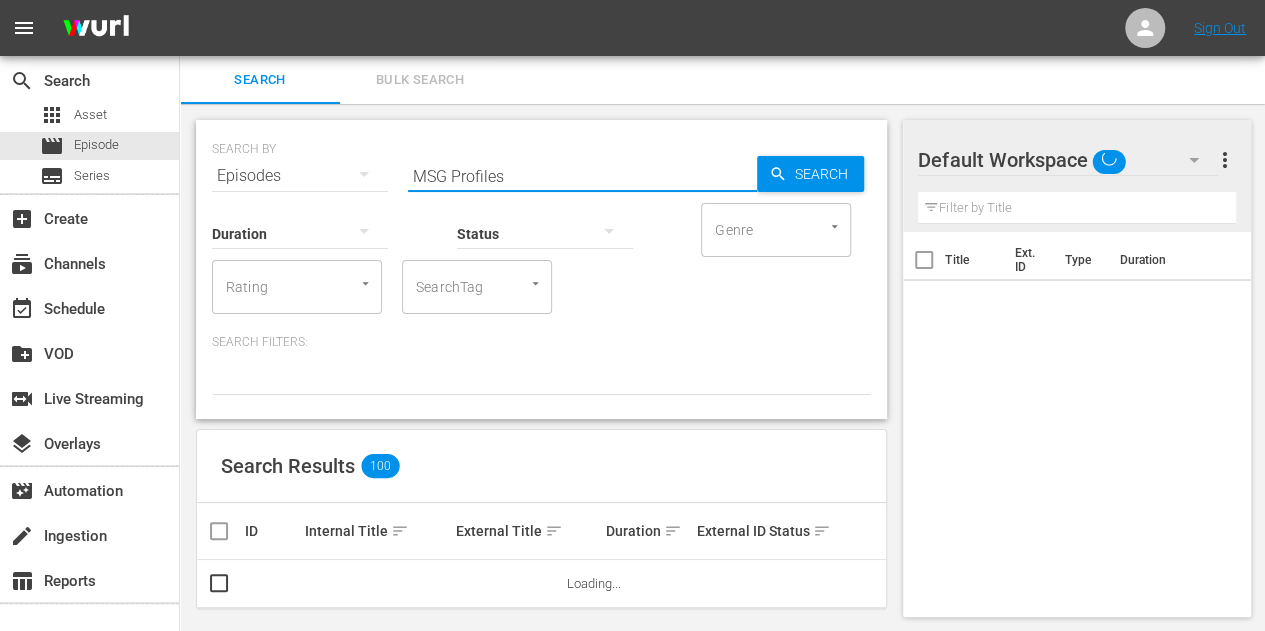 click on "MSG Profiles" at bounding box center (582, 176) 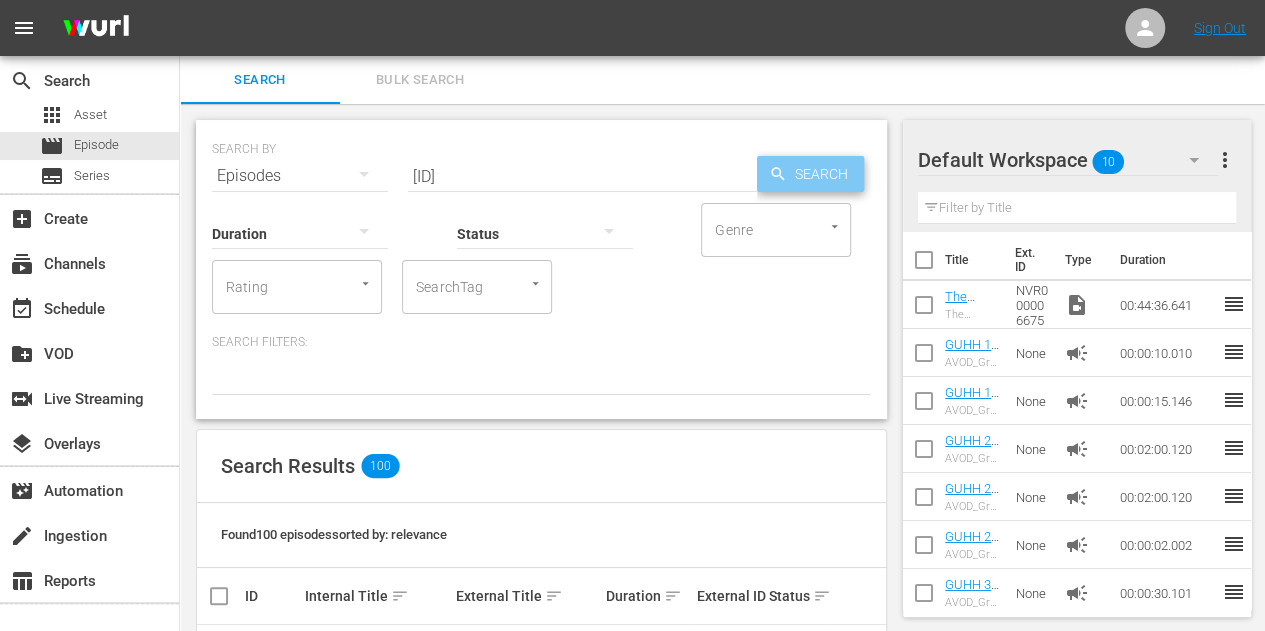 click on "Search" at bounding box center (825, 174) 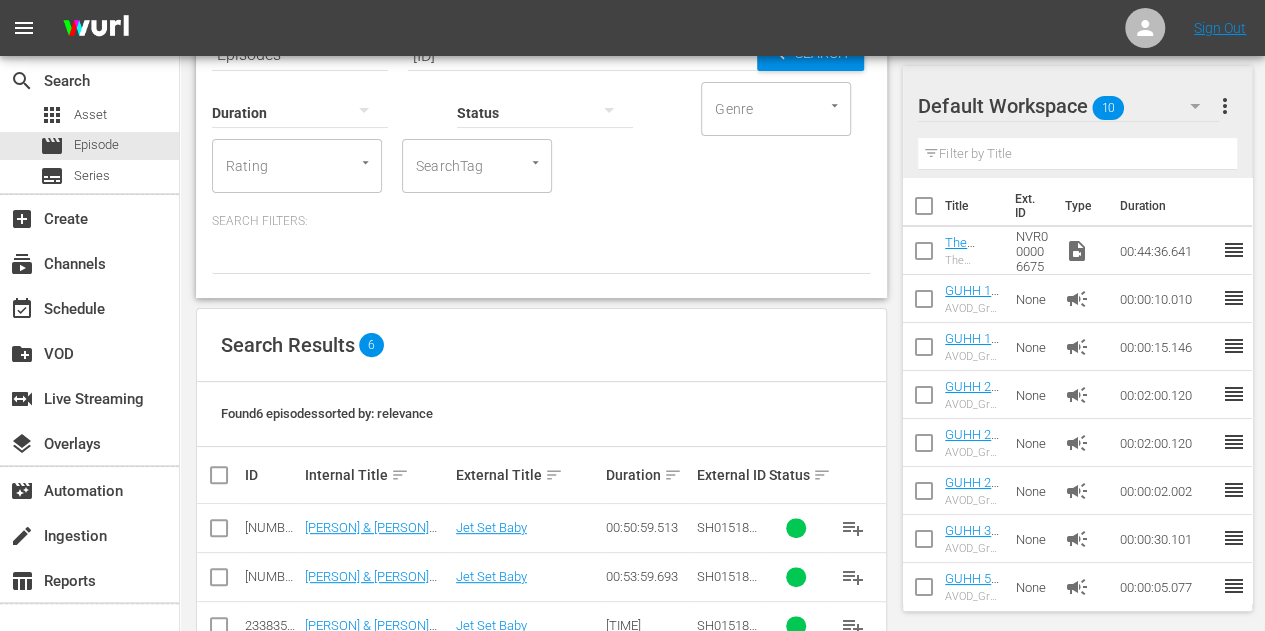 scroll, scrollTop: 321, scrollLeft: 0, axis: vertical 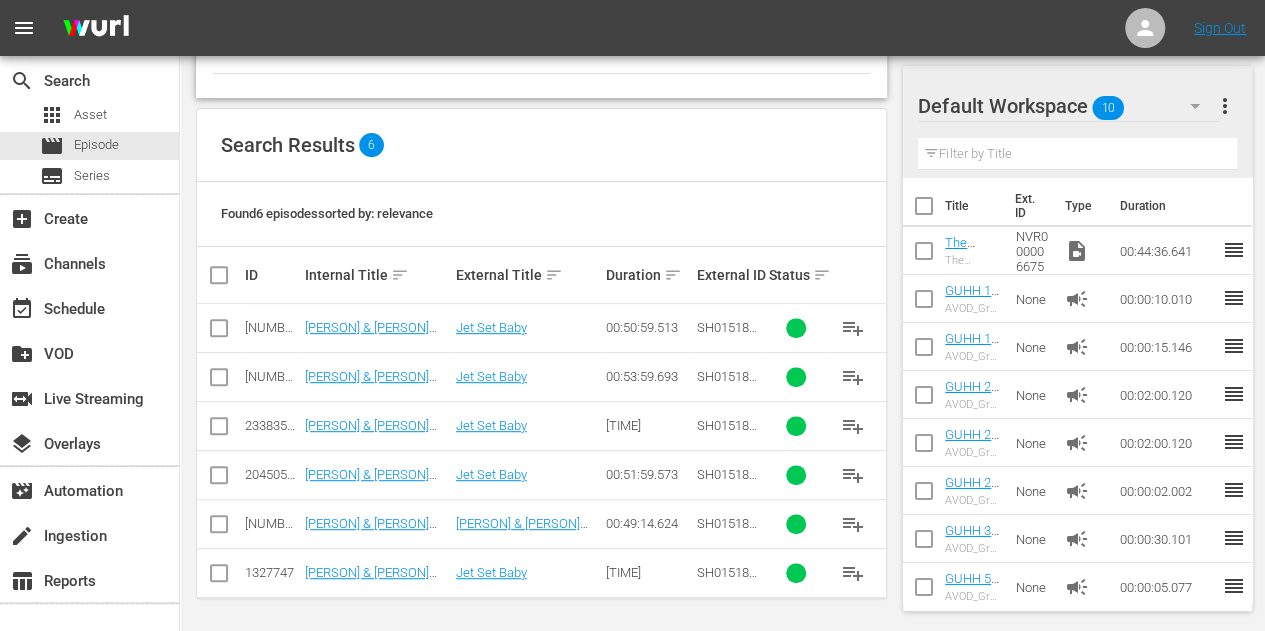 click at bounding box center [219, 275] 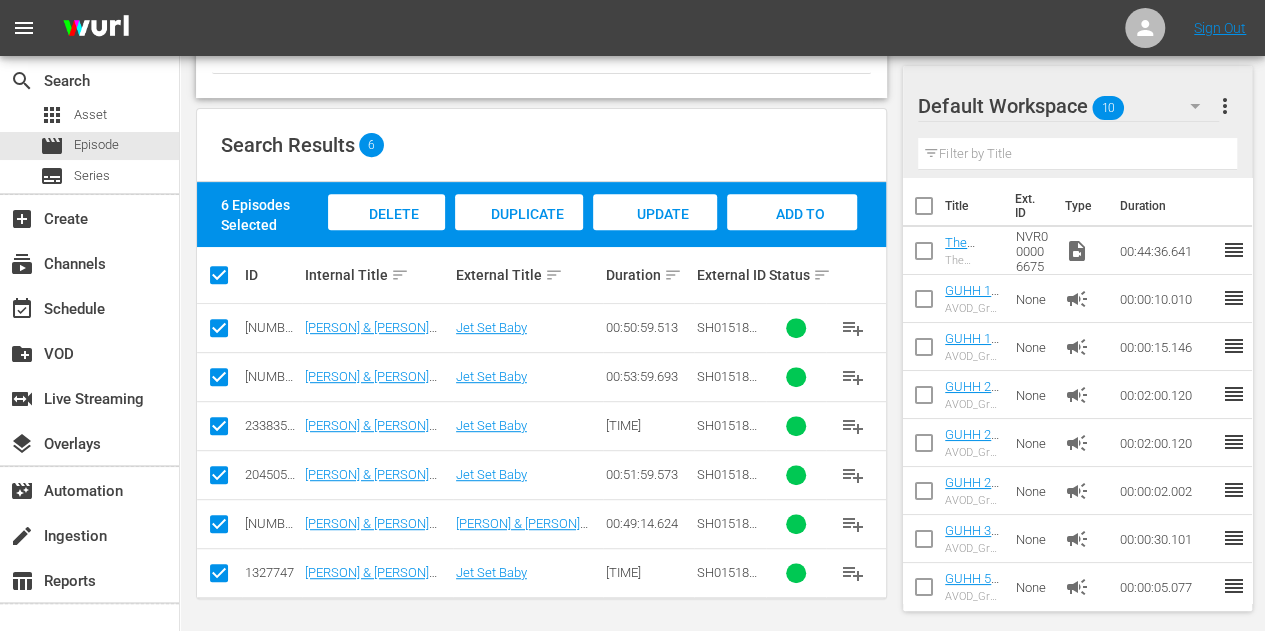 click on "Update Metadata" at bounding box center [655, 233] 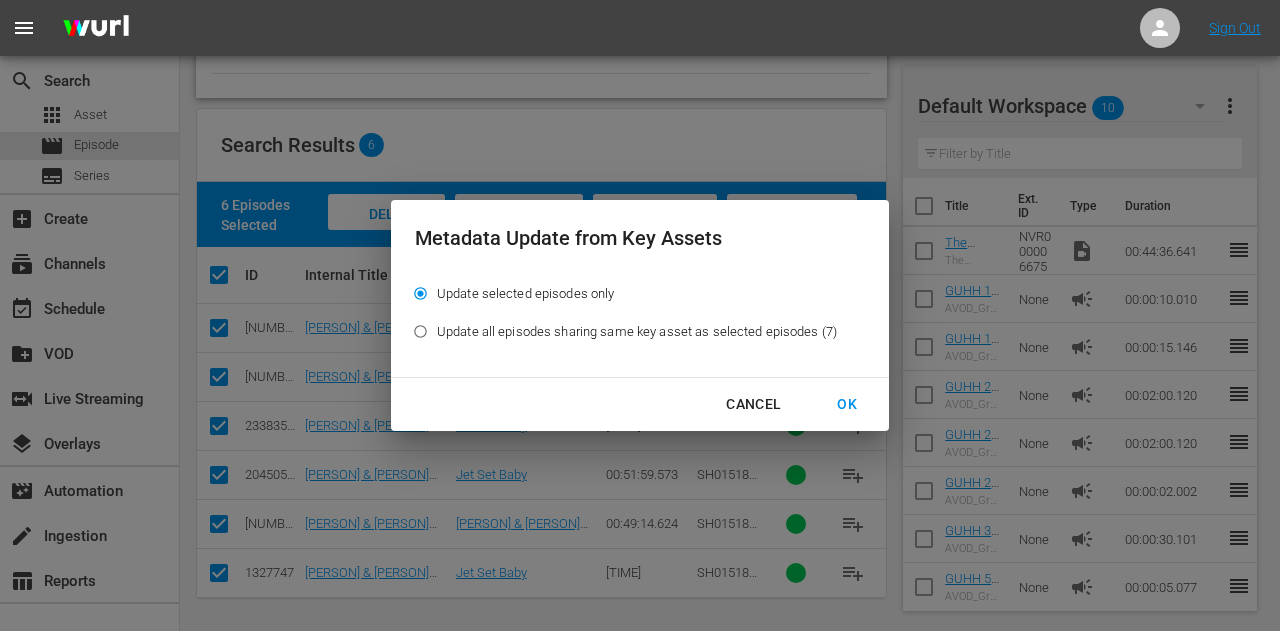 click on "OK" at bounding box center [847, 404] 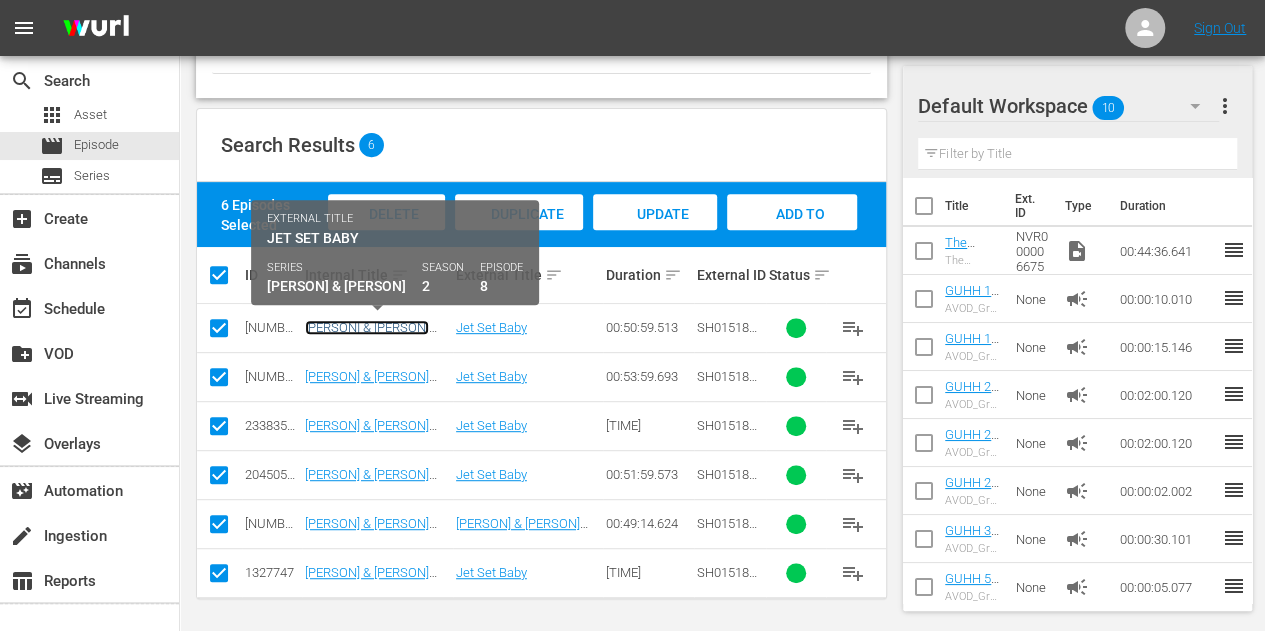 click on "[PERSON] & [PERSON] 208: [TITLE]" at bounding box center (367, 335) 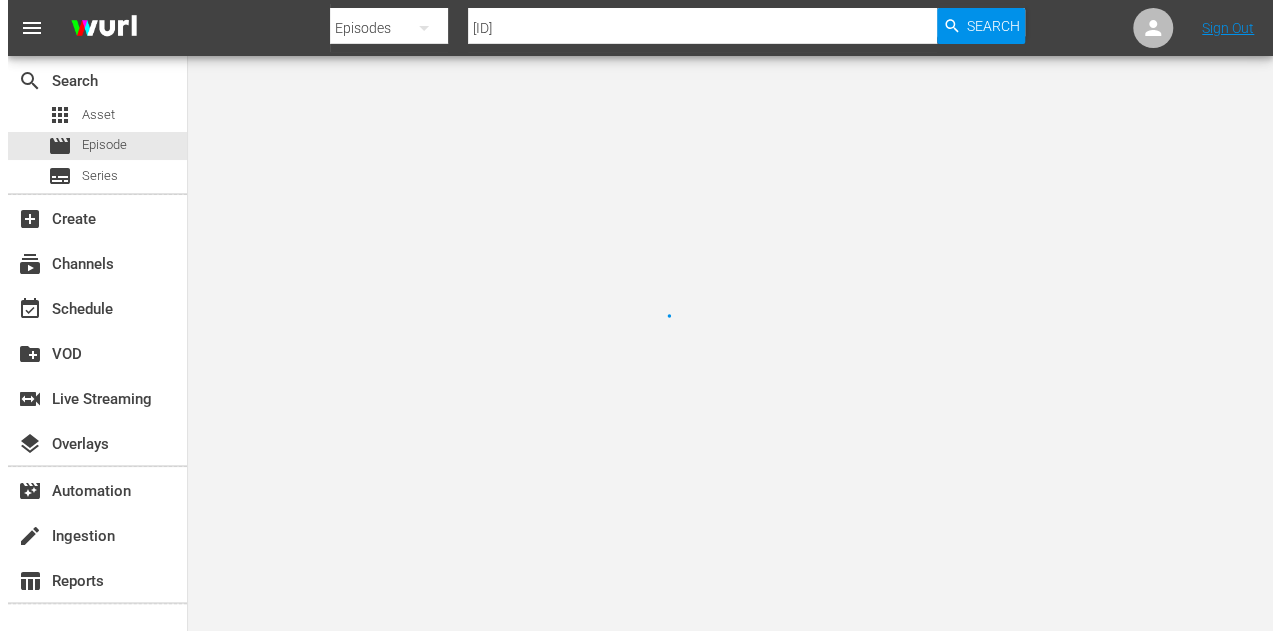 scroll, scrollTop: 0, scrollLeft: 0, axis: both 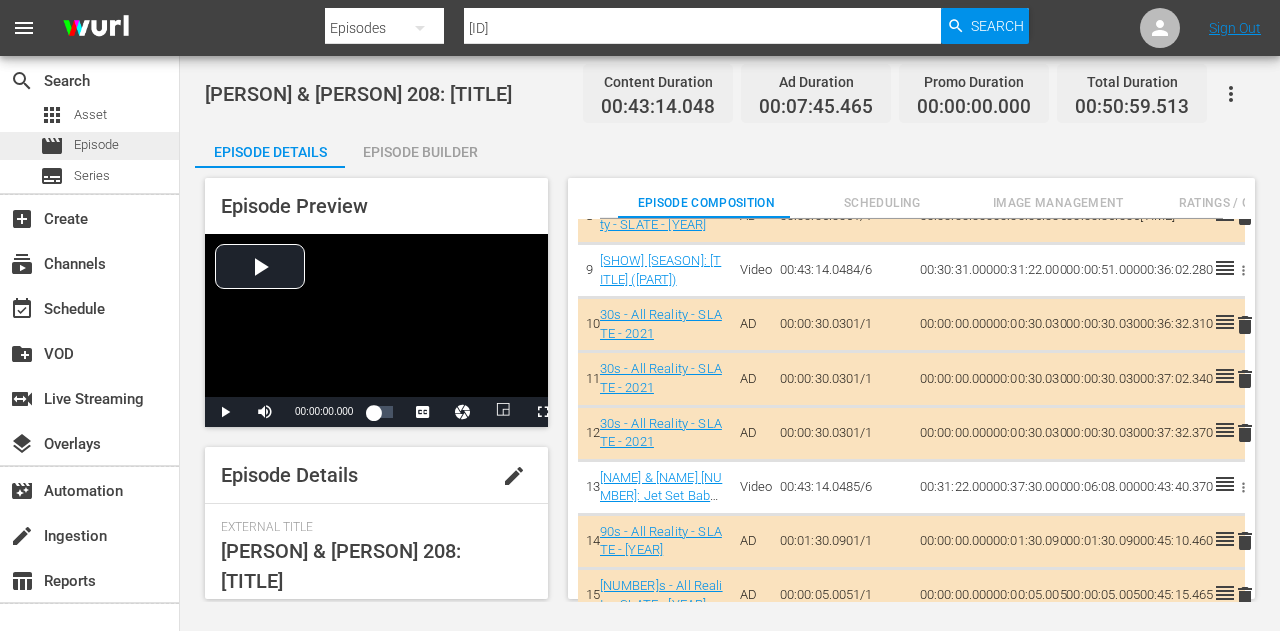 click on "Episode" at bounding box center (96, 145) 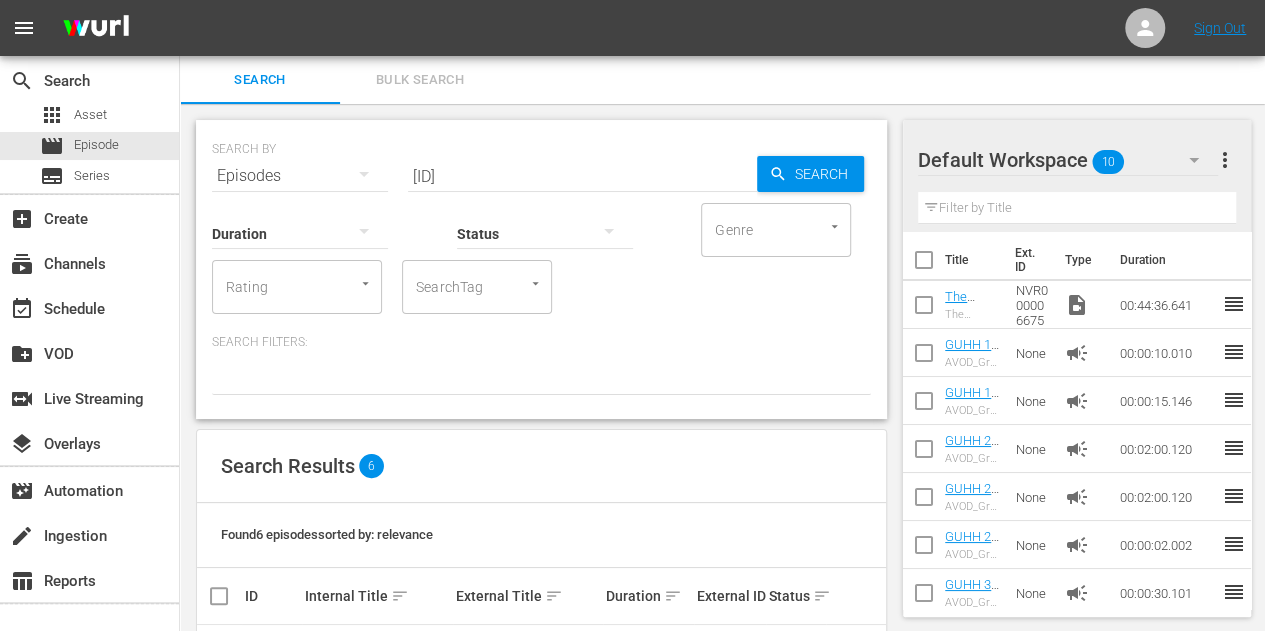click on "Search Bulk Search" at bounding box center (722, 80) 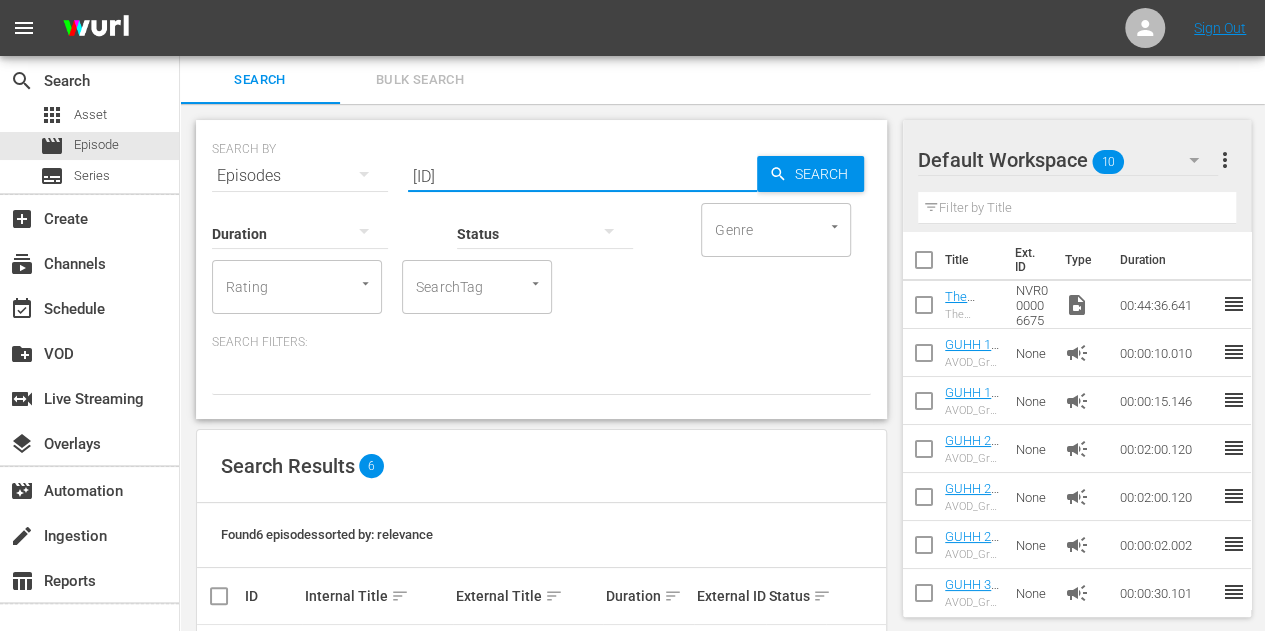 click on "[ID]" at bounding box center (582, 176) 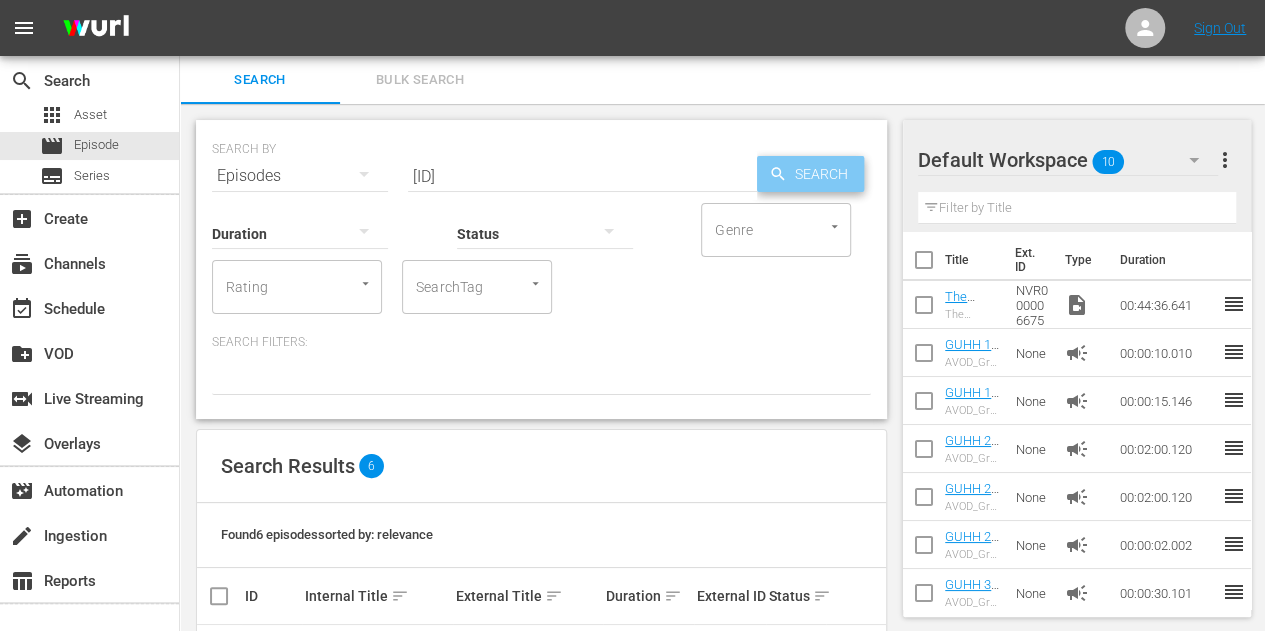 click 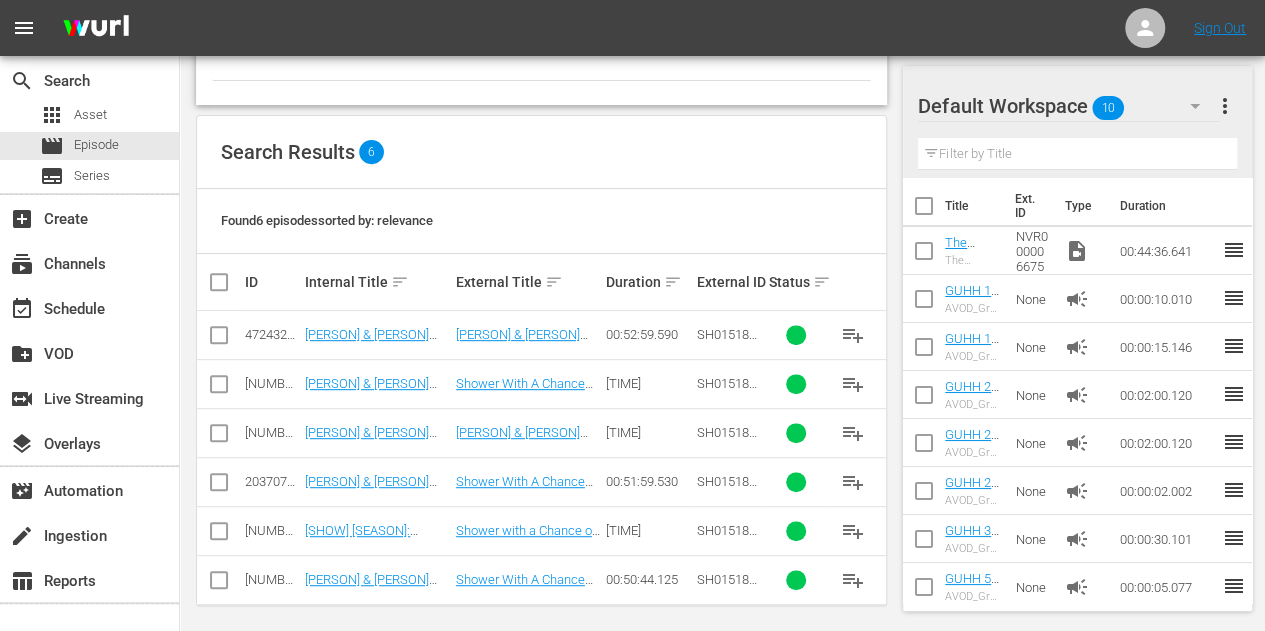 scroll, scrollTop: 321, scrollLeft: 0, axis: vertical 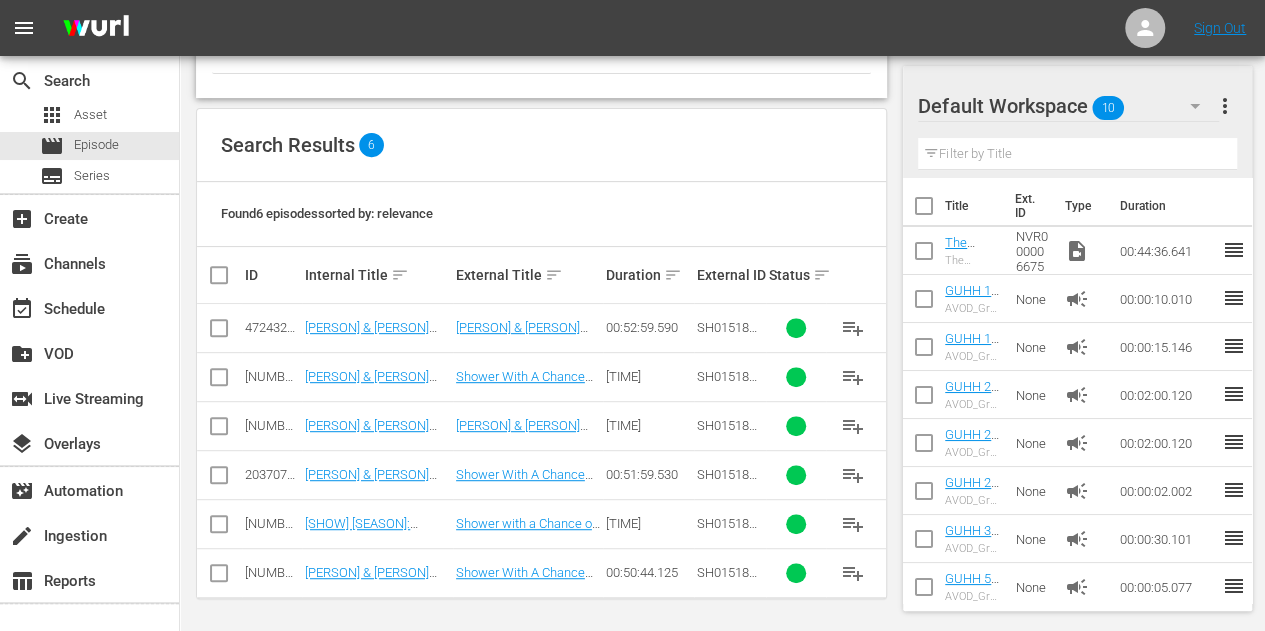 click at bounding box center (227, 275) 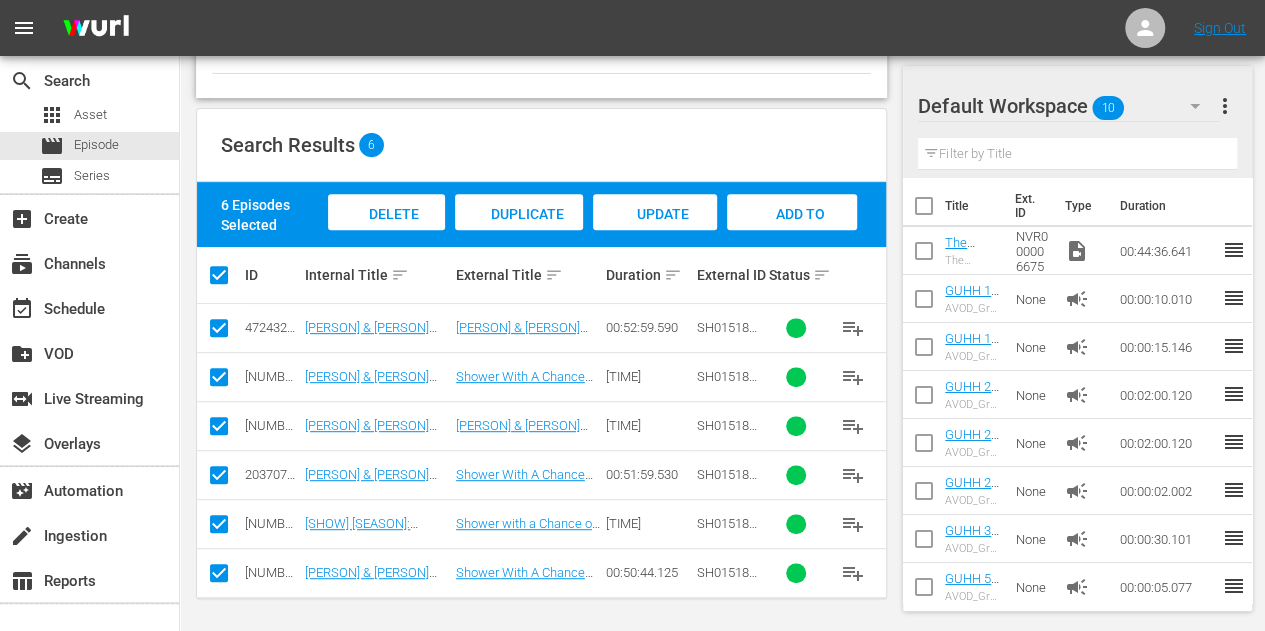 click on "Update Metadata" at bounding box center [655, 233] 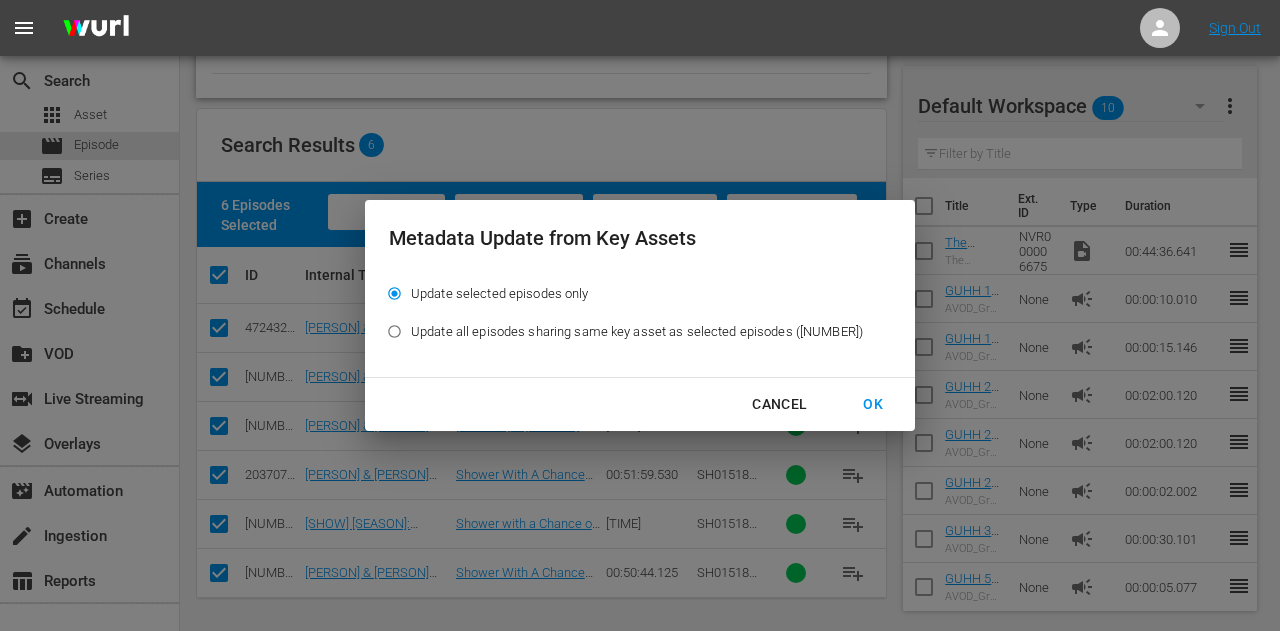 click on "OK" at bounding box center [873, 404] 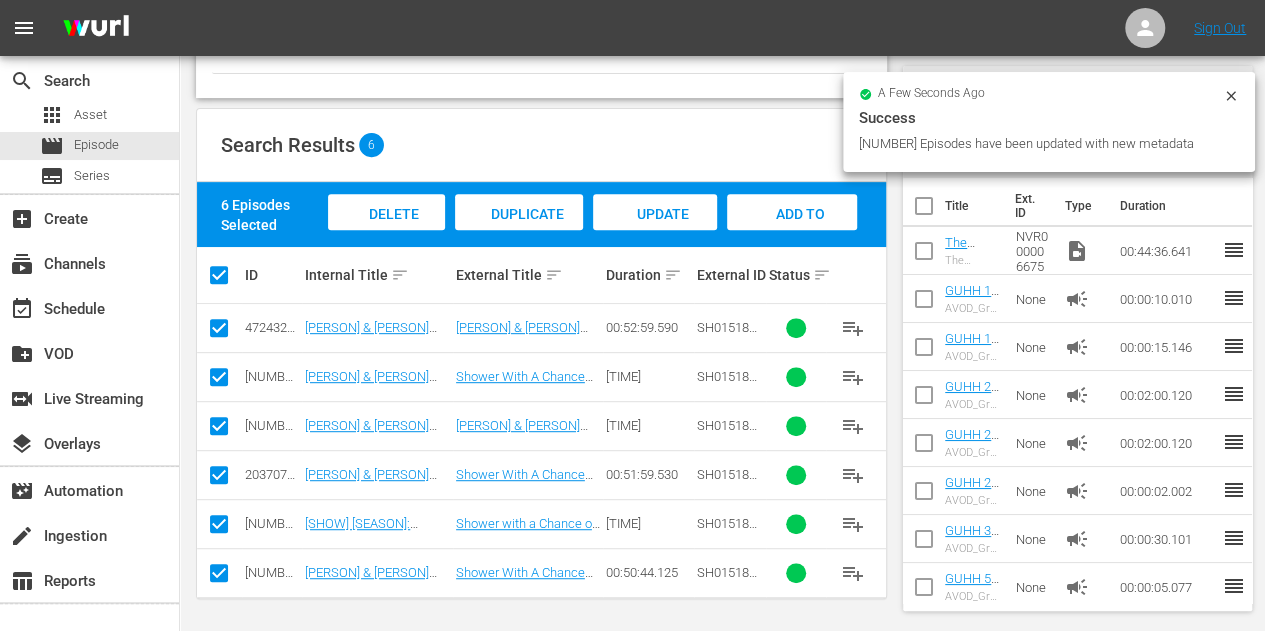 scroll, scrollTop: 21, scrollLeft: 0, axis: vertical 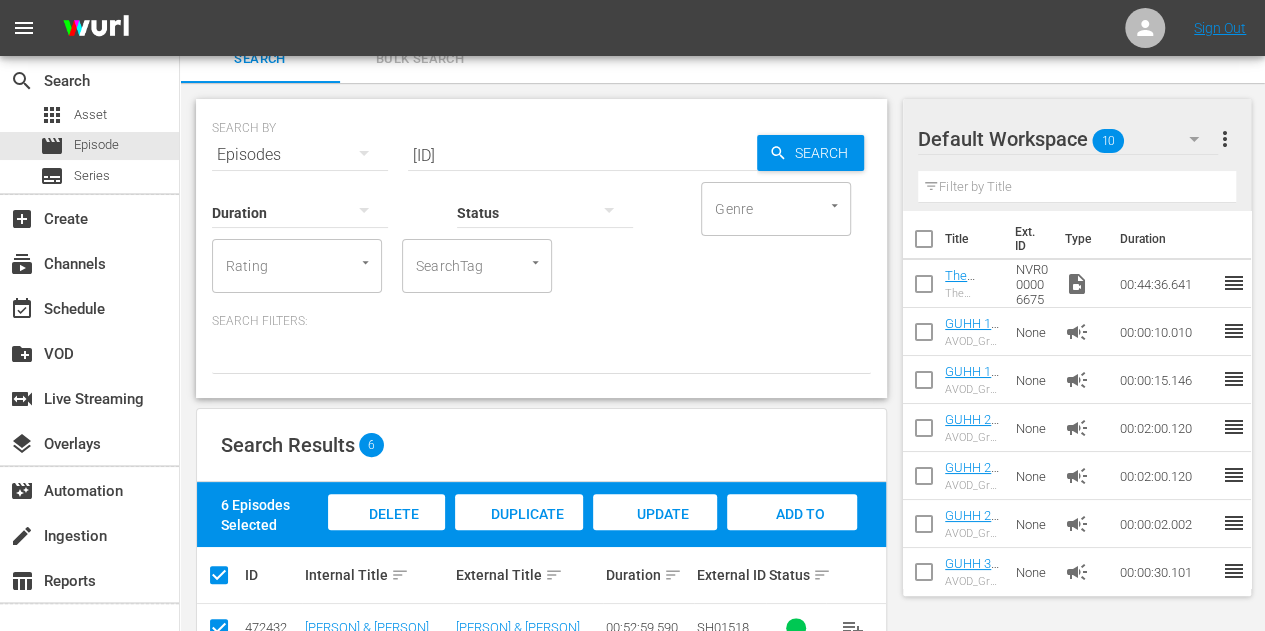 drag, startPoint x: 186, startPoint y: 498, endPoint x: 209, endPoint y: 478, distance: 30.479502 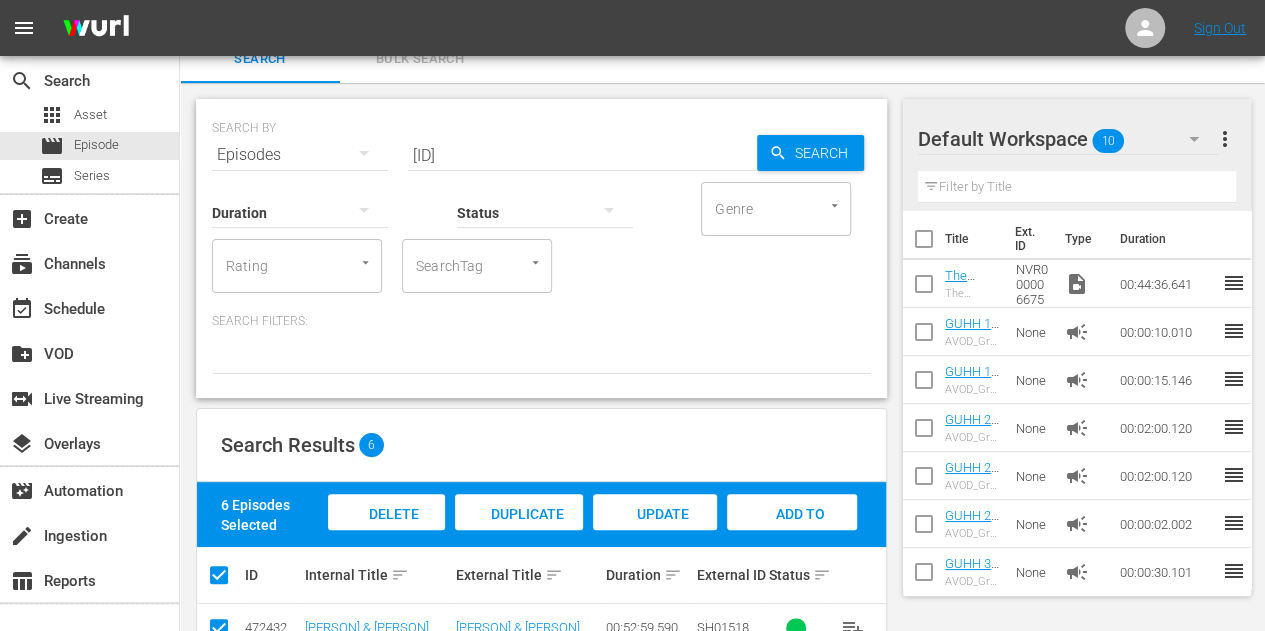 click on "[ID]" at bounding box center [582, 155] 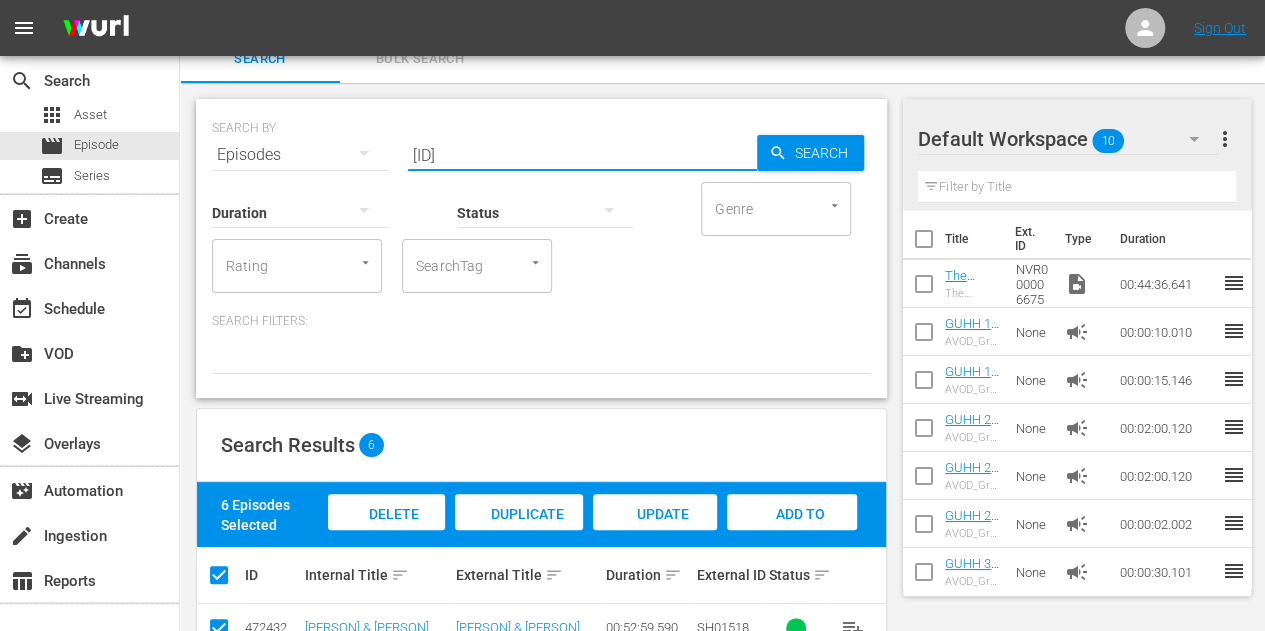 click on "[ID]" at bounding box center (582, 155) 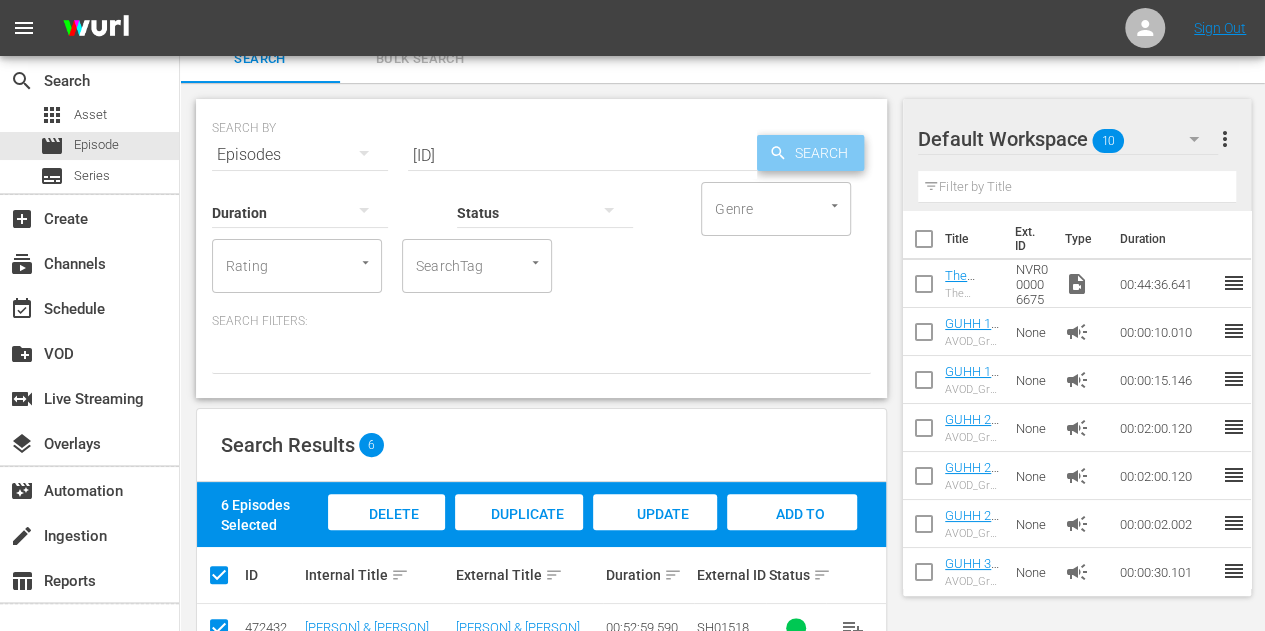 click on "Search" at bounding box center (825, 153) 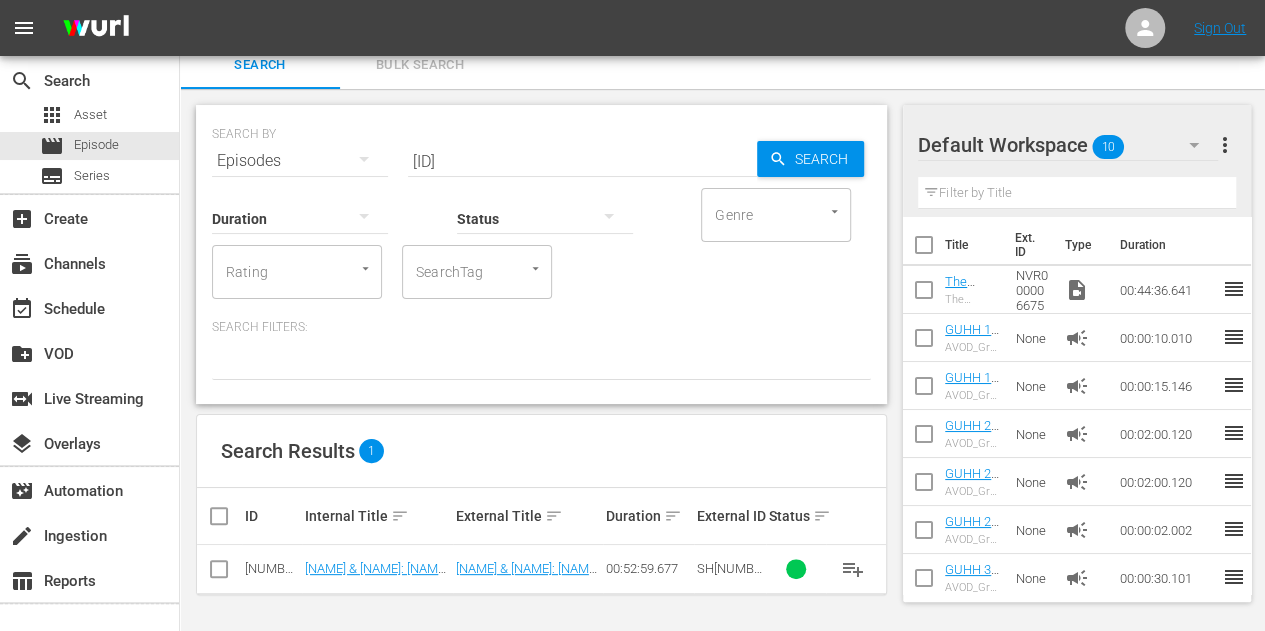 scroll, scrollTop: 12, scrollLeft: 0, axis: vertical 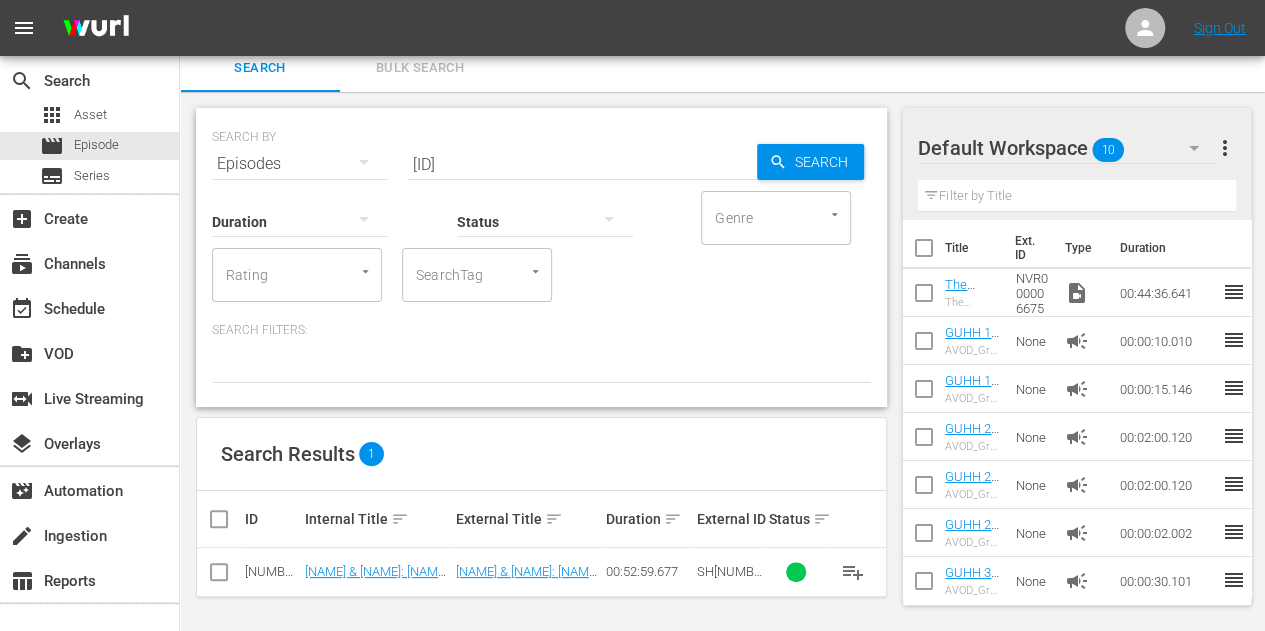 click at bounding box center (541, 366) 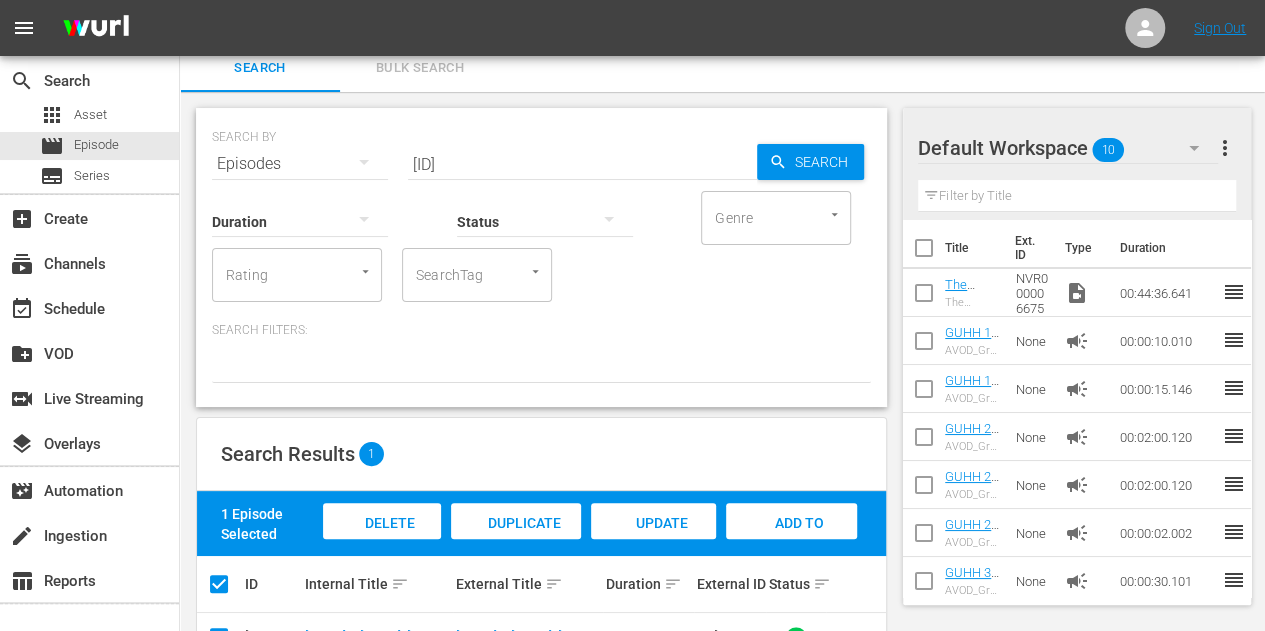click on "Update Metadata" at bounding box center (653, 542) 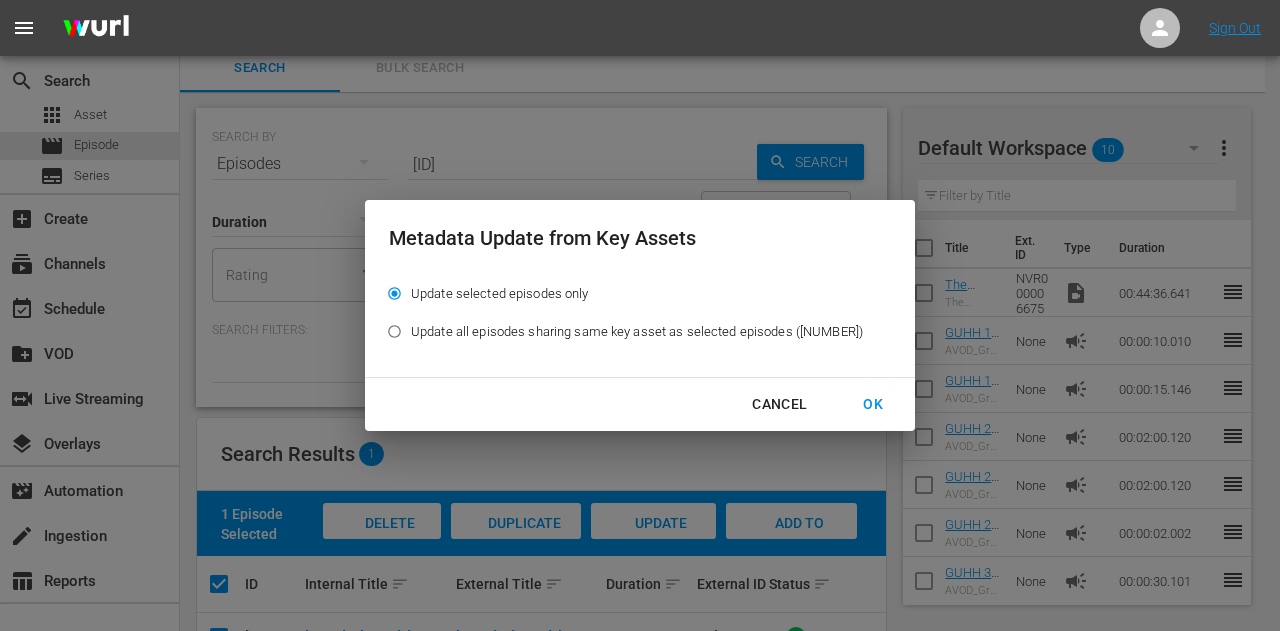 click on "OK" at bounding box center (873, 404) 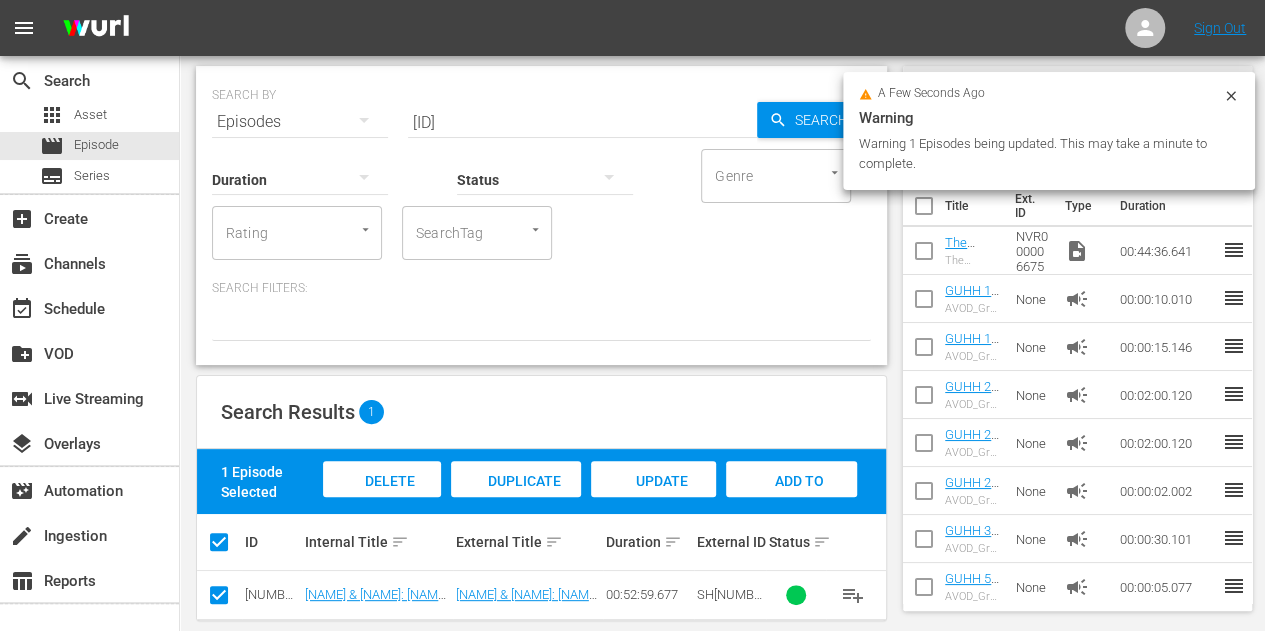 scroll, scrollTop: 78, scrollLeft: 0, axis: vertical 